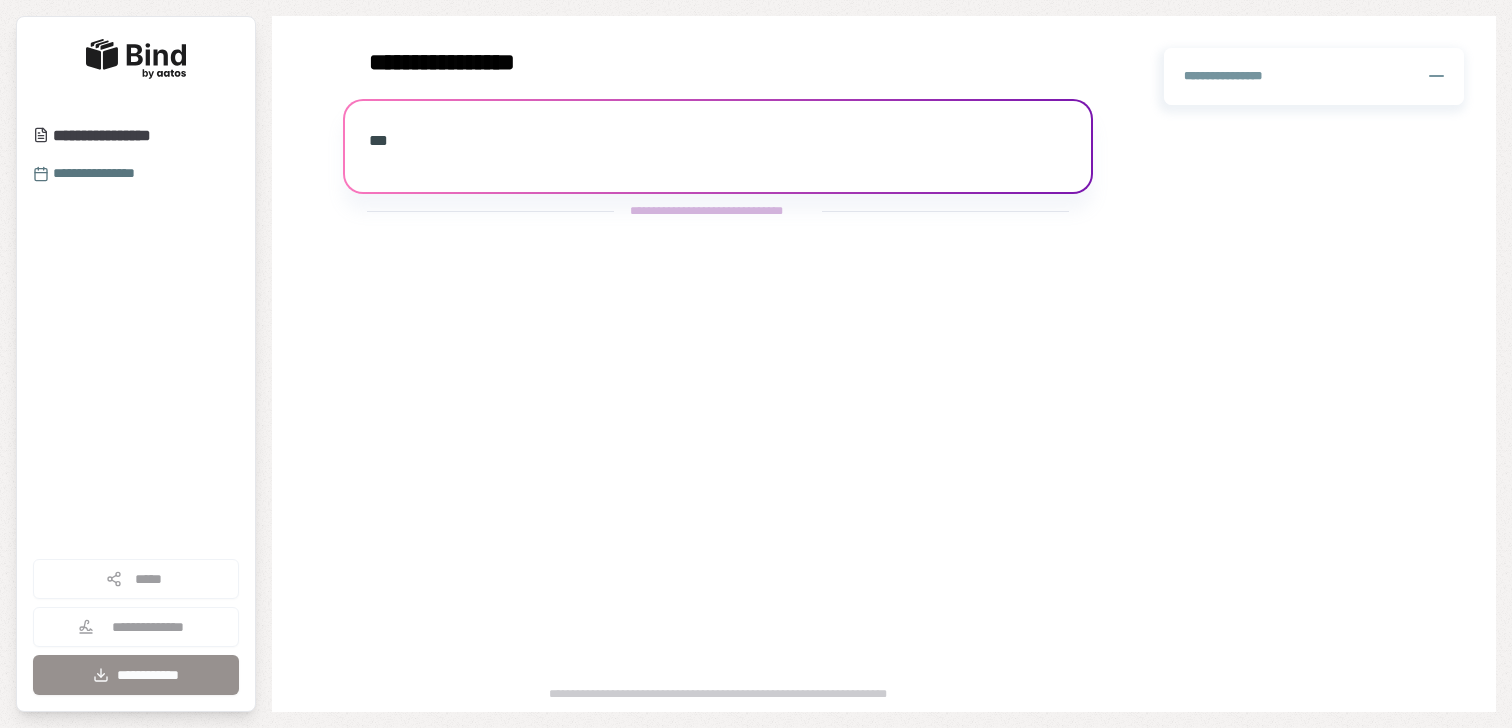 scroll, scrollTop: 0, scrollLeft: 0, axis: both 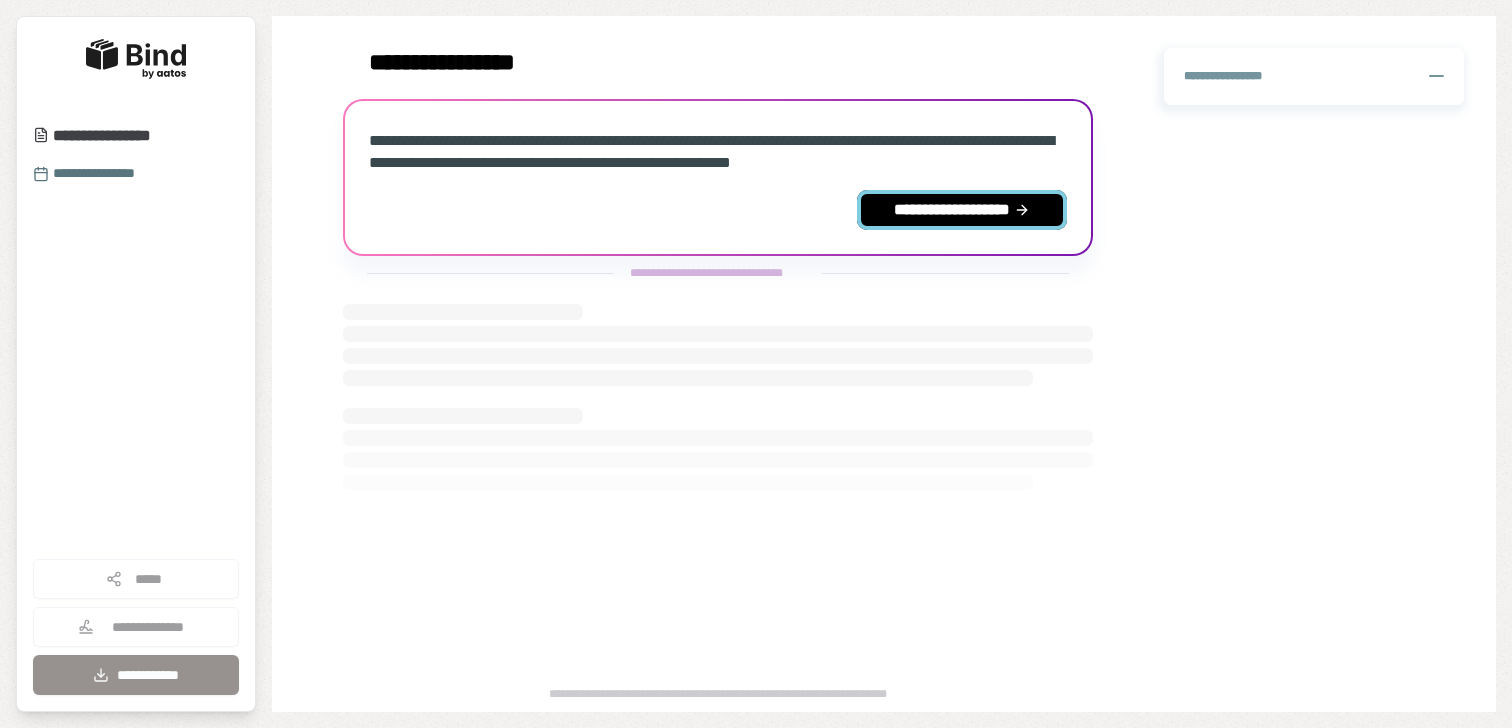 click on "**********" at bounding box center (962, 210) 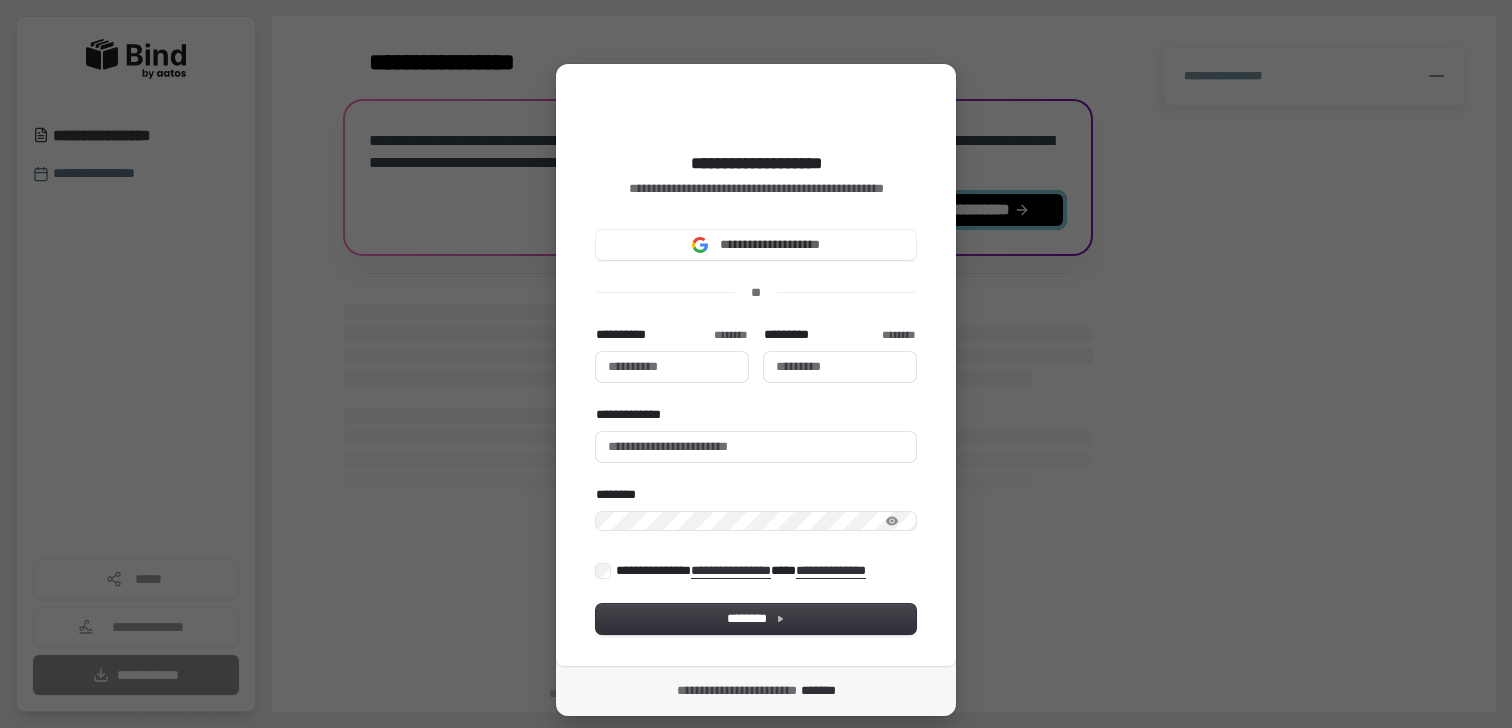 type 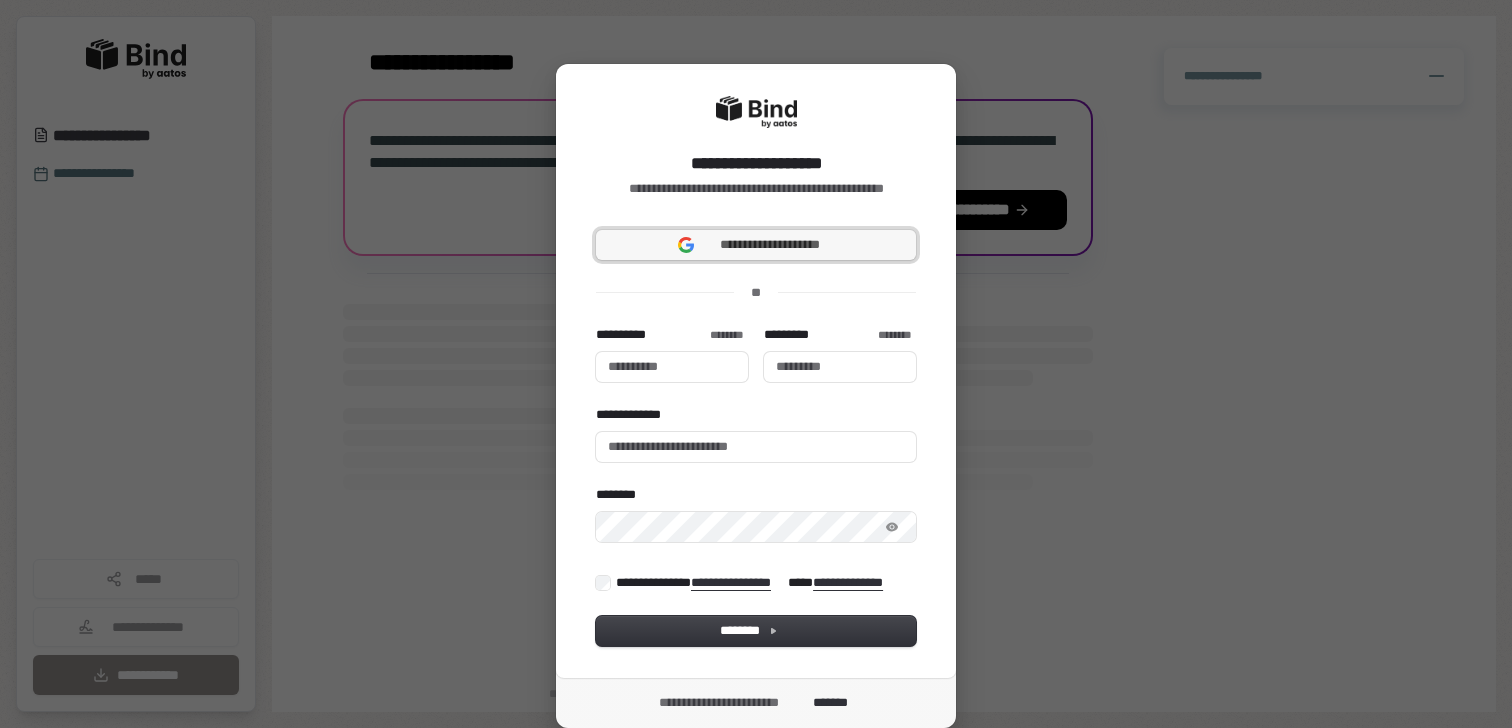click on "**********" at bounding box center [770, 245] 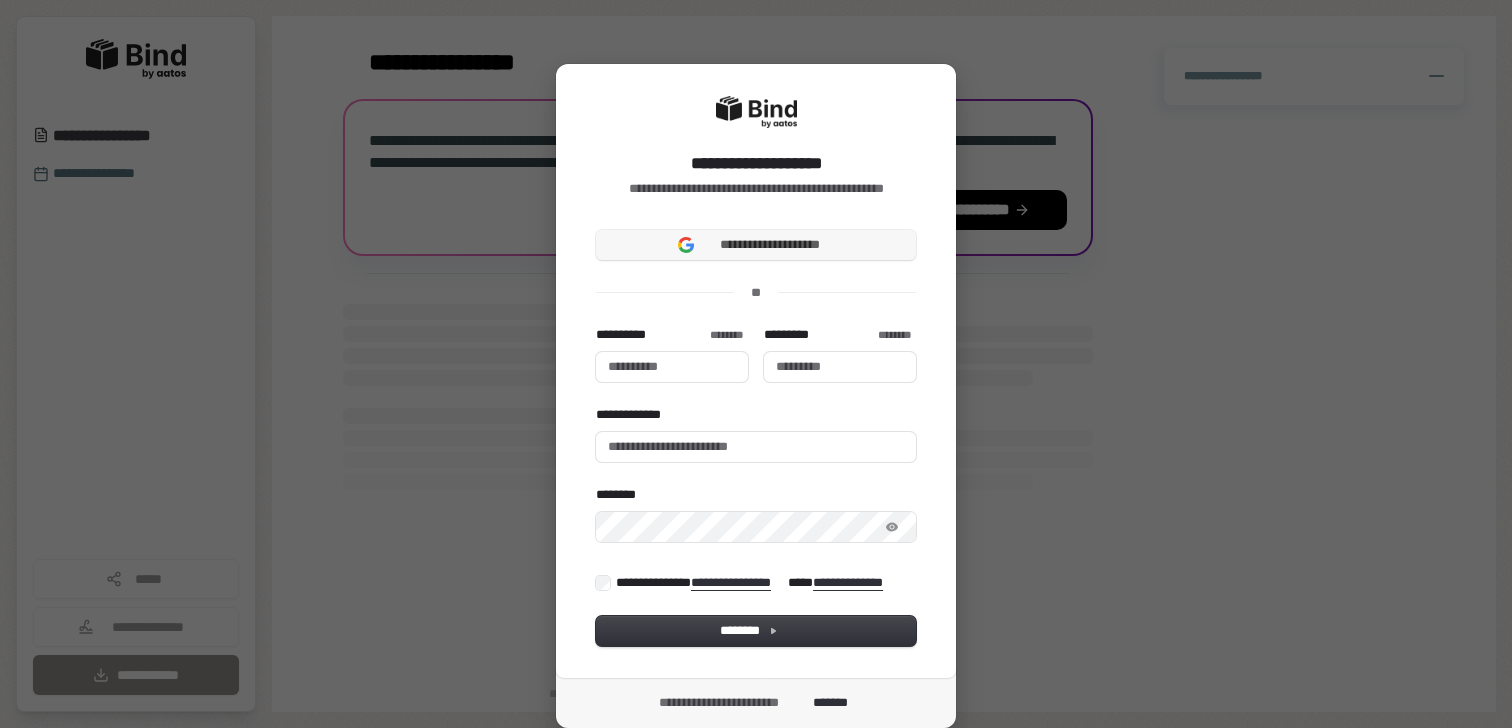 type 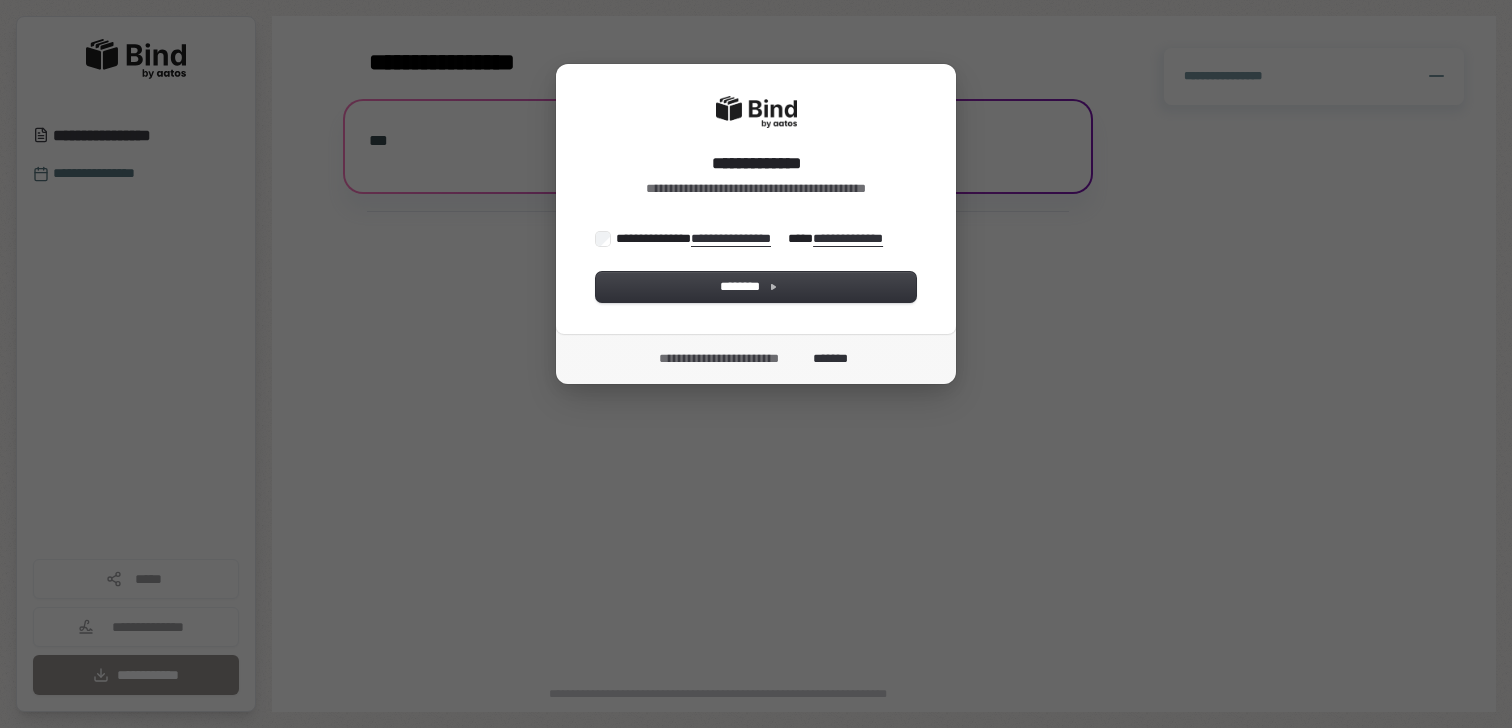 scroll, scrollTop: 0, scrollLeft: 0, axis: both 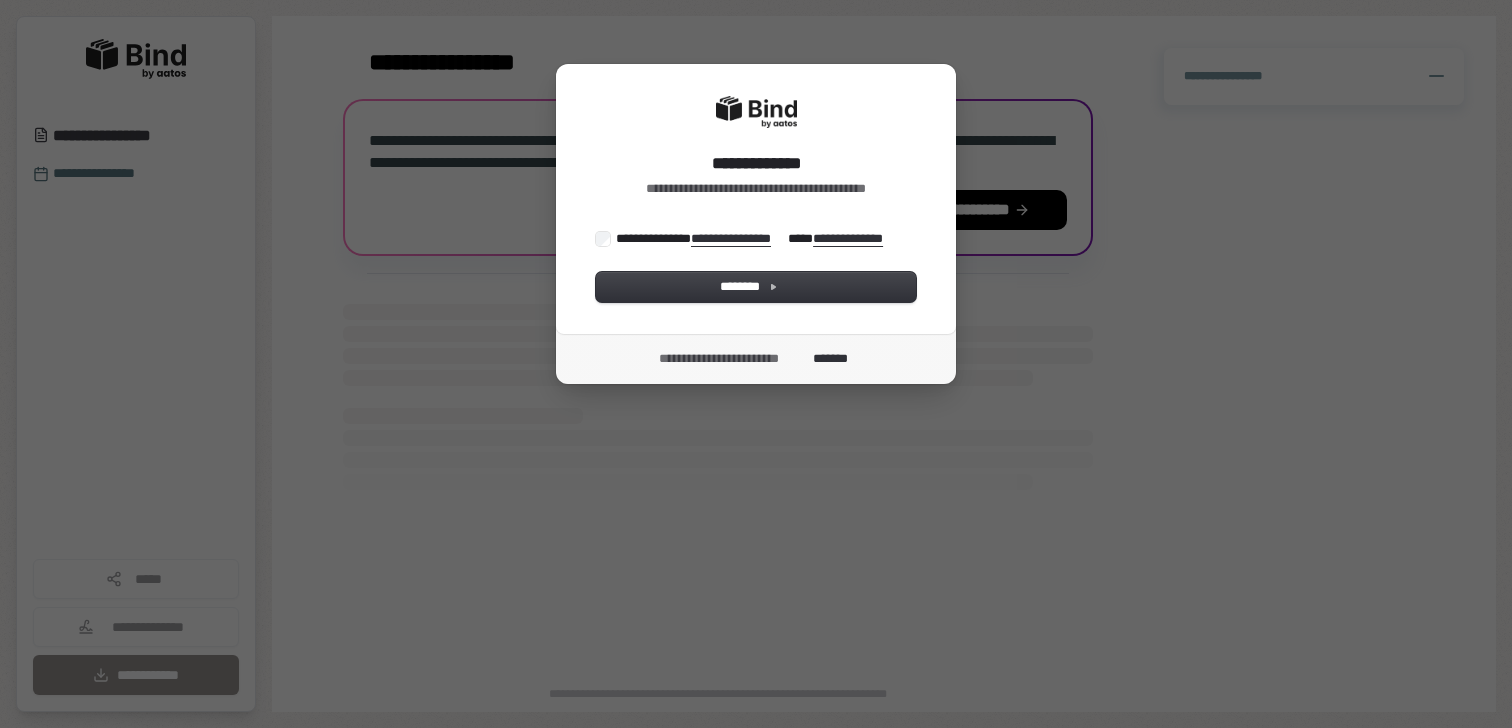 click on "**********" at bounding box center [744, 239] 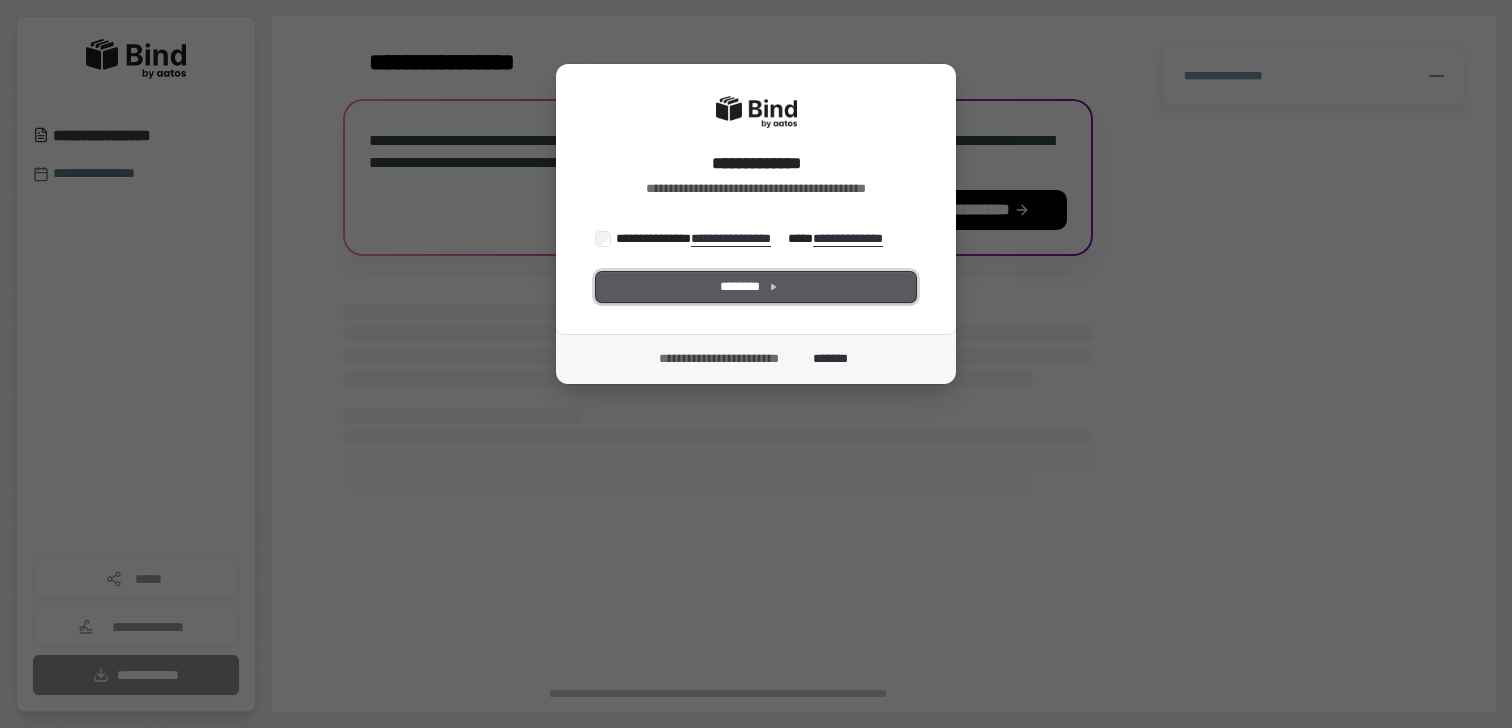 click on "********" at bounding box center [756, 287] 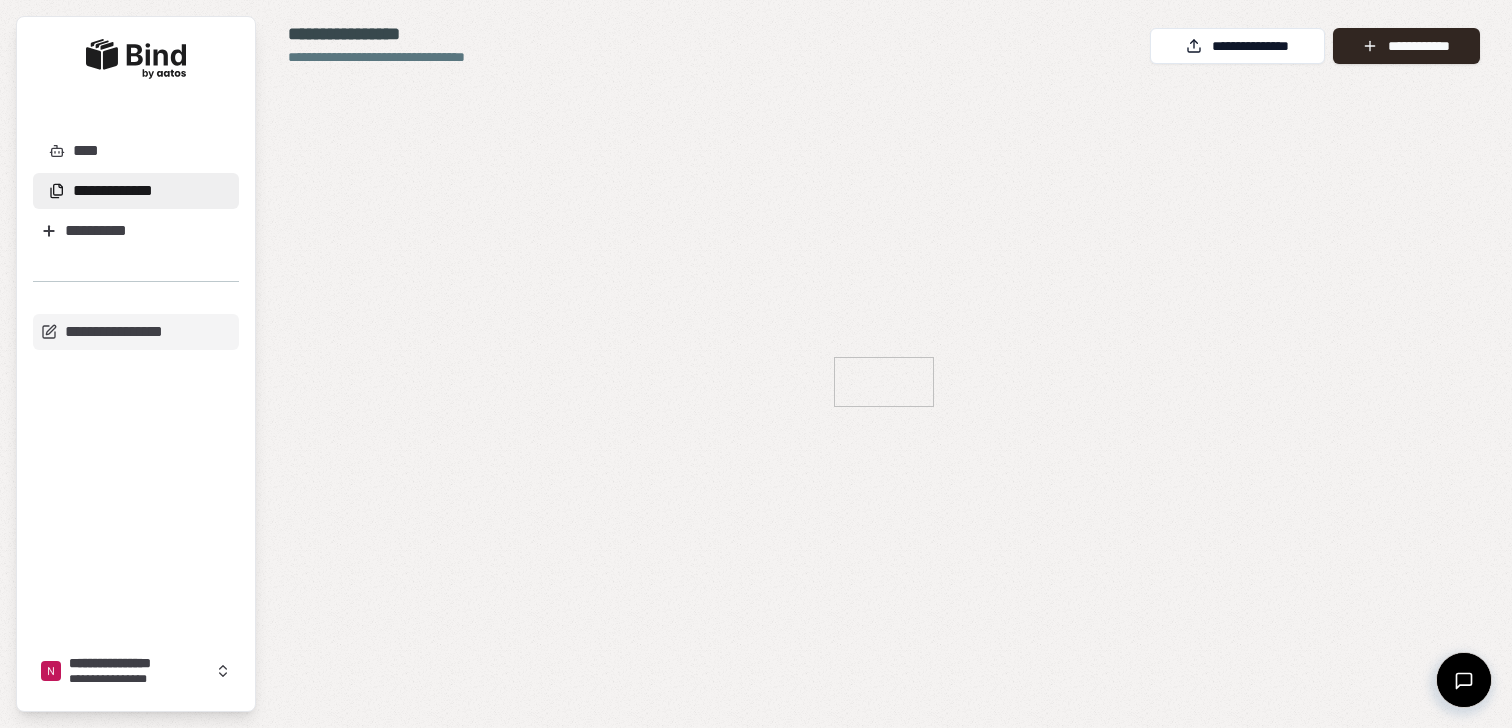 scroll, scrollTop: 0, scrollLeft: 0, axis: both 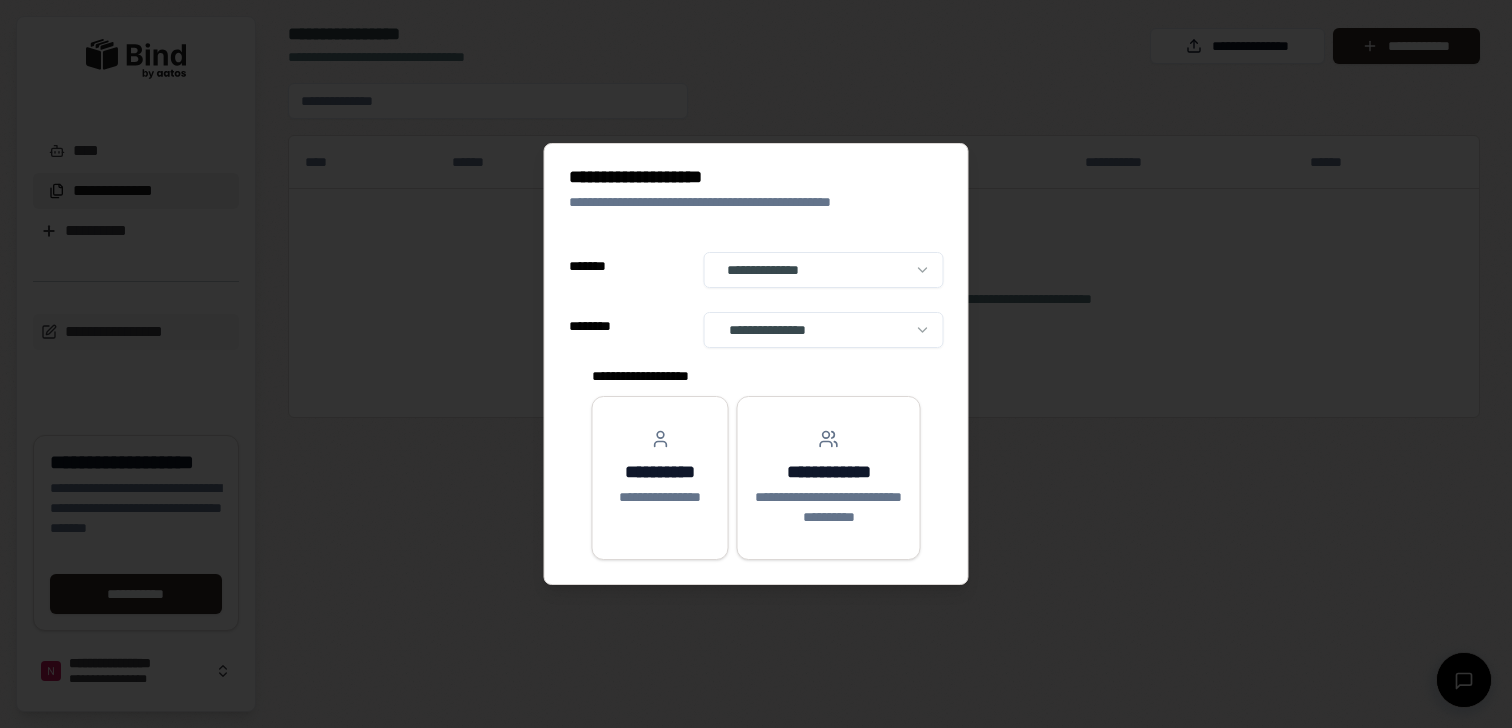 select on "**" 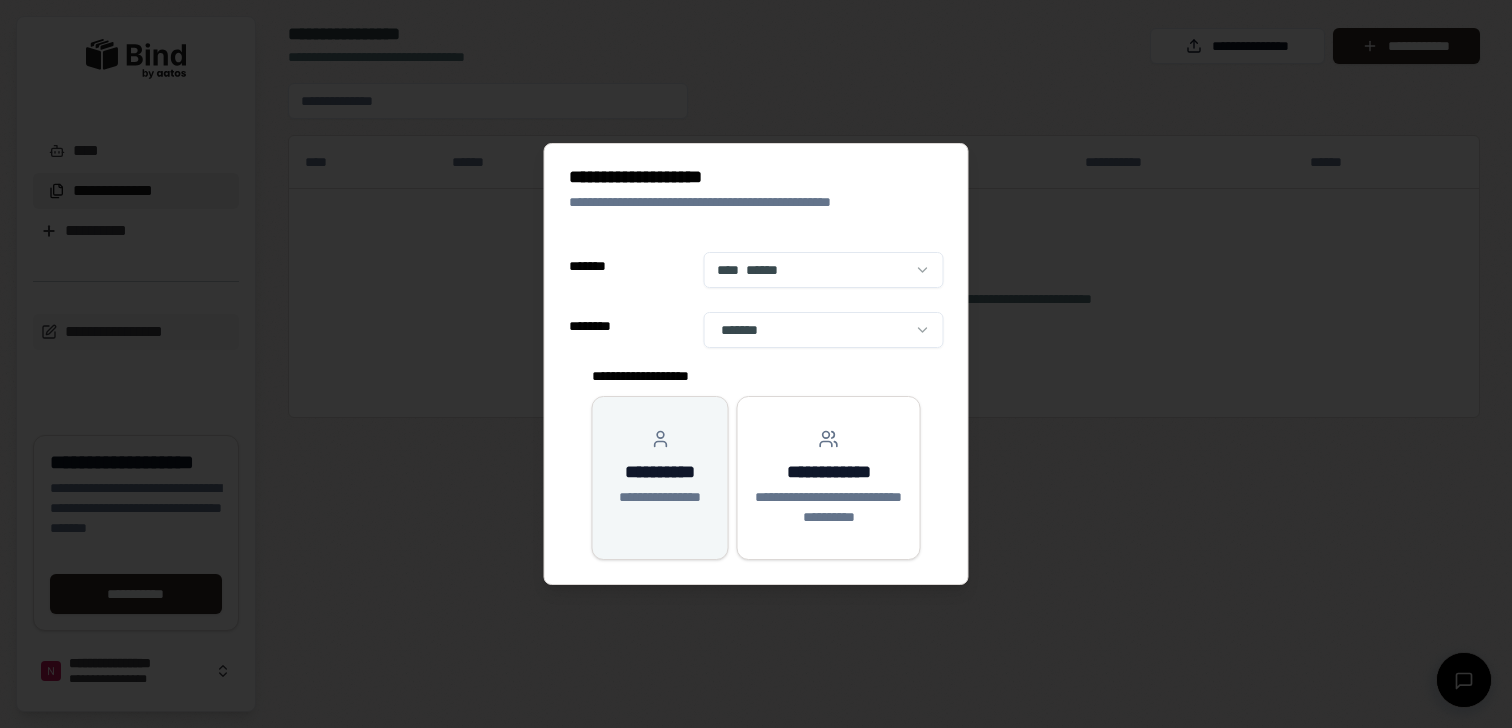 click on "**********" at bounding box center (660, 472) 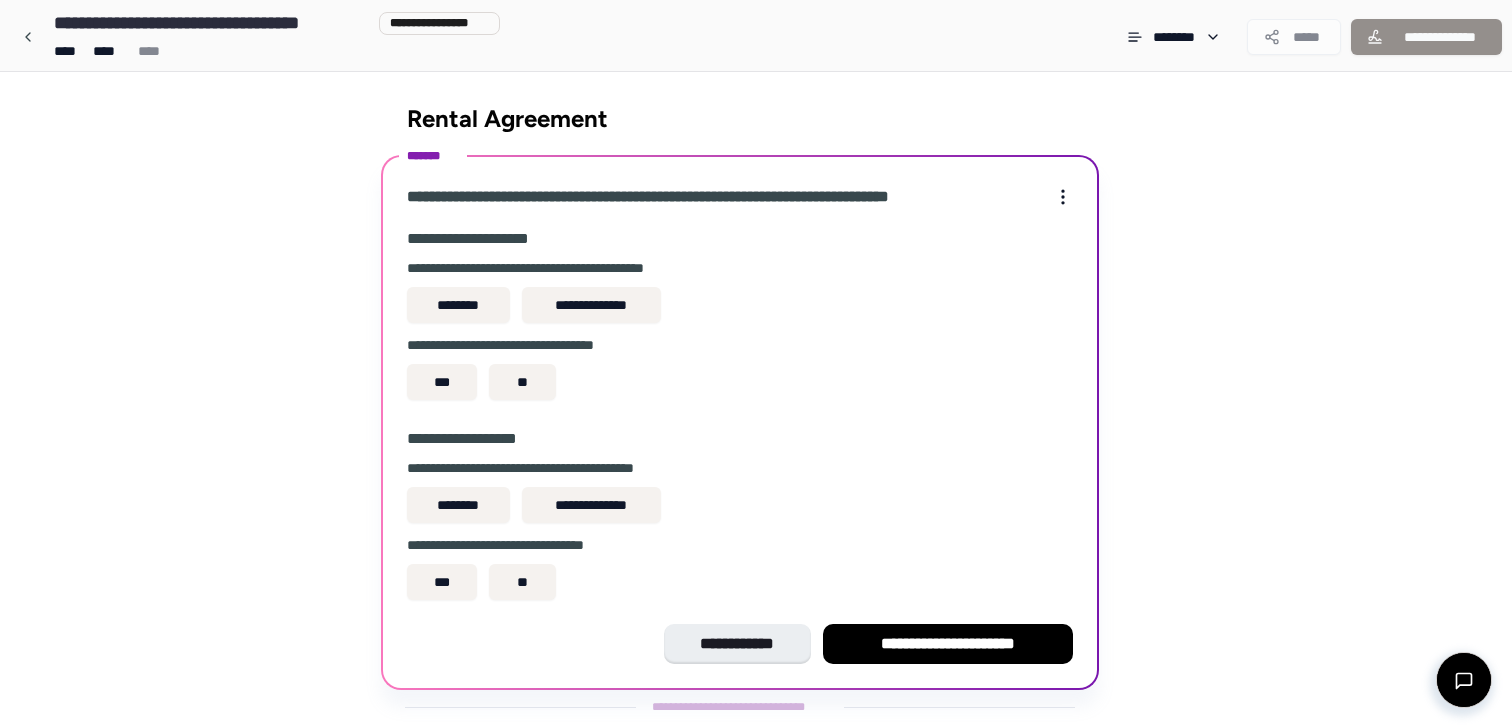 scroll, scrollTop: 40, scrollLeft: 0, axis: vertical 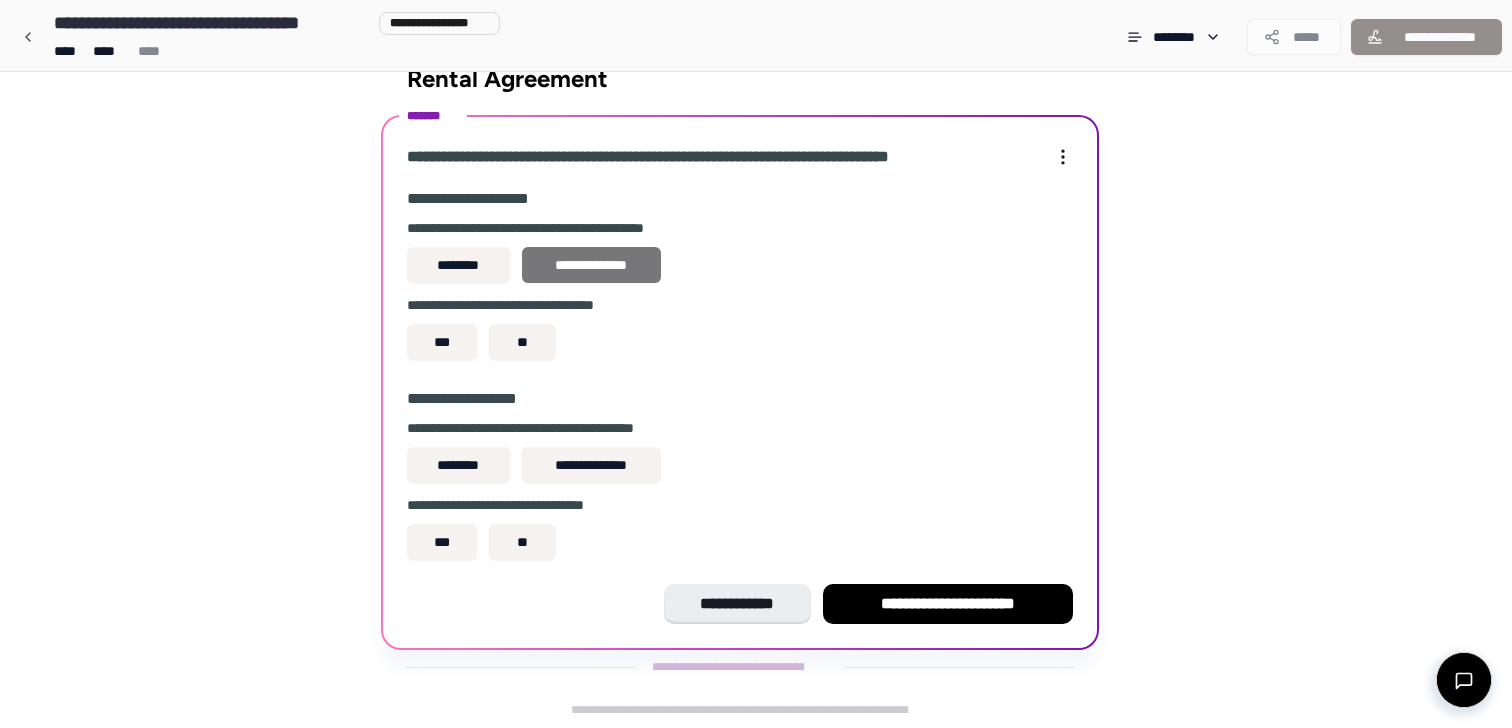 click on "**********" at bounding box center (591, 265) 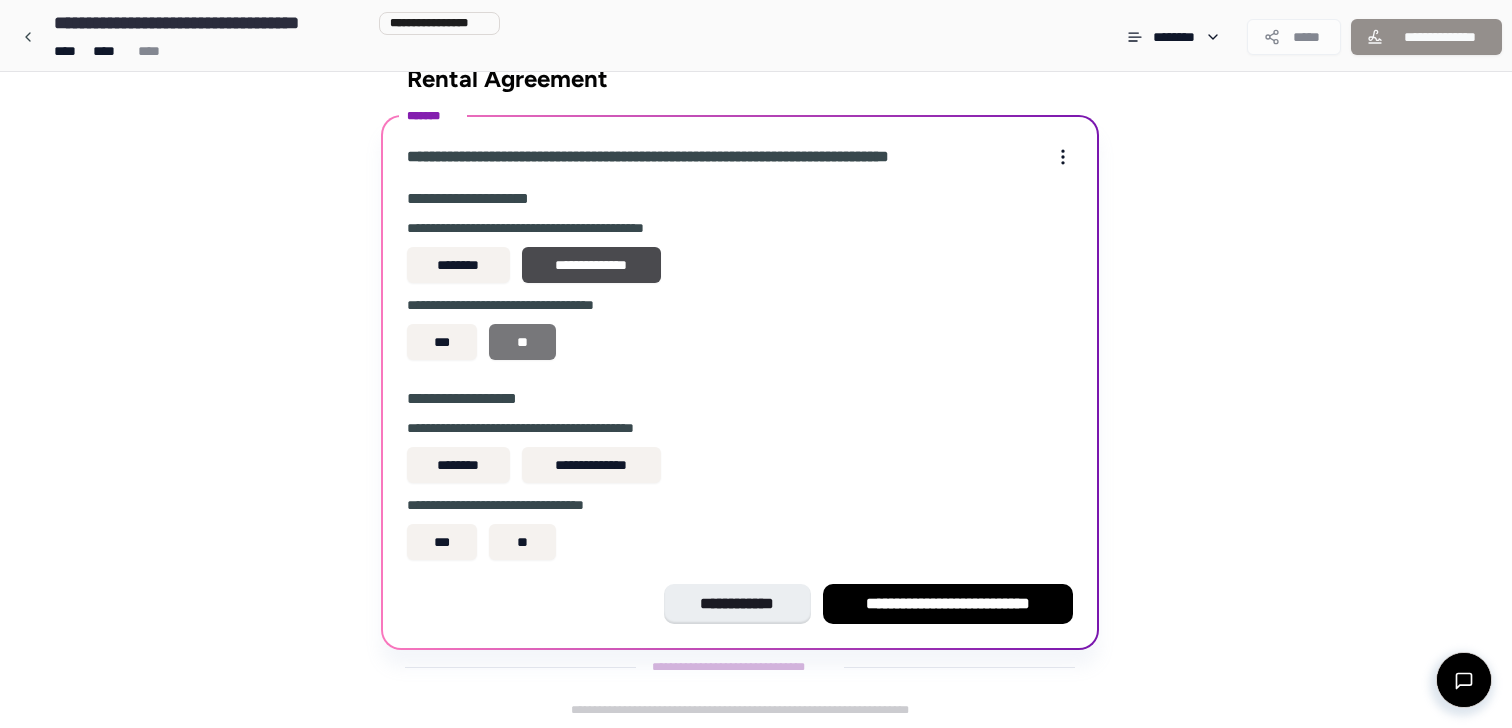 click on "**" at bounding box center (522, 342) 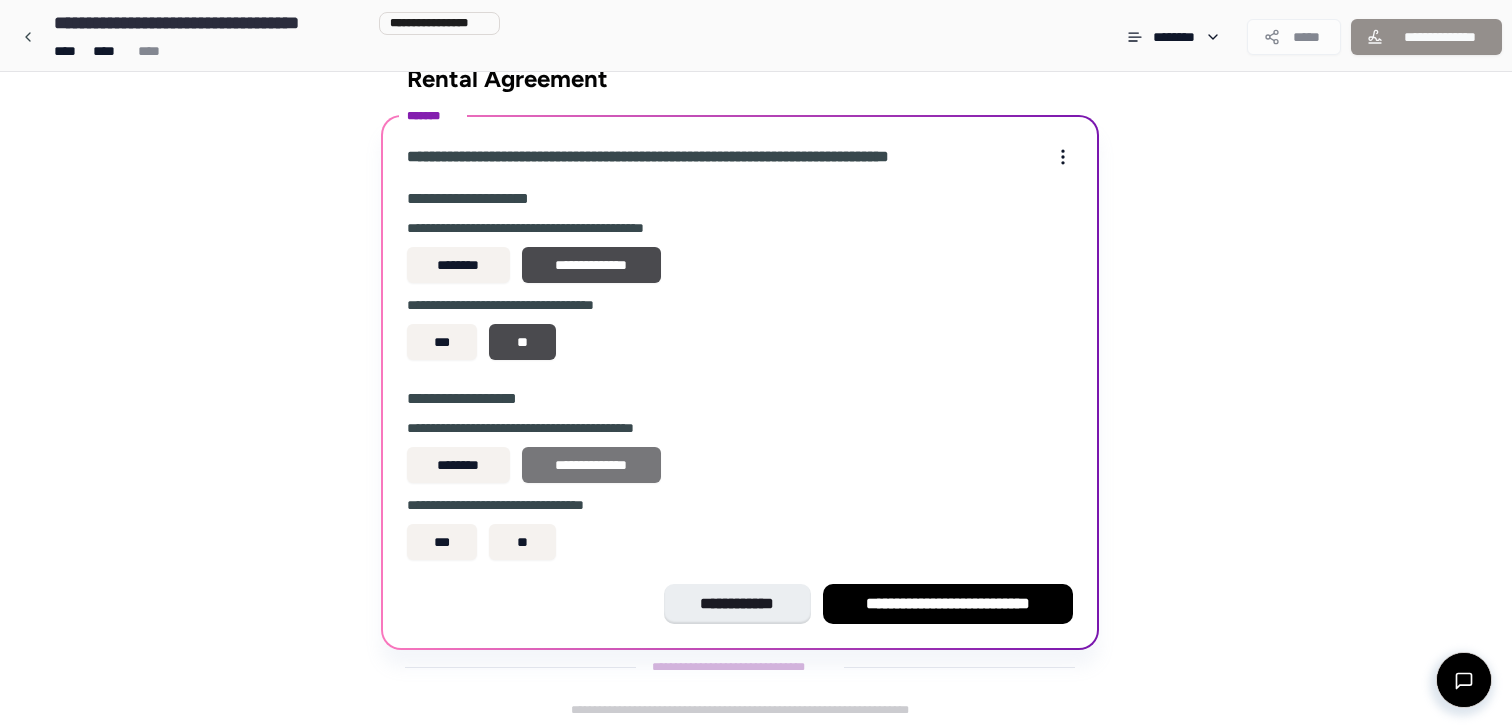 click on "**********" at bounding box center [591, 465] 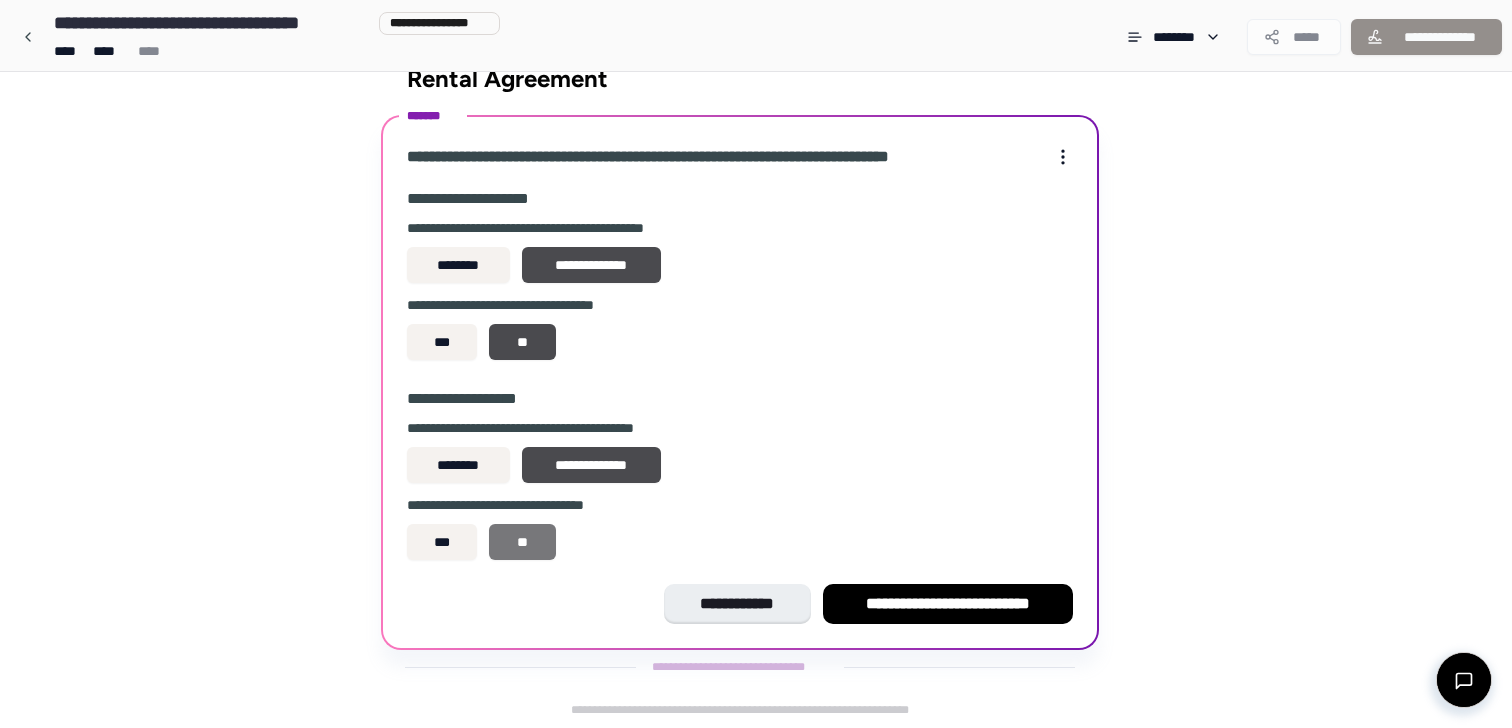 click on "**" at bounding box center (522, 542) 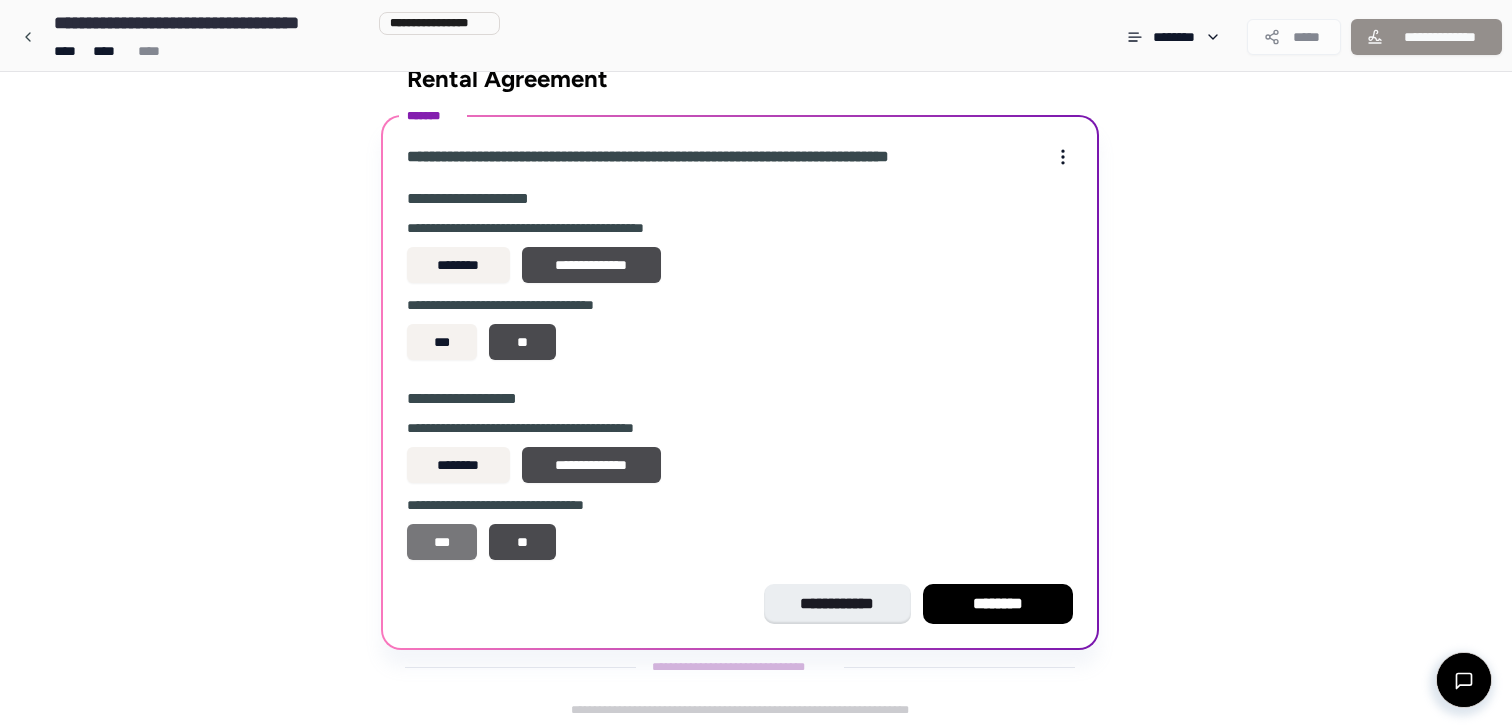 click on "***" at bounding box center [442, 542] 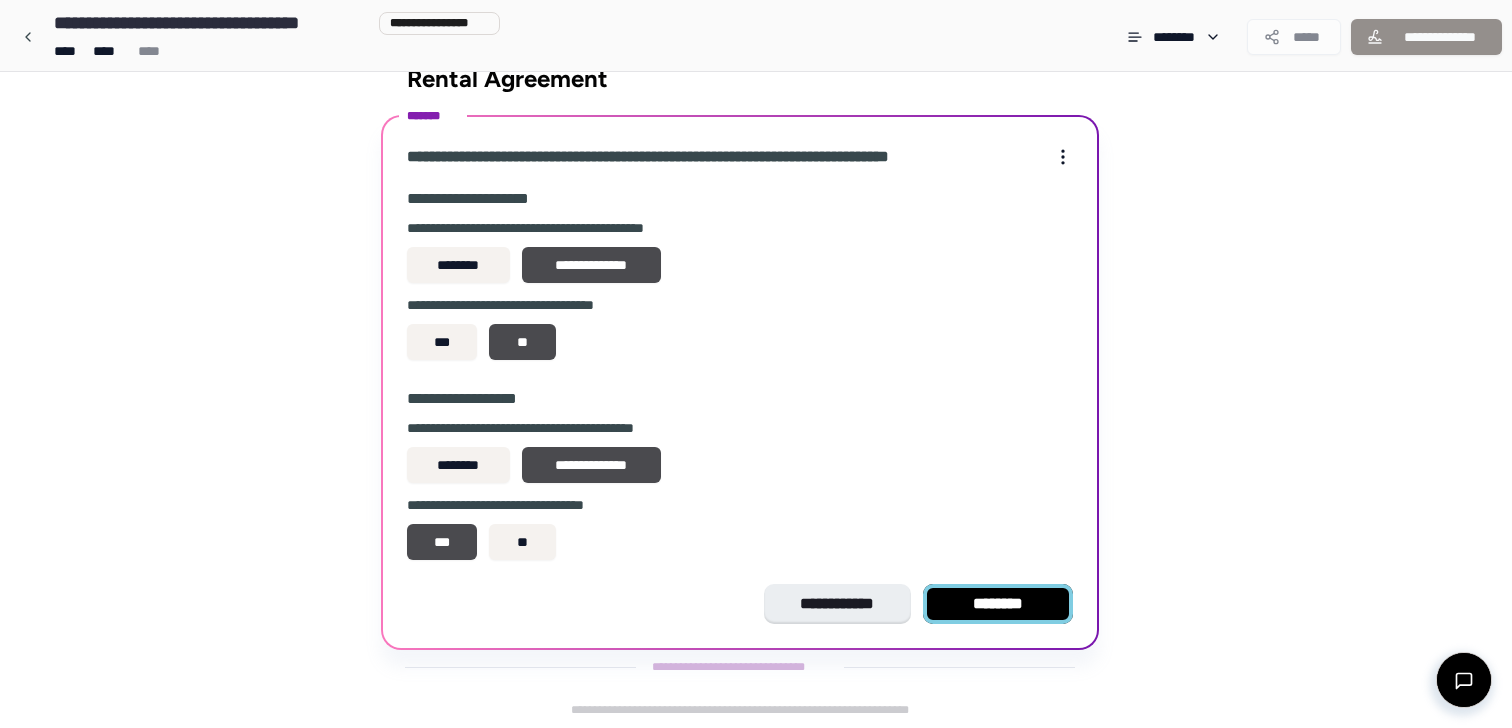 click on "********" at bounding box center [998, 604] 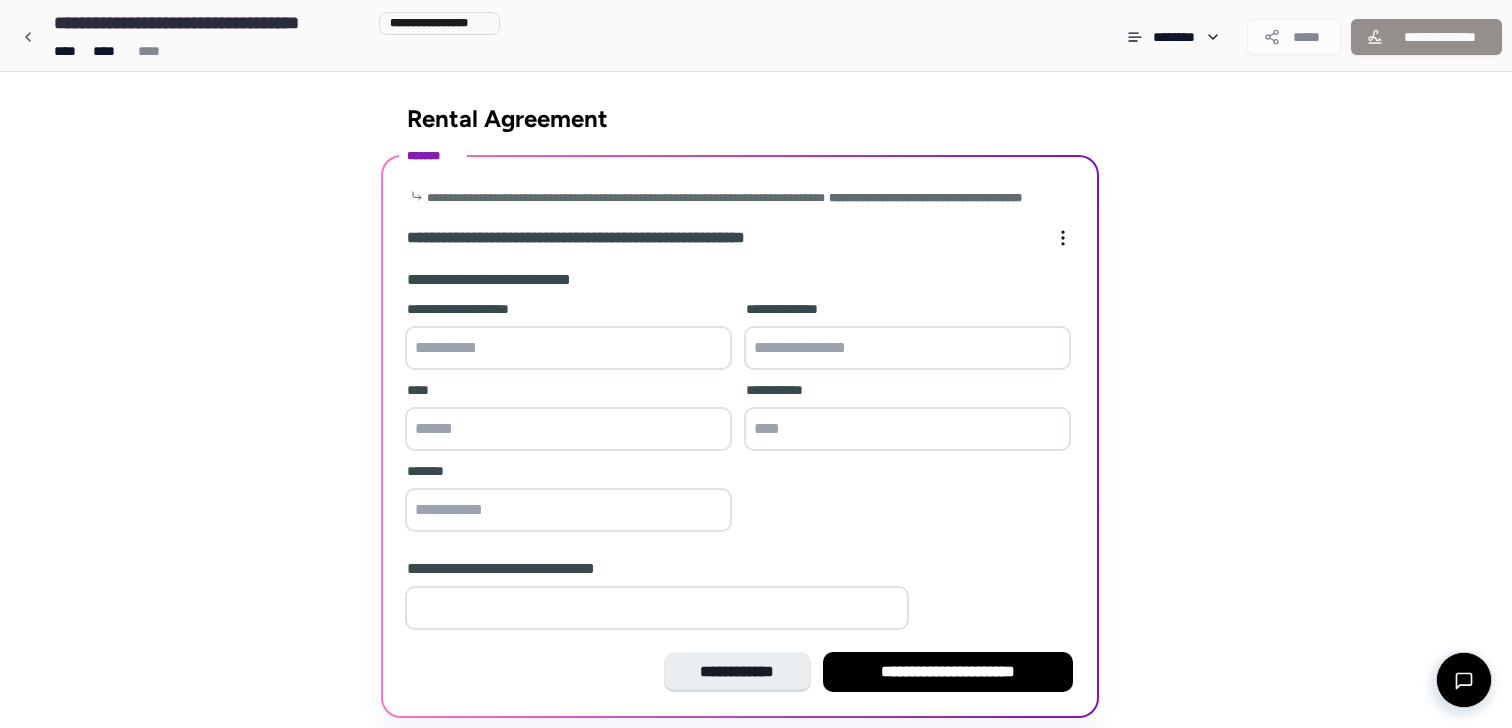 scroll, scrollTop: 85, scrollLeft: 0, axis: vertical 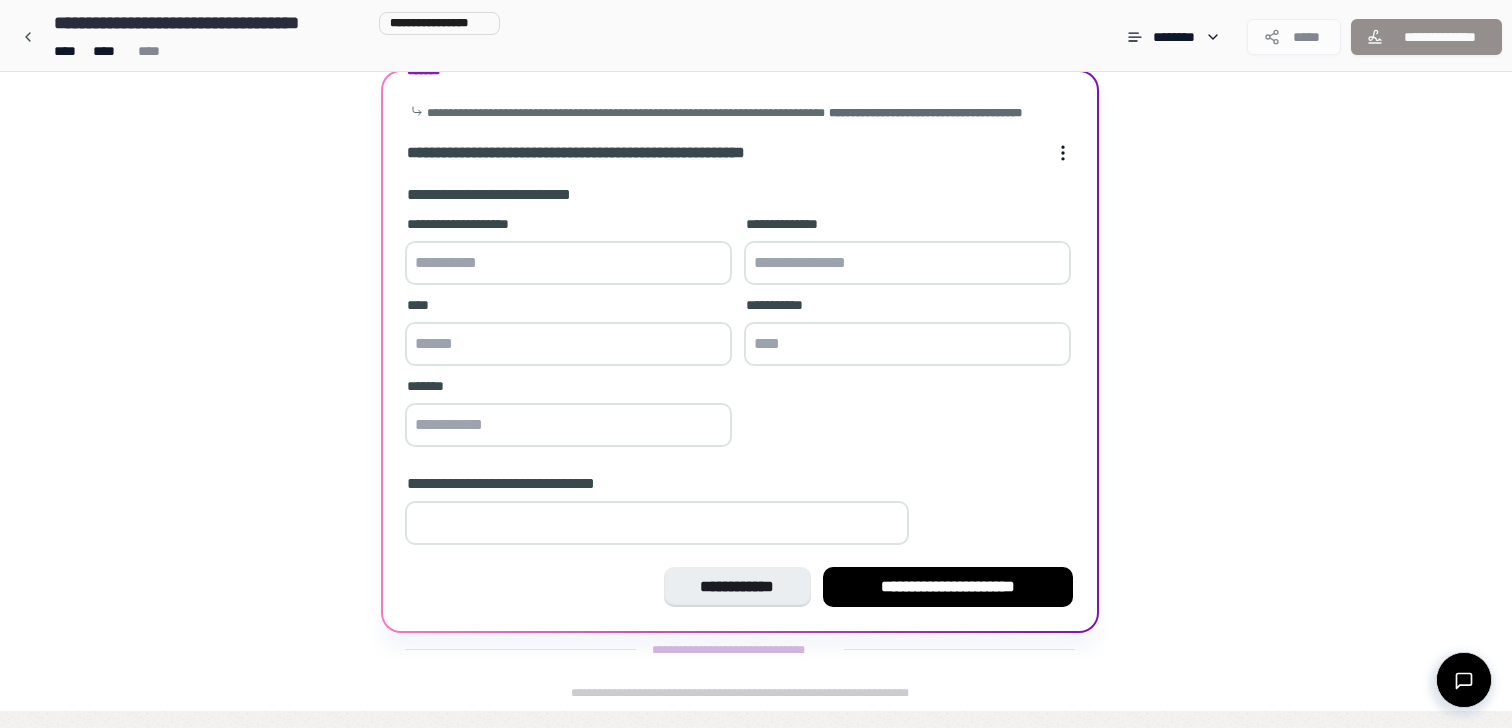 click at bounding box center (568, 263) 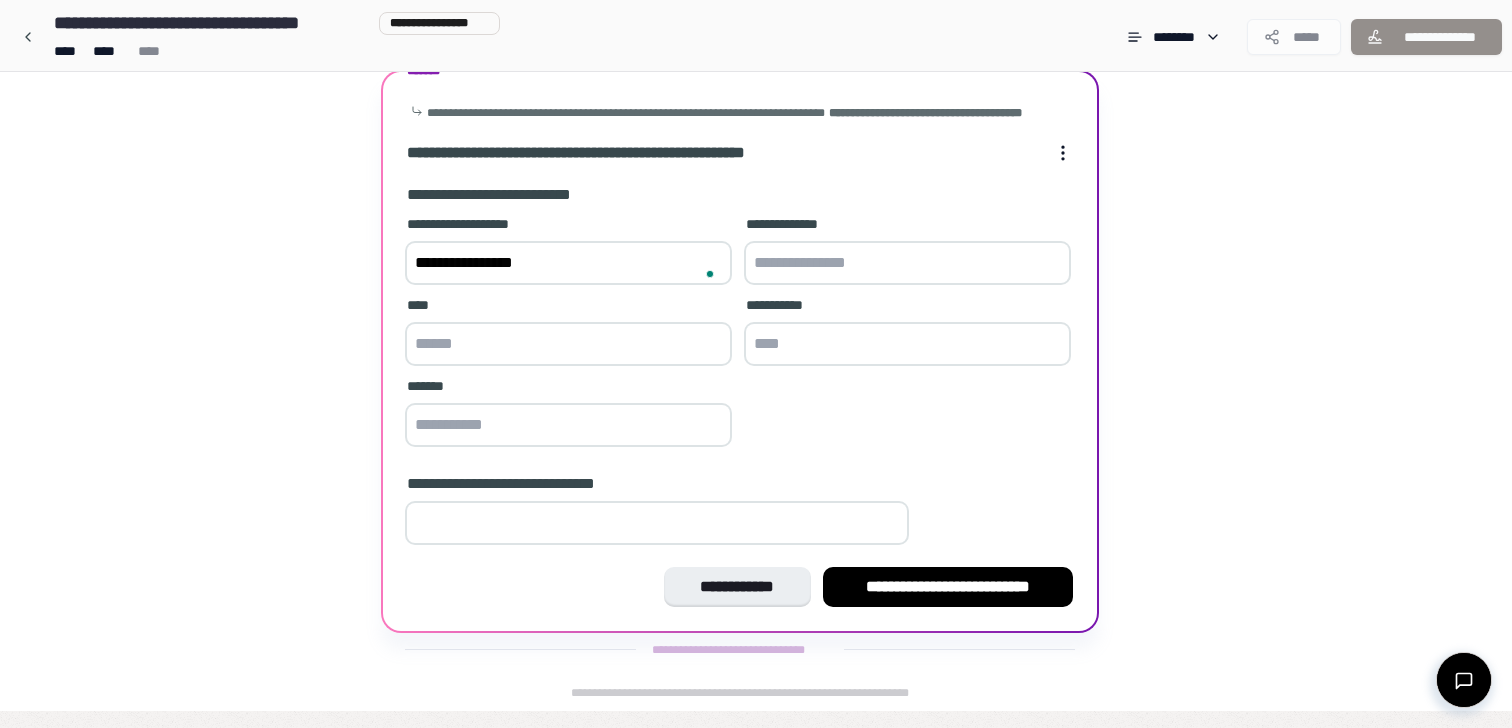 type on "**********" 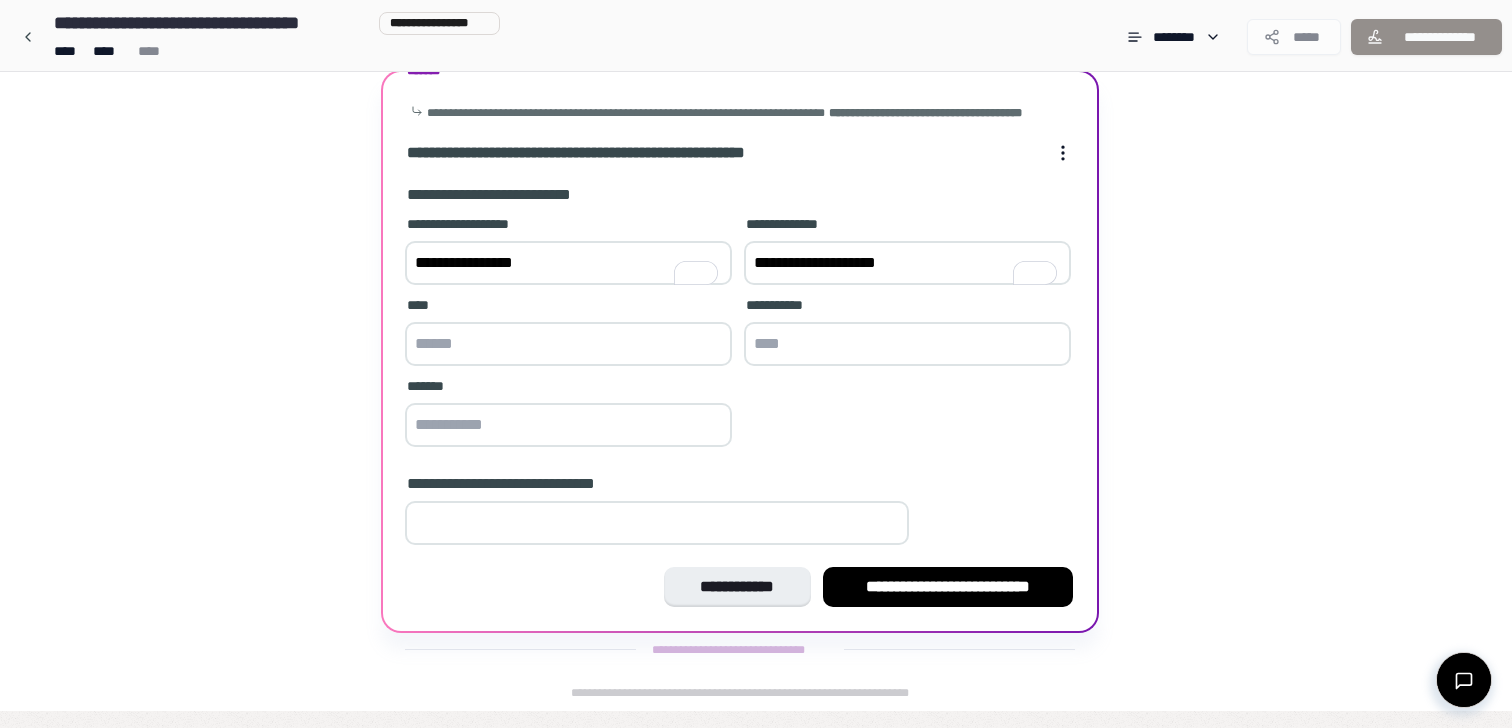 click on "**********" at bounding box center (907, 263) 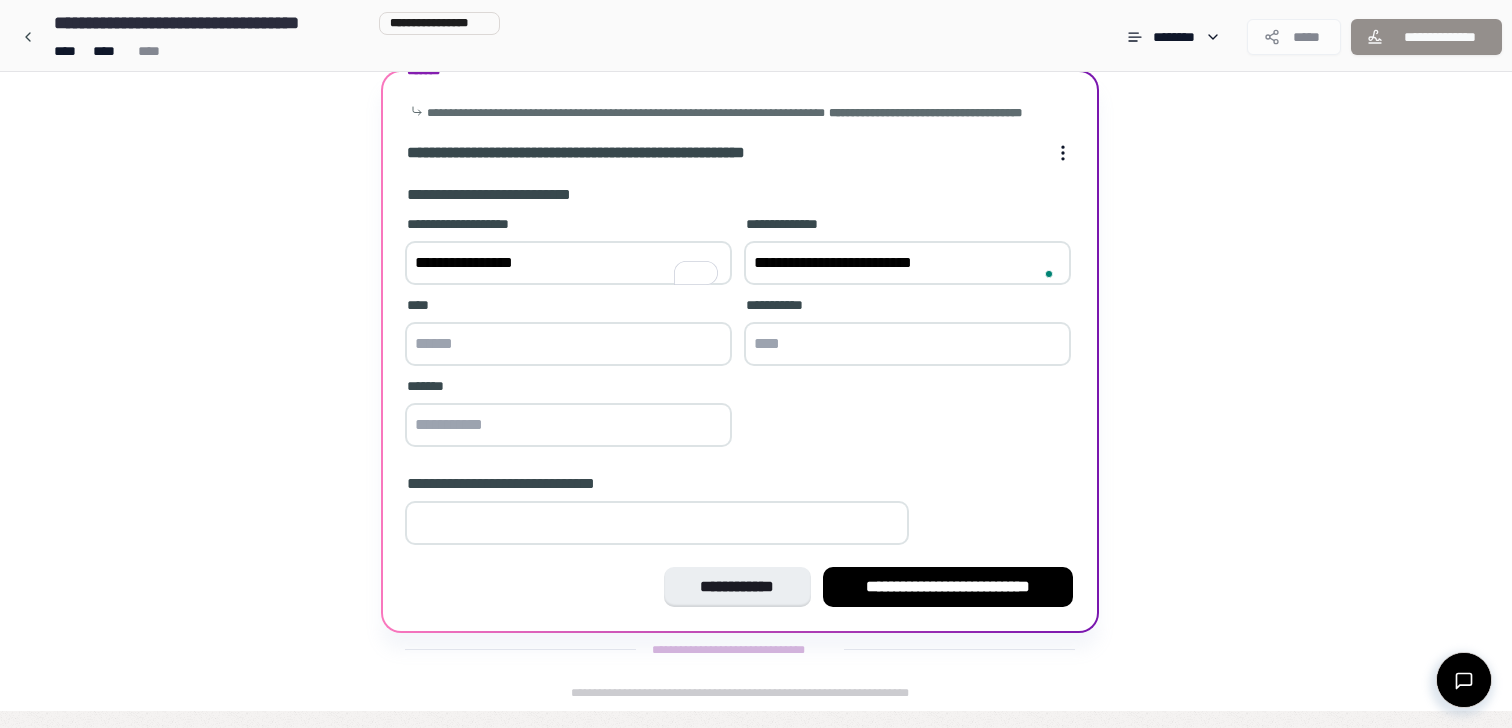type on "**********" 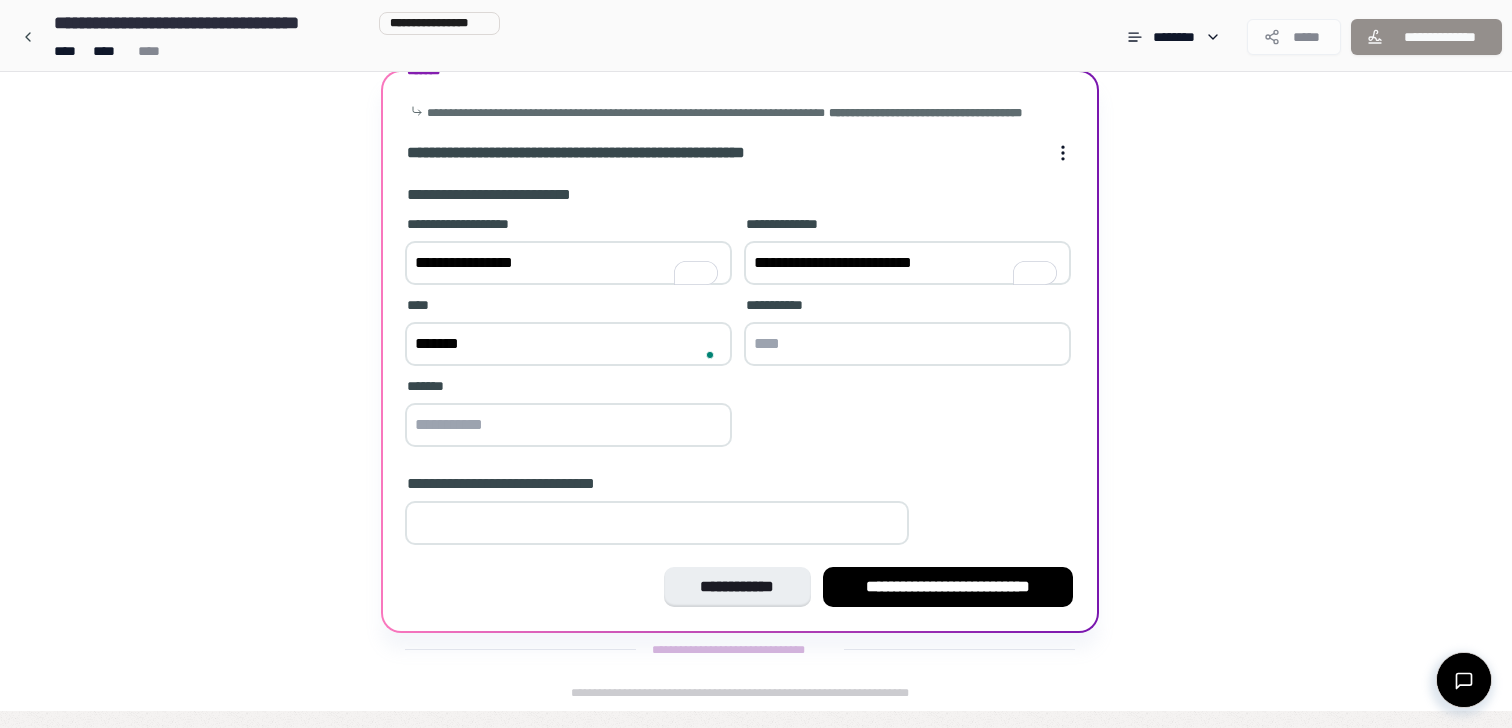 type on "*******" 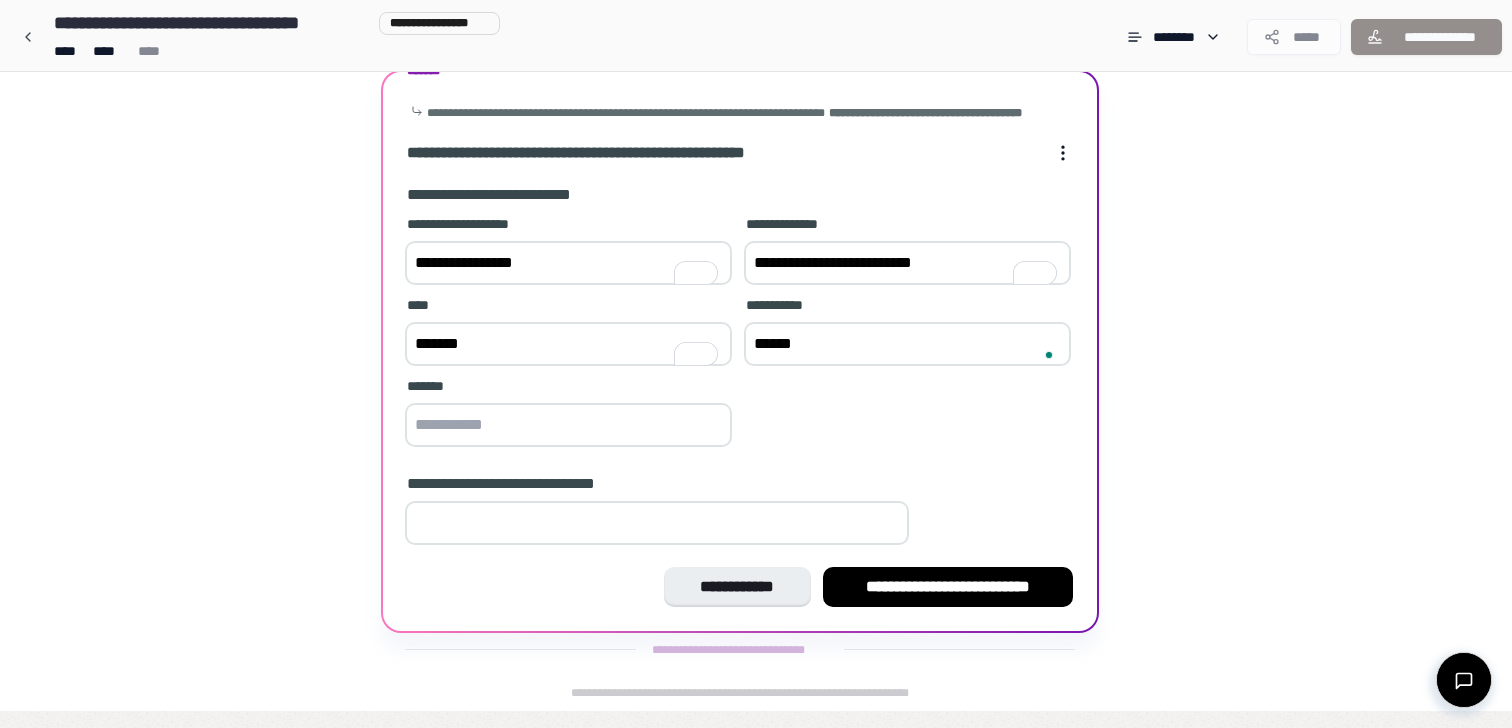 type on "******" 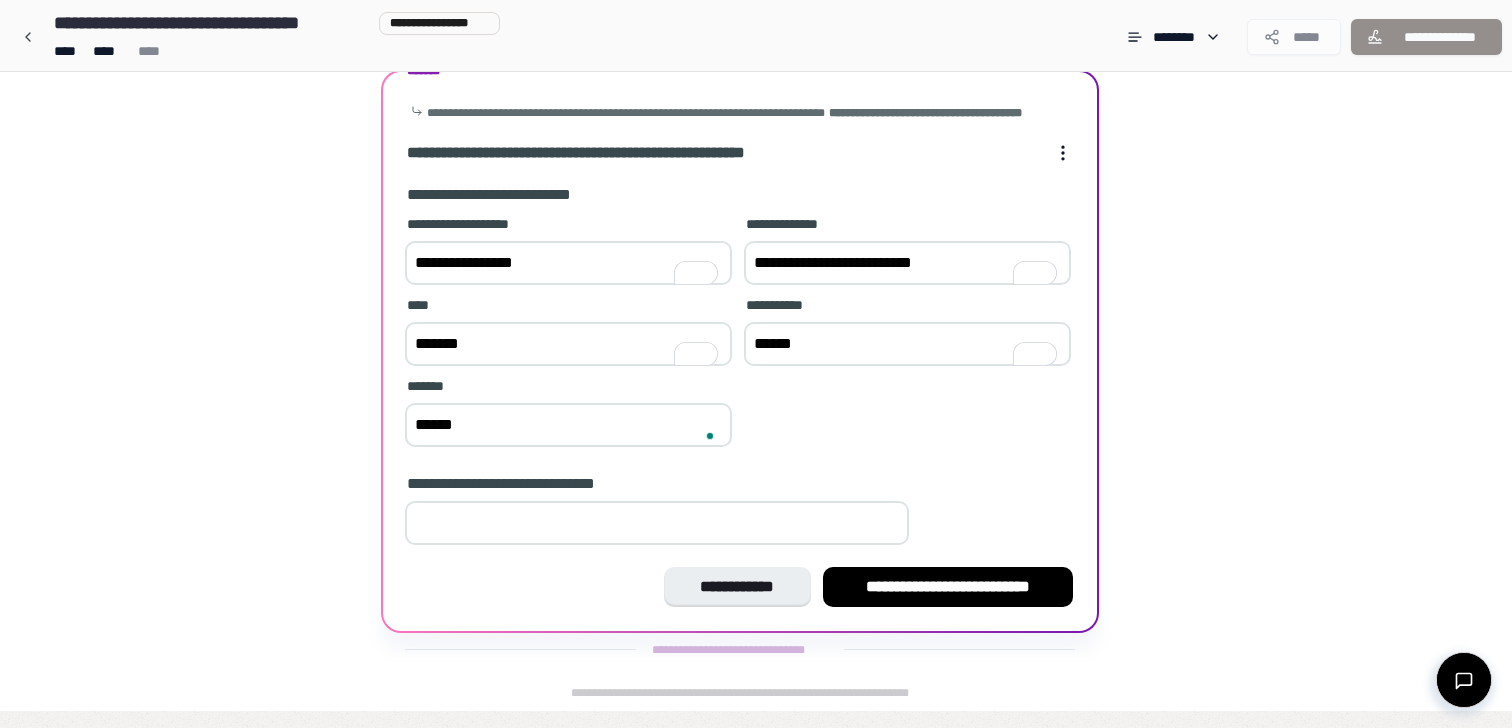 type on "******" 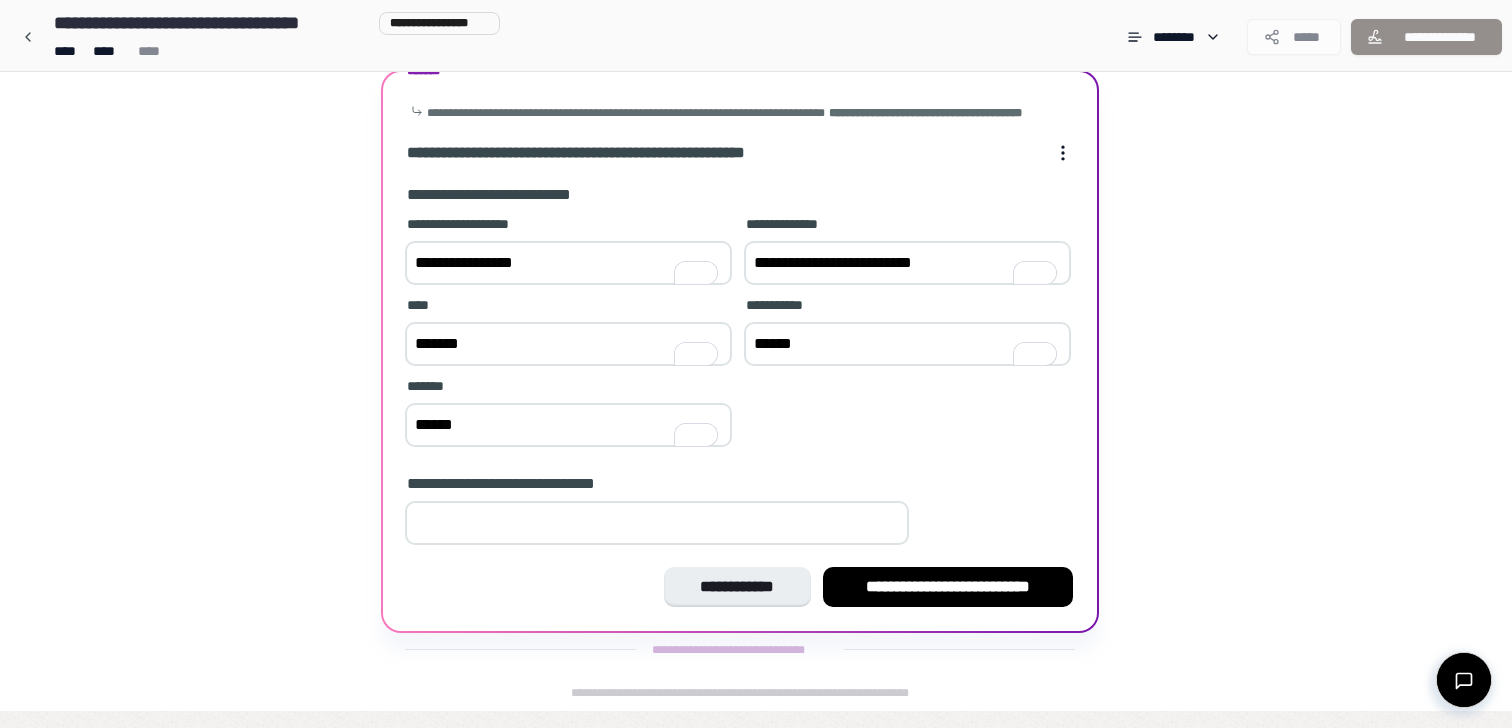 type on "*" 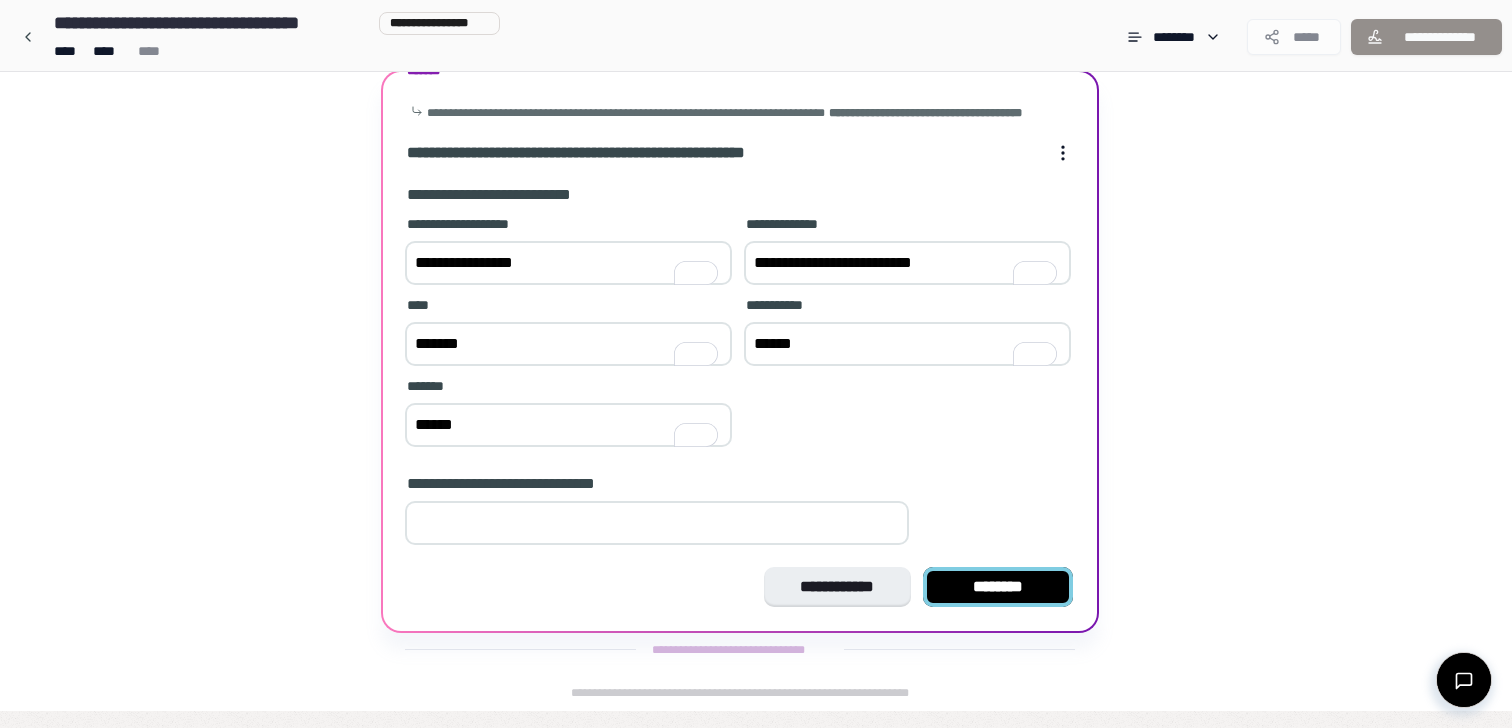 type on "*" 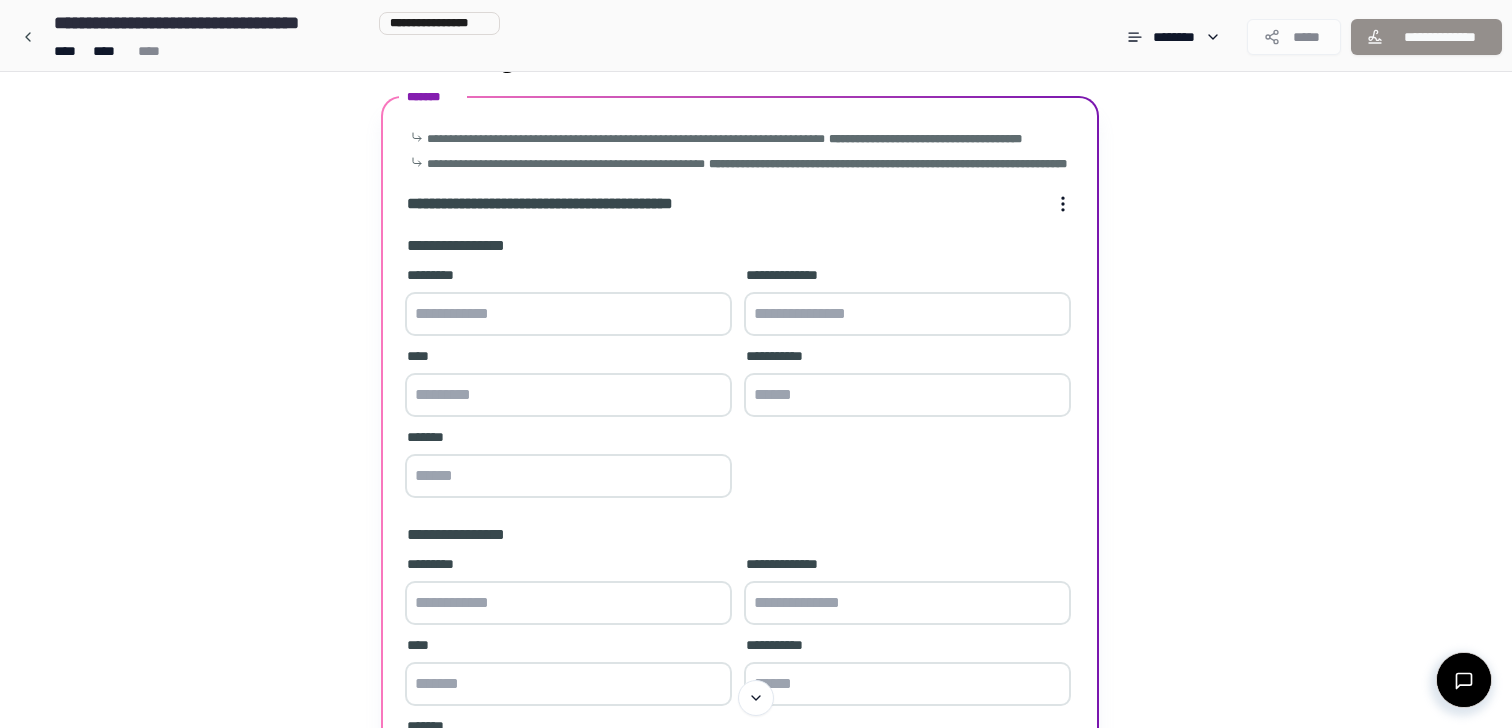 scroll, scrollTop: 49, scrollLeft: 0, axis: vertical 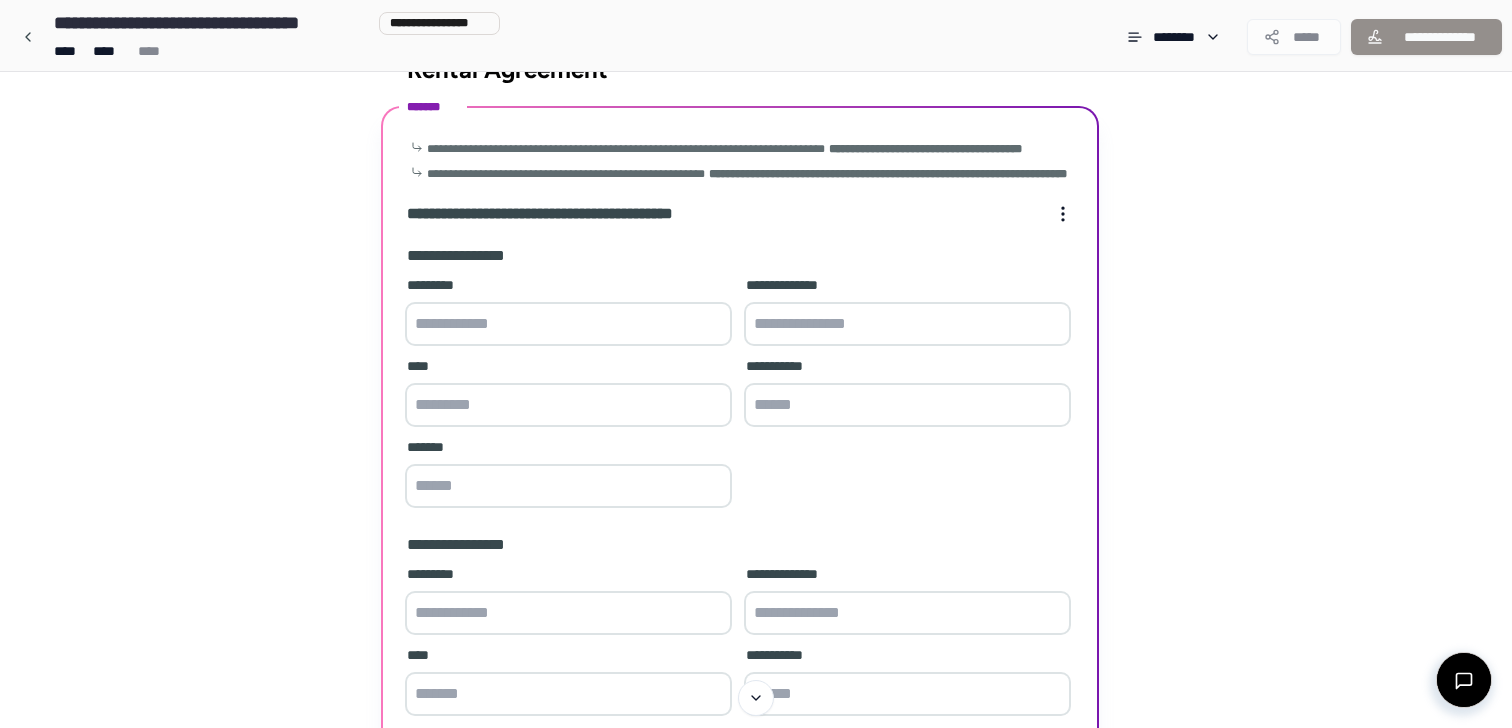 click at bounding box center [568, 324] 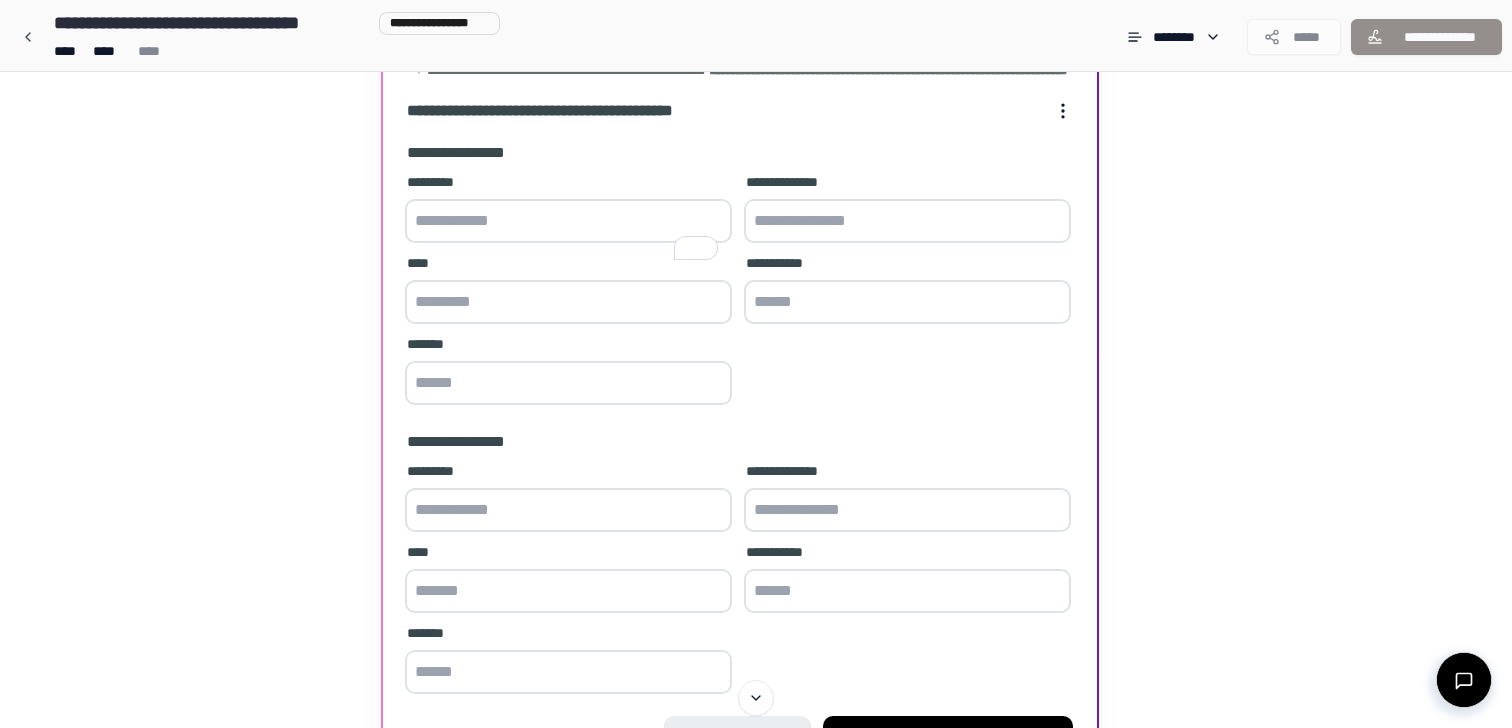 scroll, scrollTop: 149, scrollLeft: 0, axis: vertical 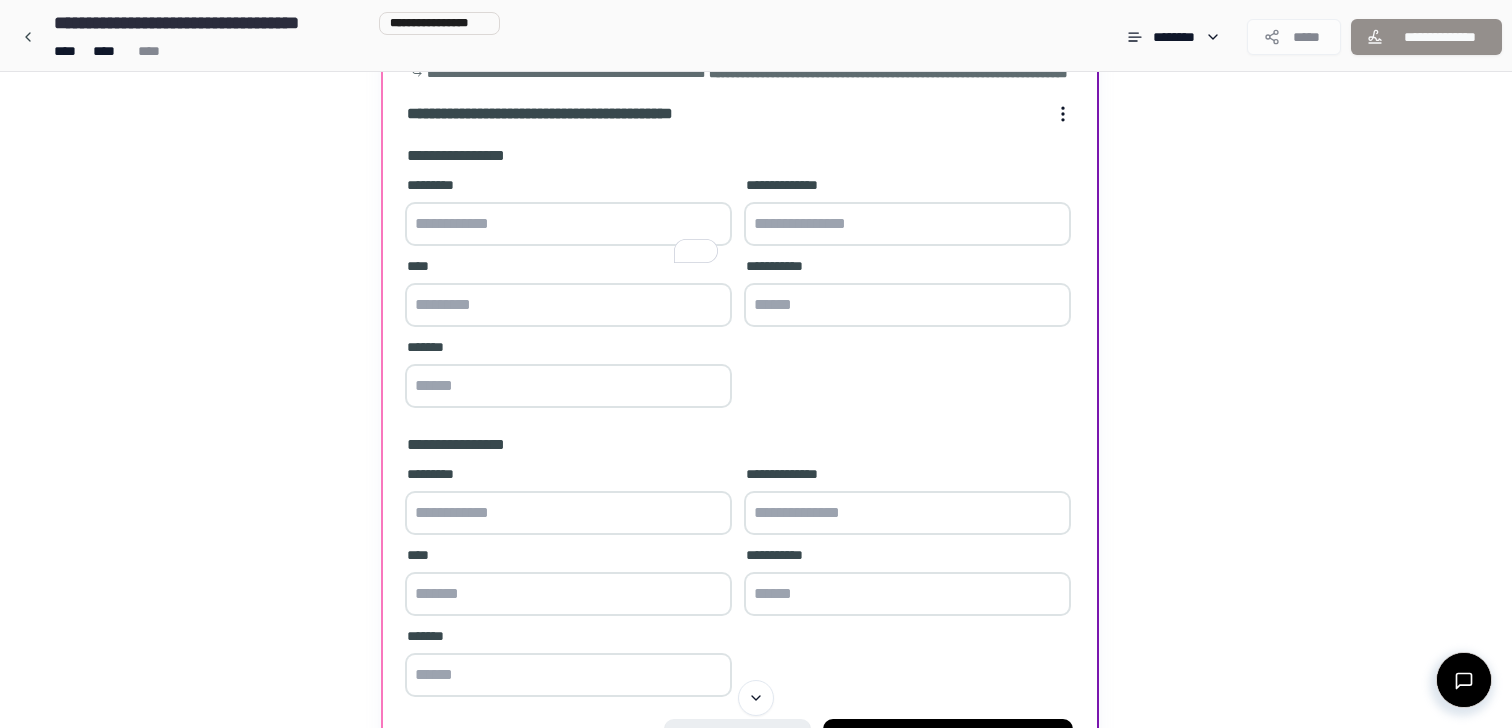 paste on "**********" 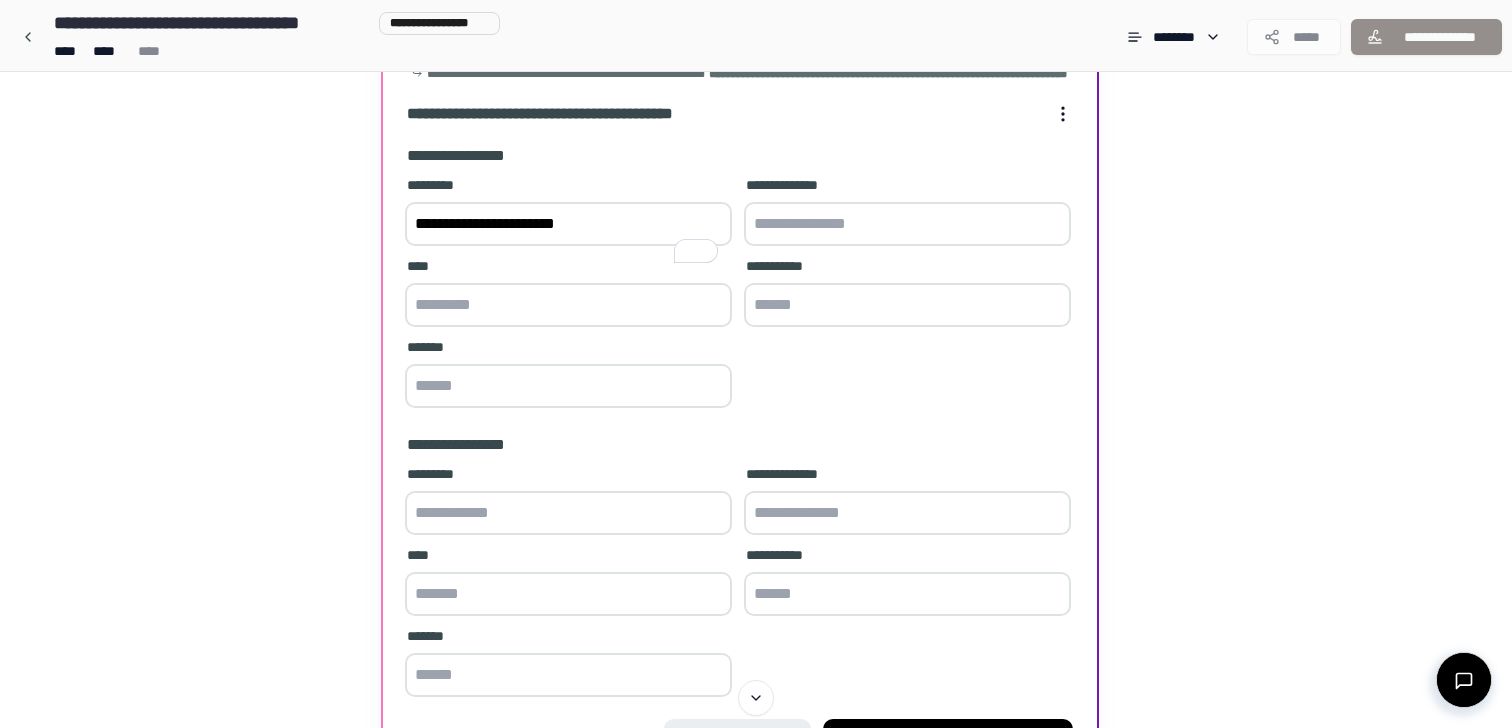 drag, startPoint x: 523, startPoint y: 256, endPoint x: 462, endPoint y: 255, distance: 61.008198 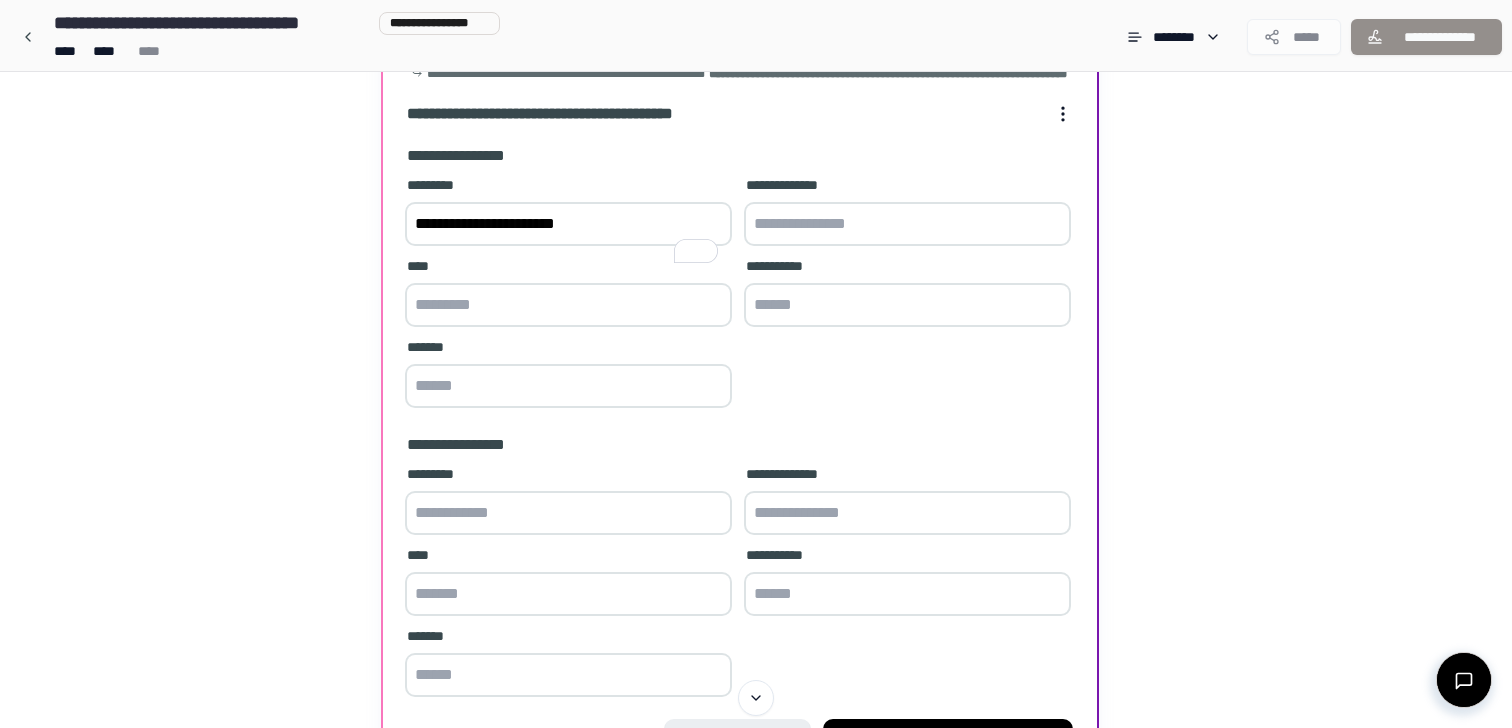 click on "**********" at bounding box center [568, 224] 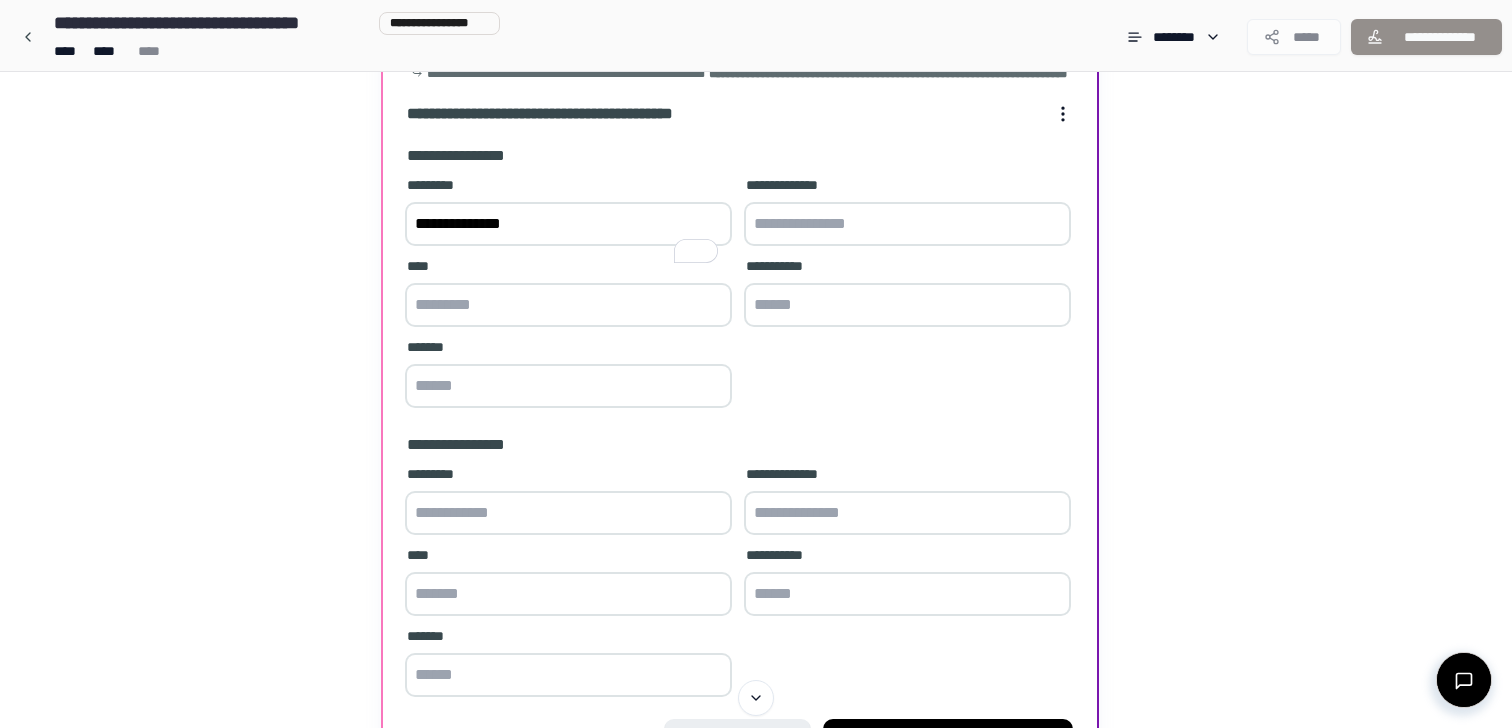 type on "**********" 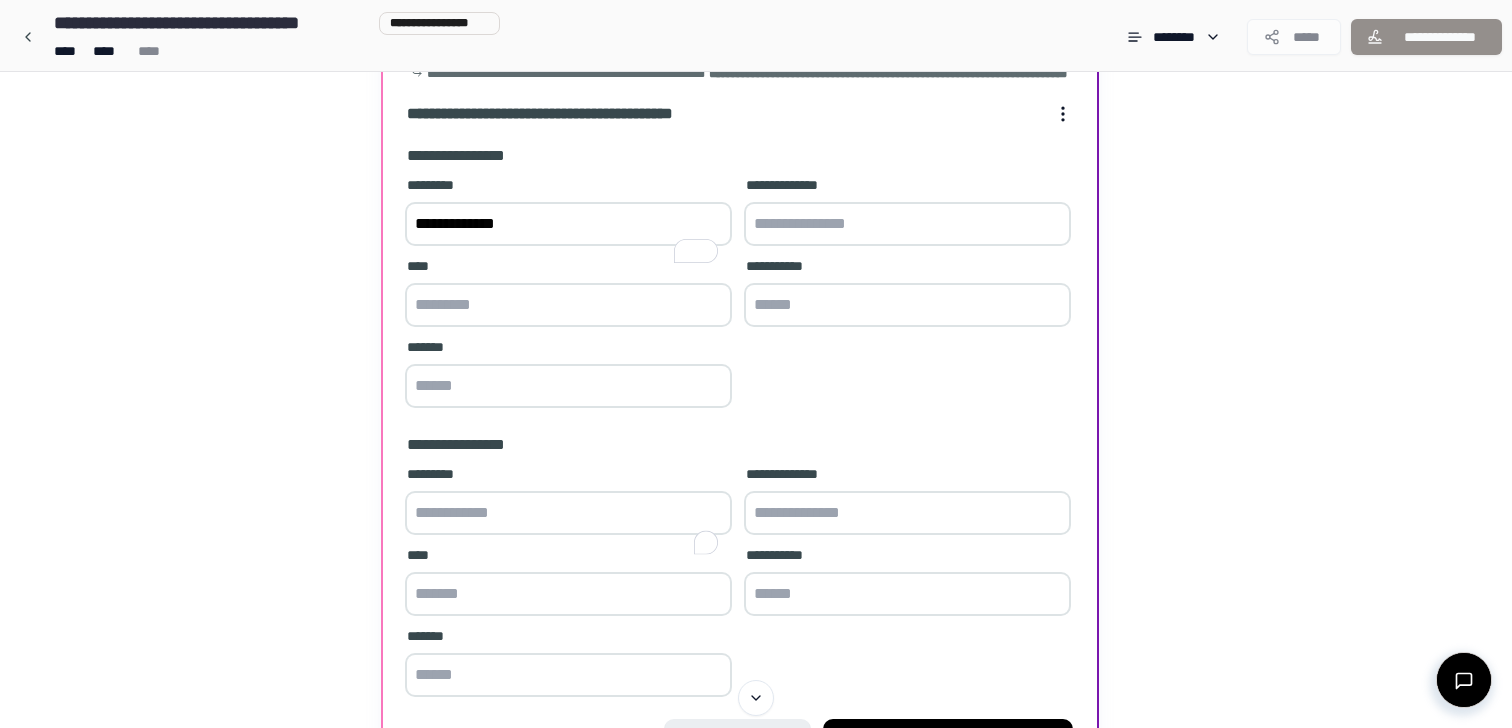 click at bounding box center [568, 513] 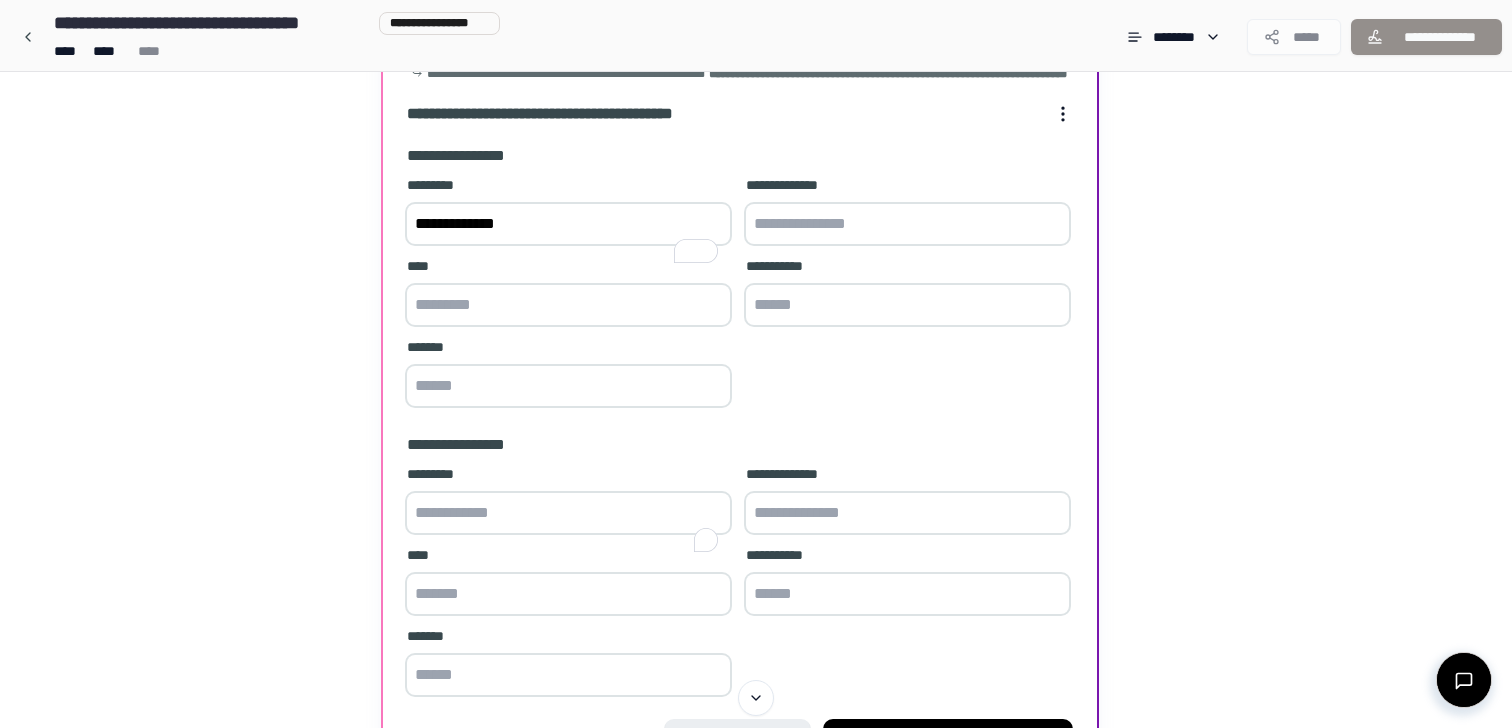 paste on "**********" 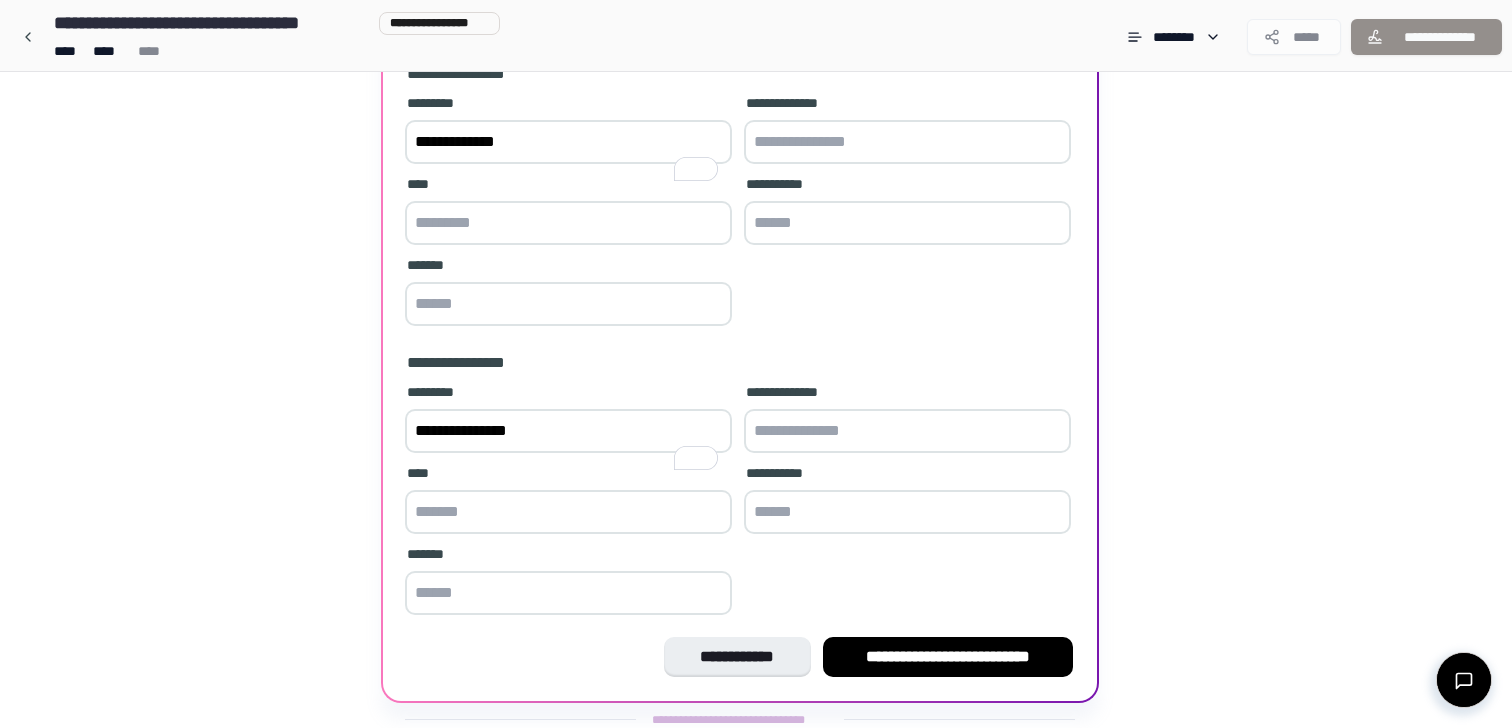 scroll, scrollTop: 318, scrollLeft: 0, axis: vertical 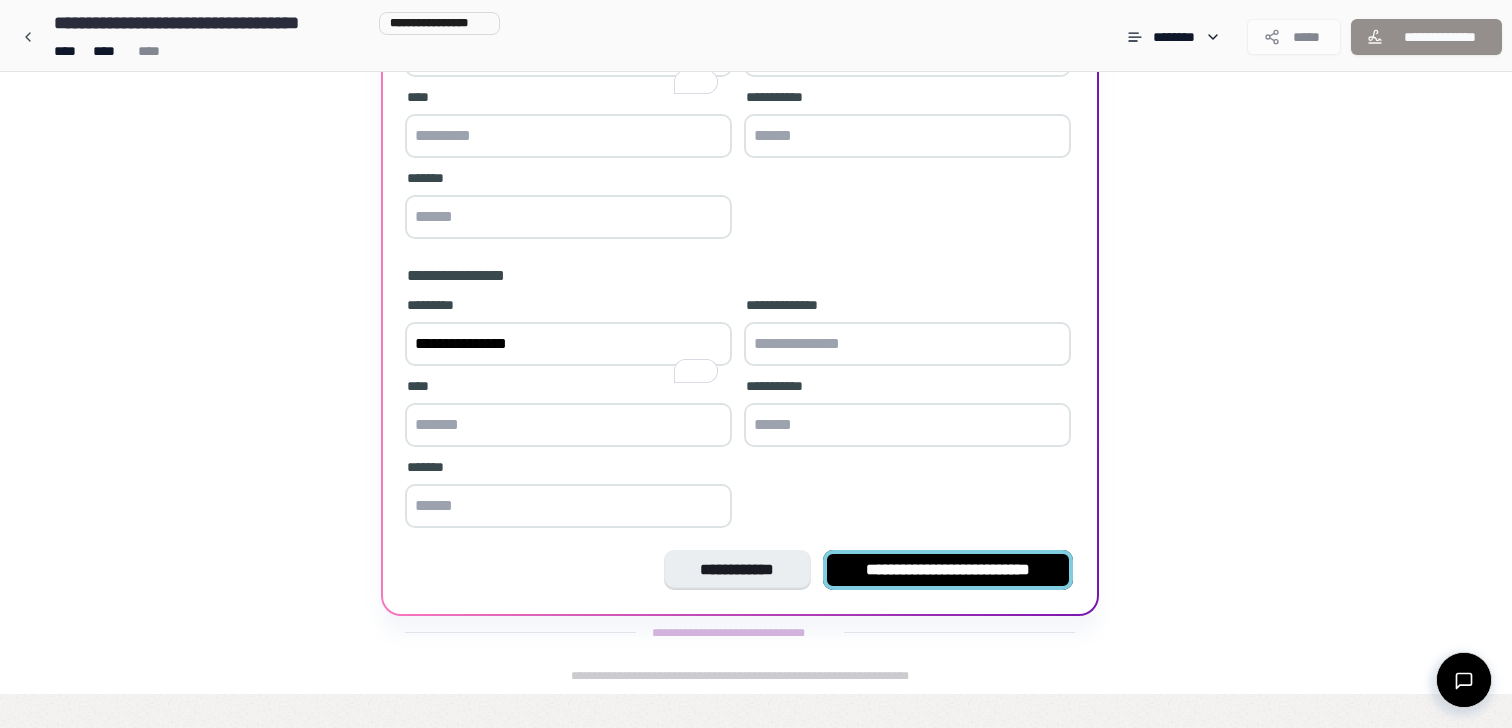 type on "**********" 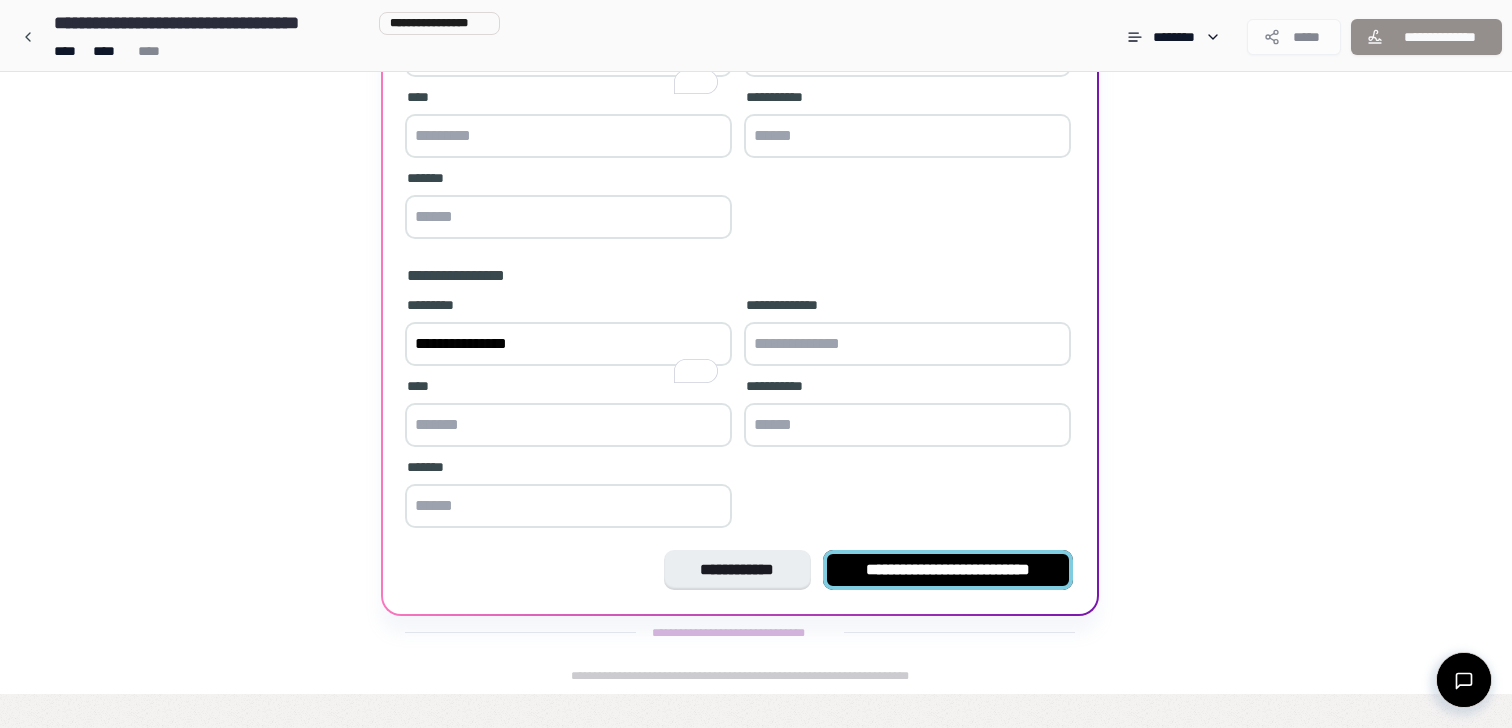click on "**********" at bounding box center (948, 570) 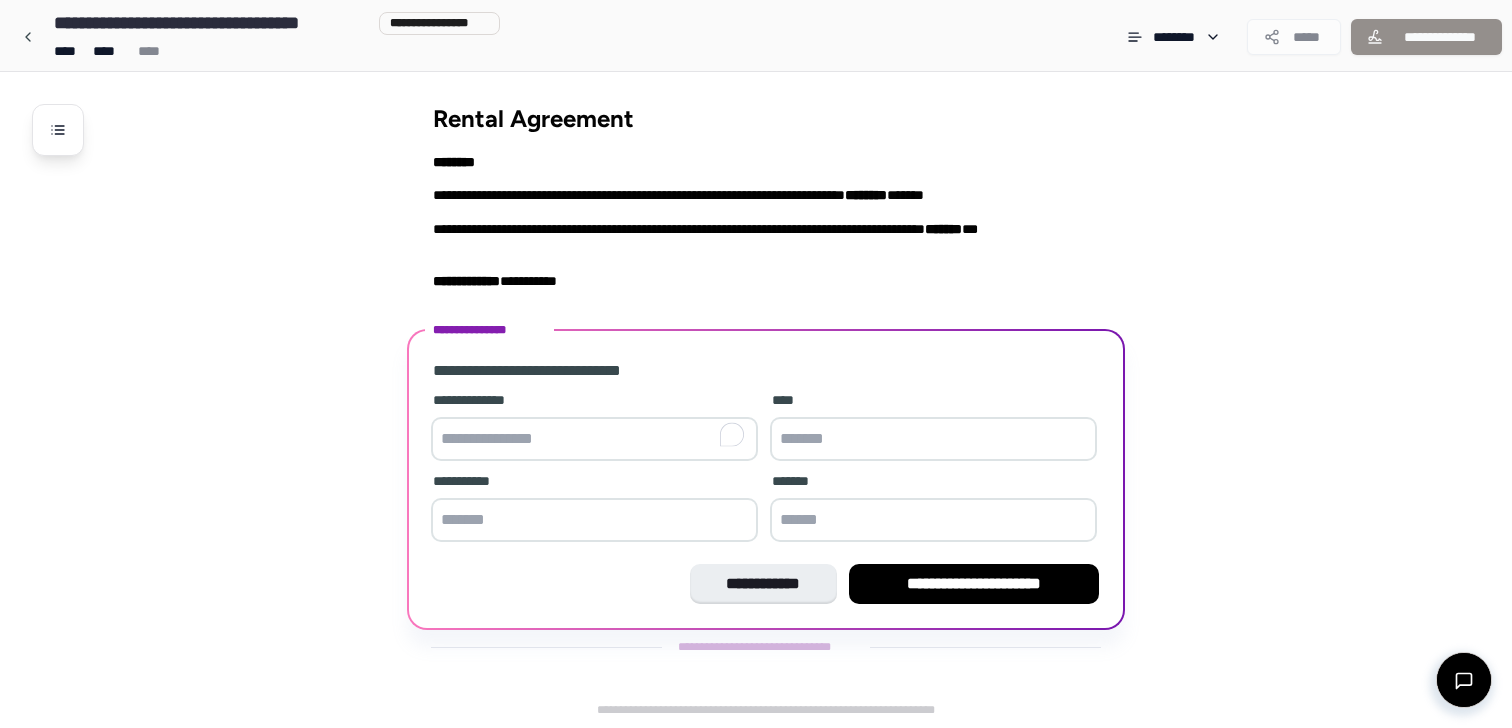 click at bounding box center (594, 439) 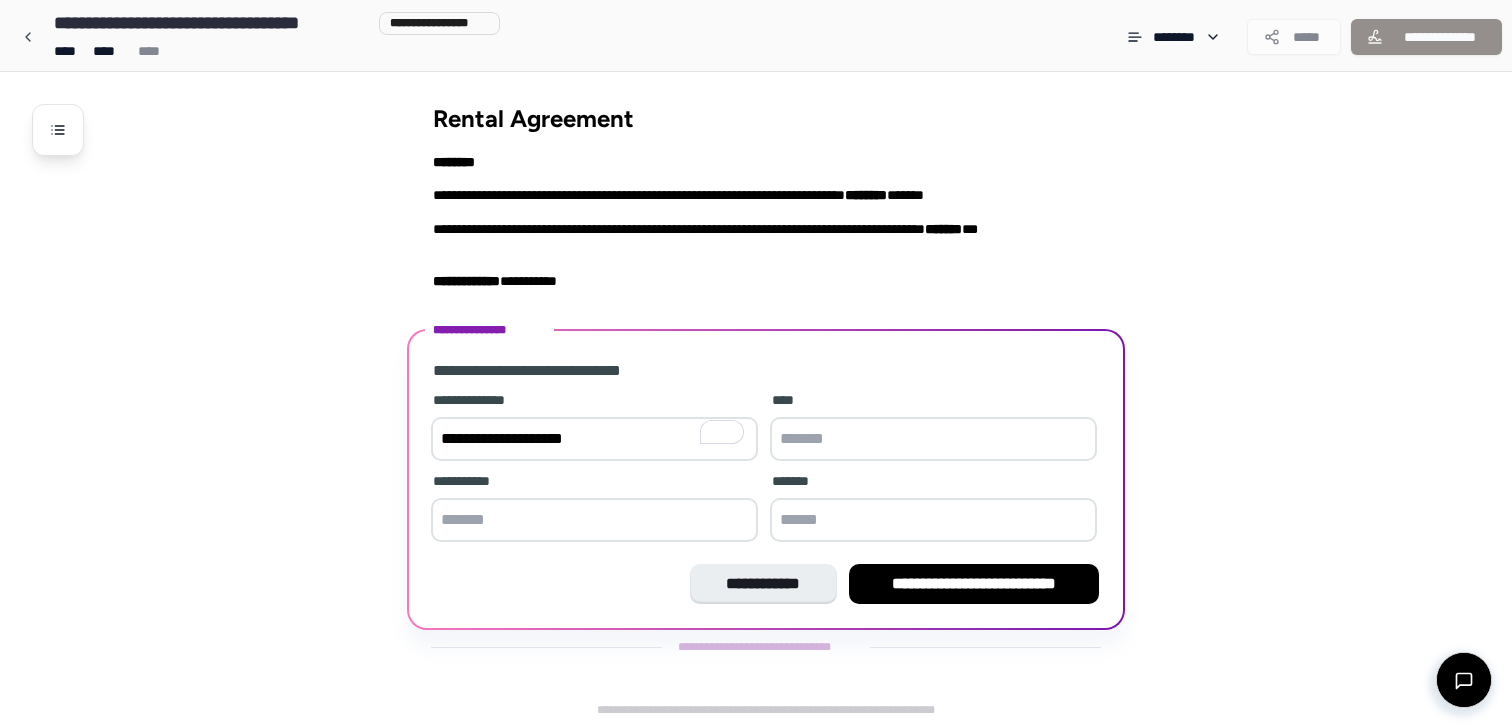 type on "**********" 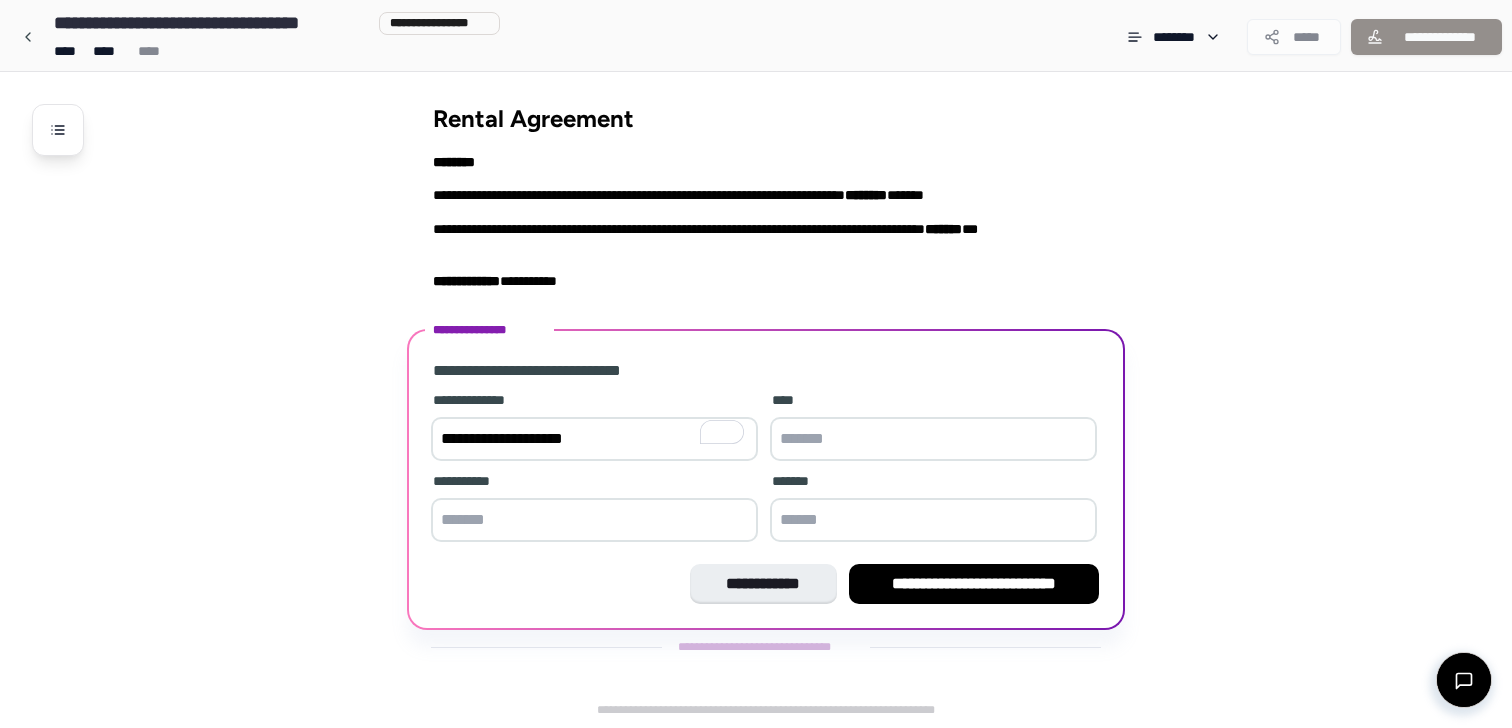 click at bounding box center [933, 439] 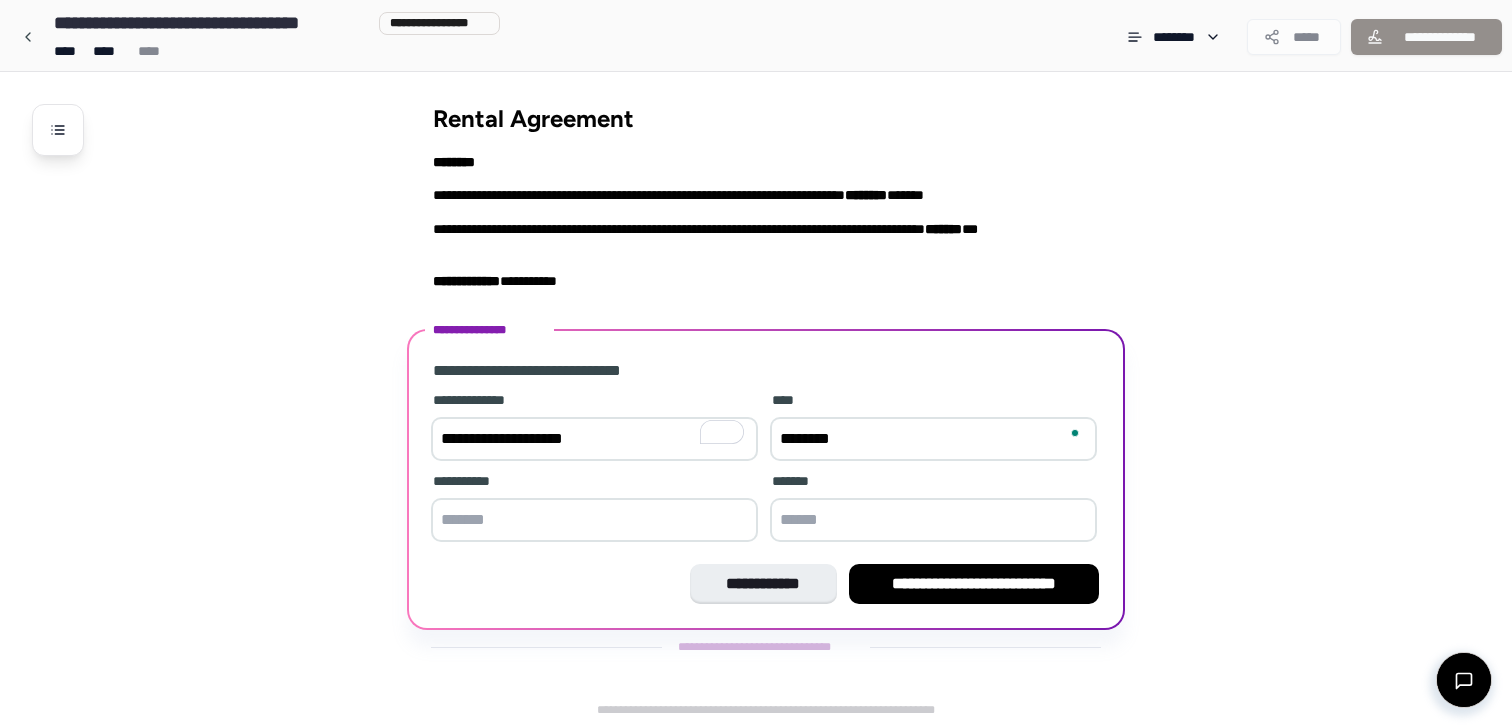 type on "*******" 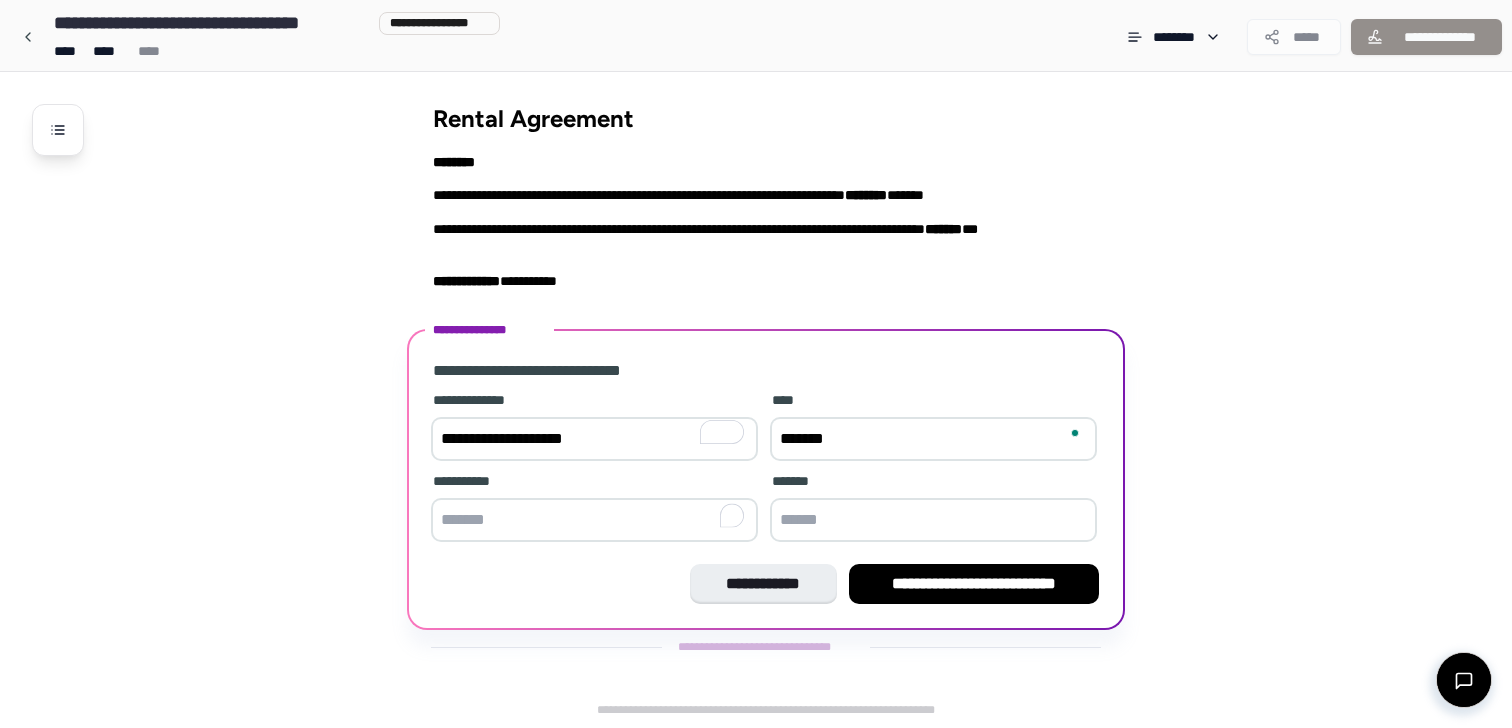 click at bounding box center (594, 520) 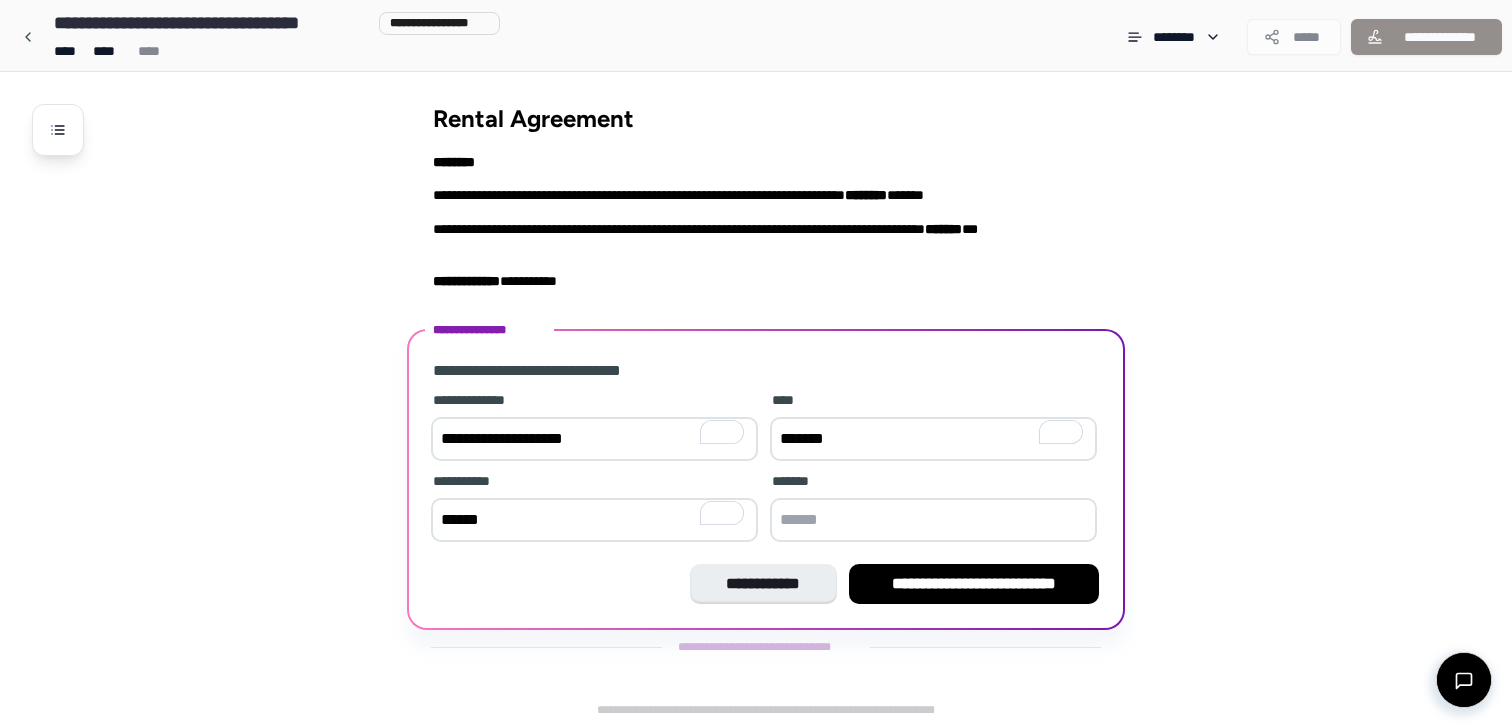 type on "******" 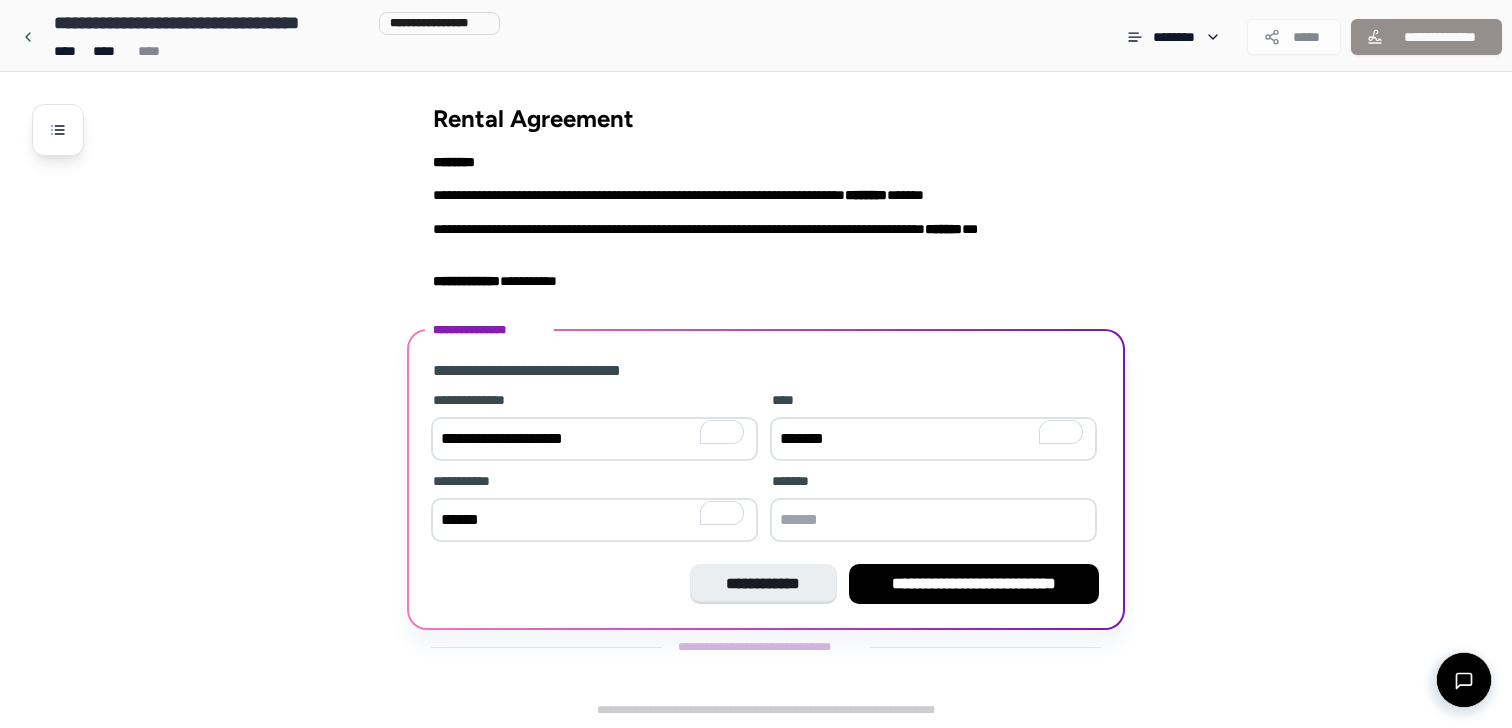 click on "**********" at bounding box center [594, 439] 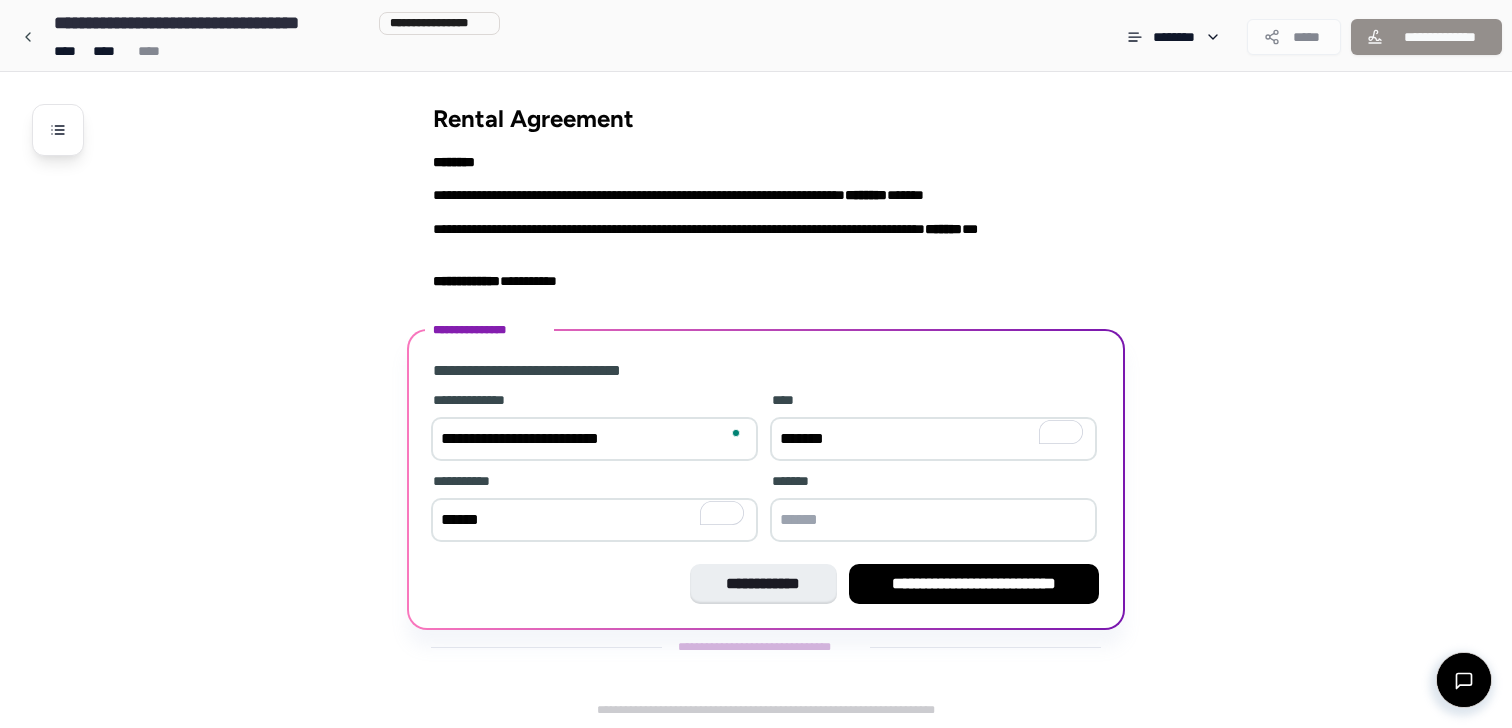 type on "**********" 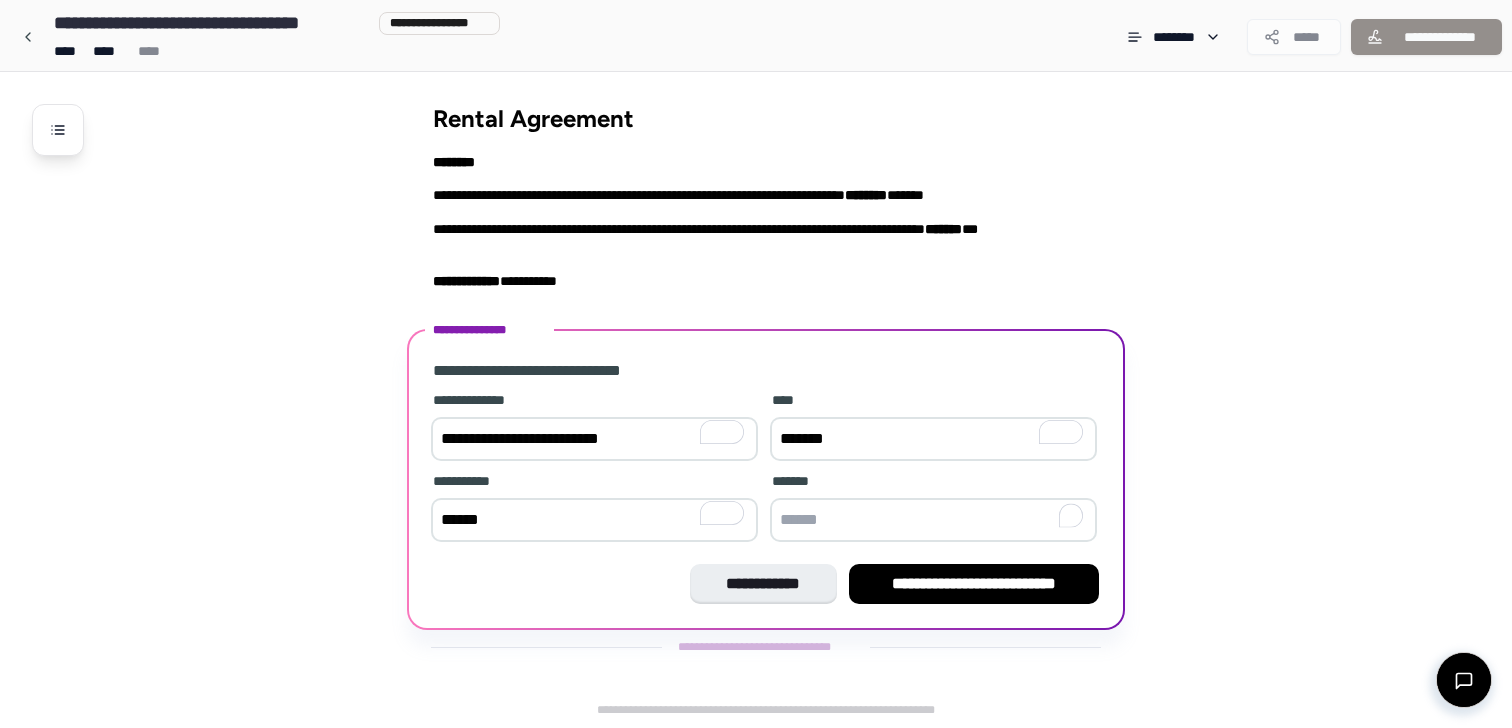 click at bounding box center [933, 520] 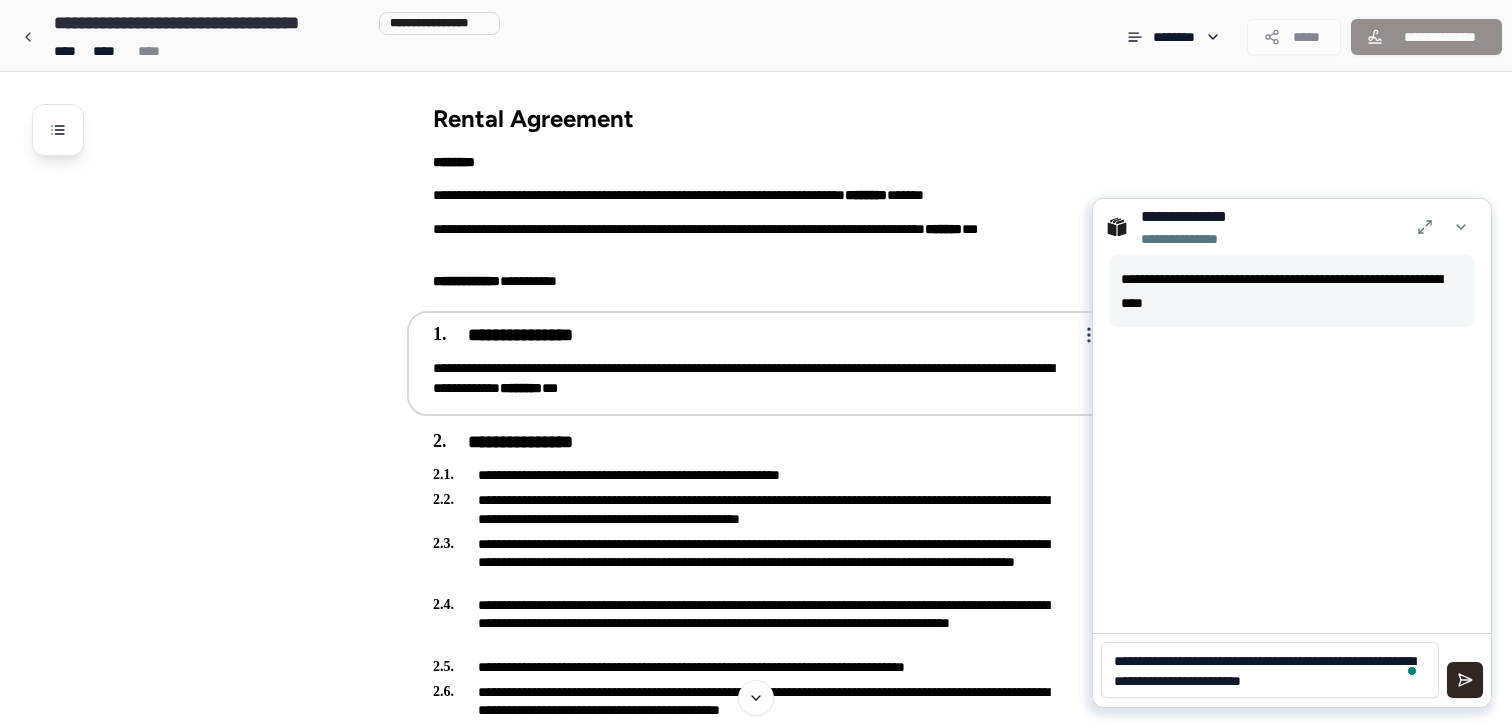 scroll, scrollTop: 122, scrollLeft: 0, axis: vertical 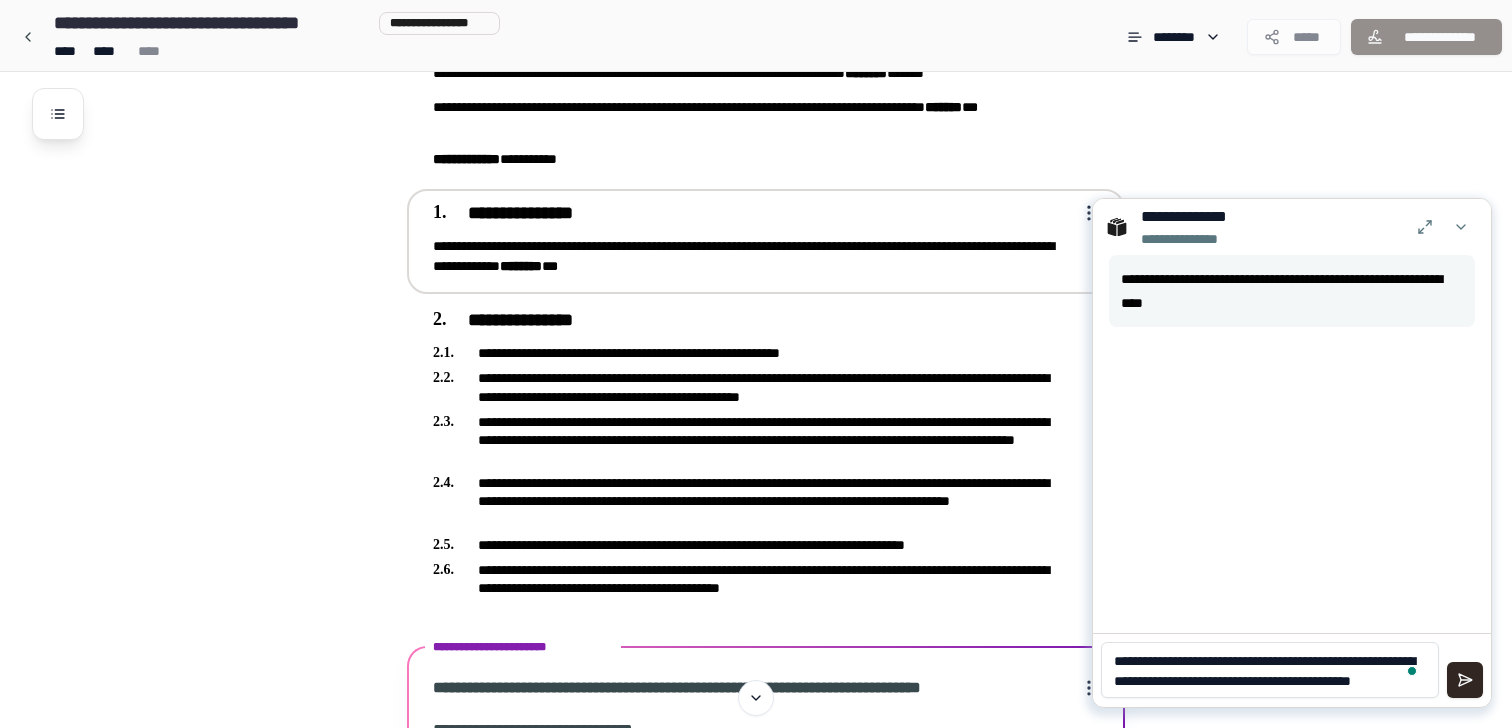type on "**********" 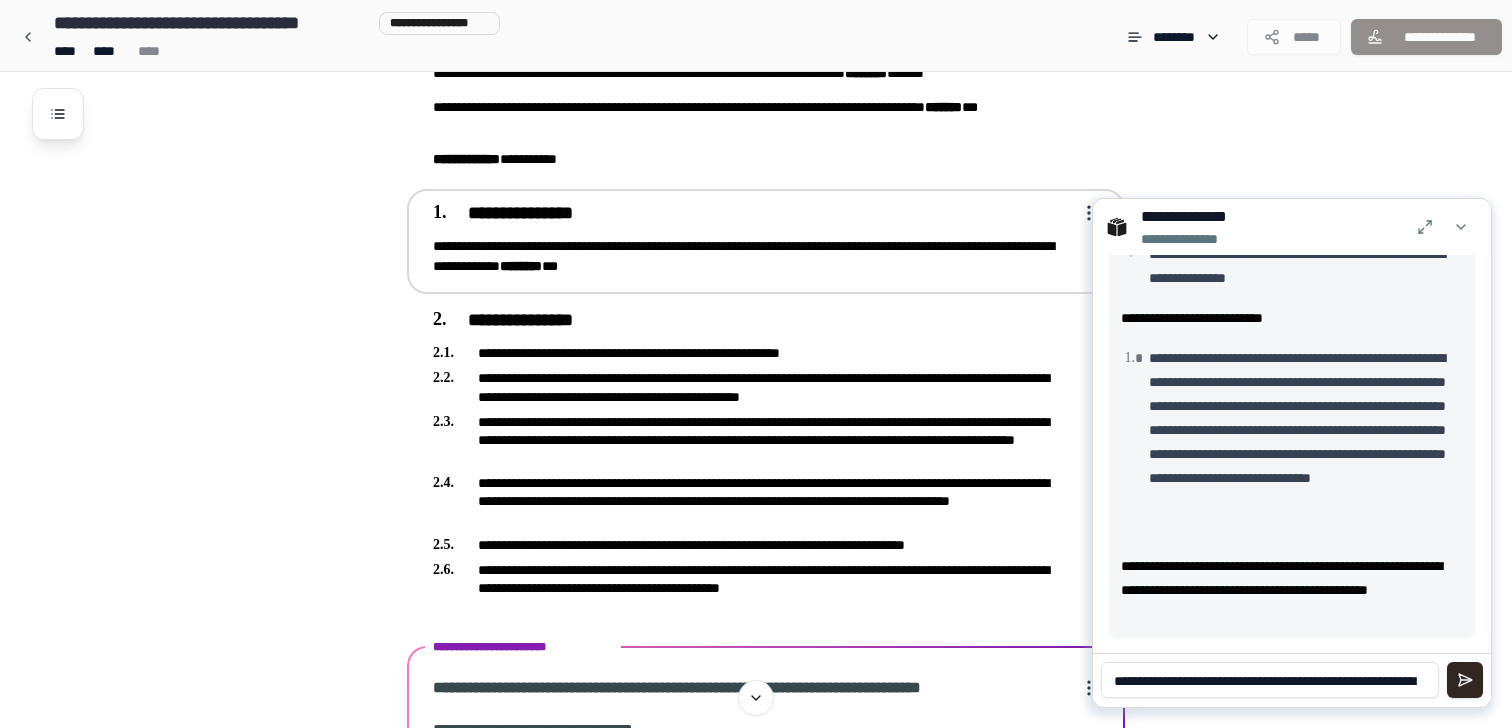 scroll, scrollTop: 333, scrollLeft: 0, axis: vertical 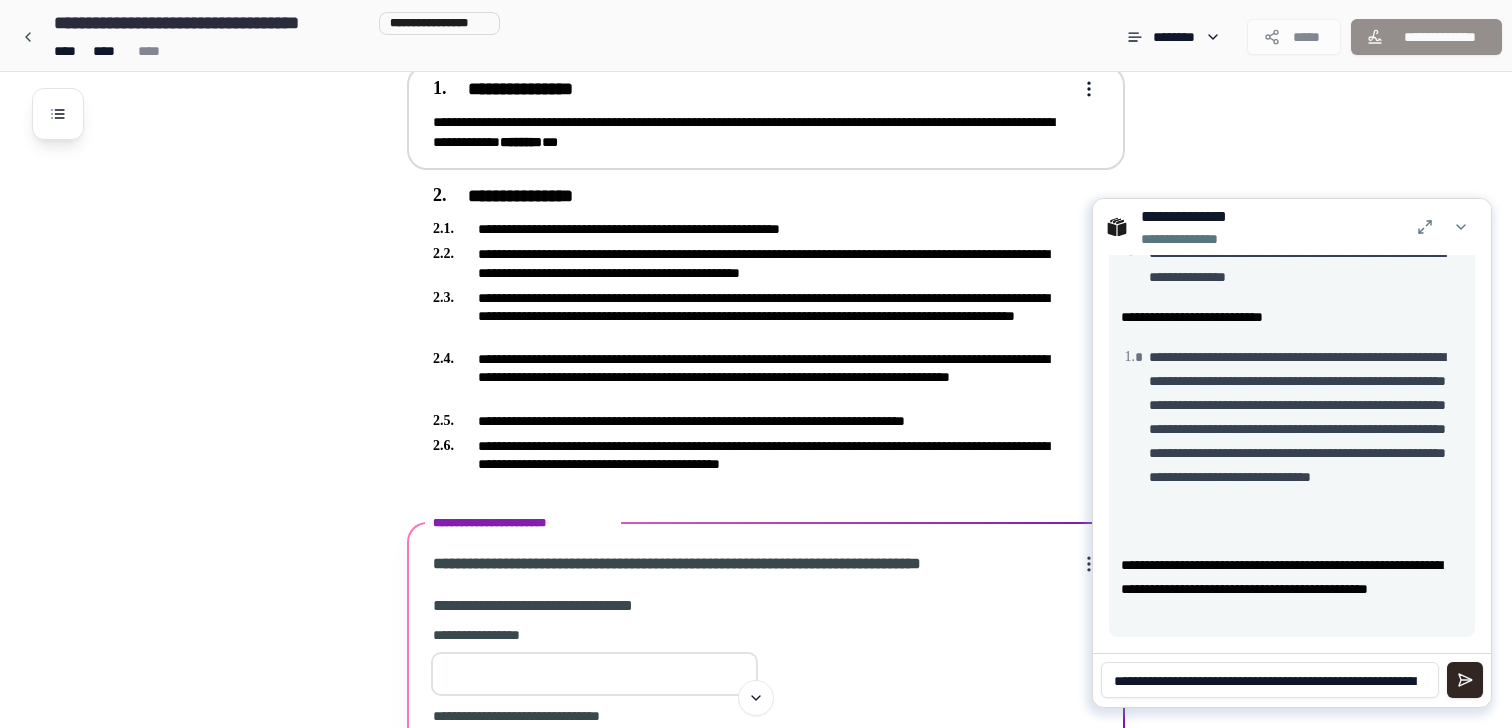 click on "**********" at bounding box center (1270, 680) 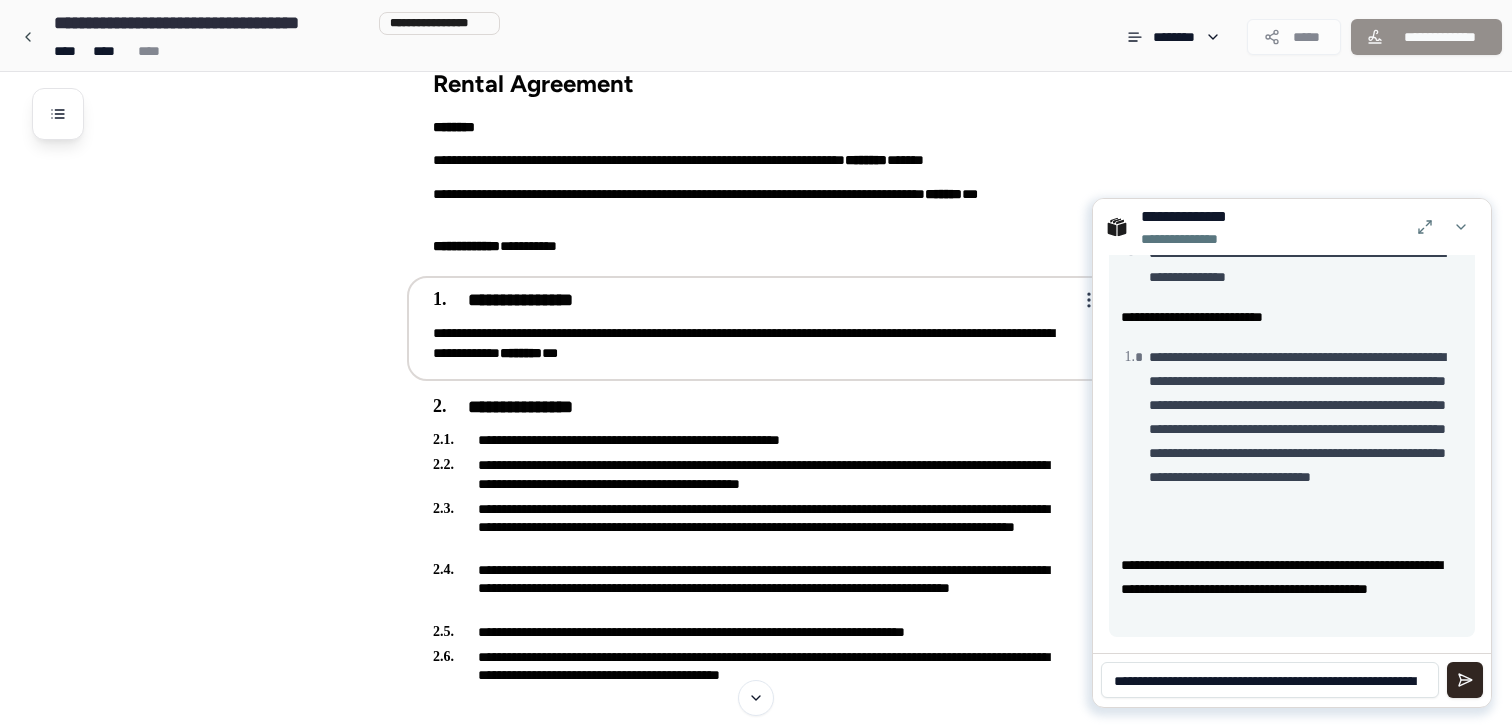 scroll, scrollTop: 31, scrollLeft: 0, axis: vertical 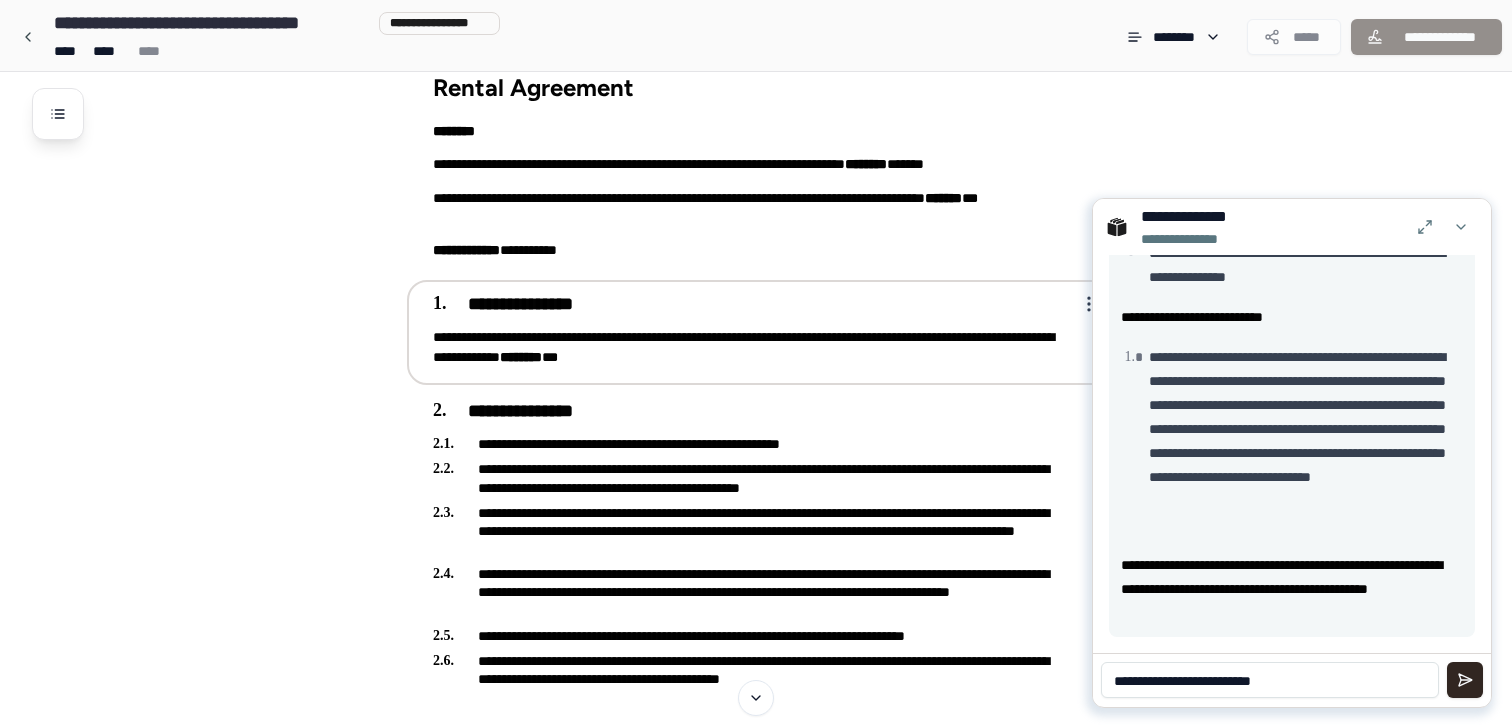 type on "**********" 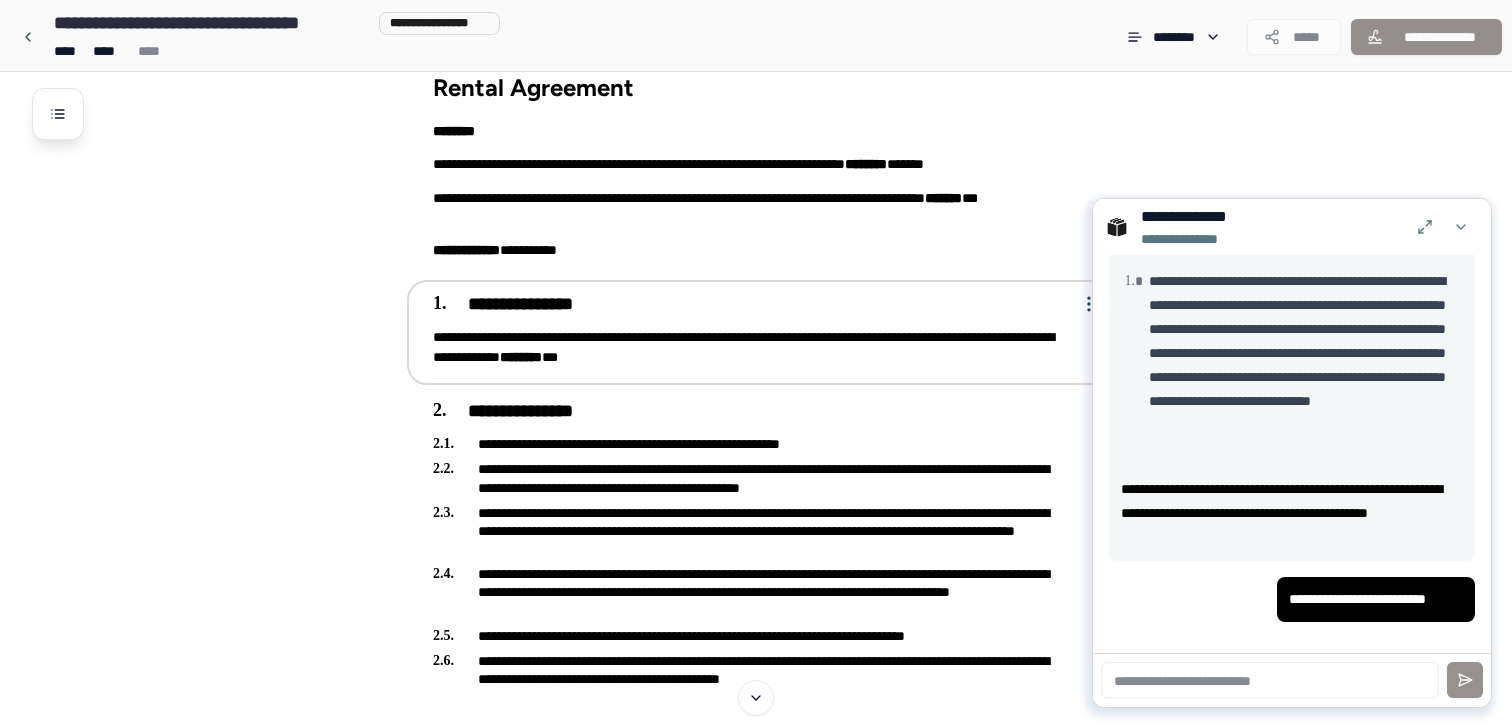scroll, scrollTop: 410, scrollLeft: 0, axis: vertical 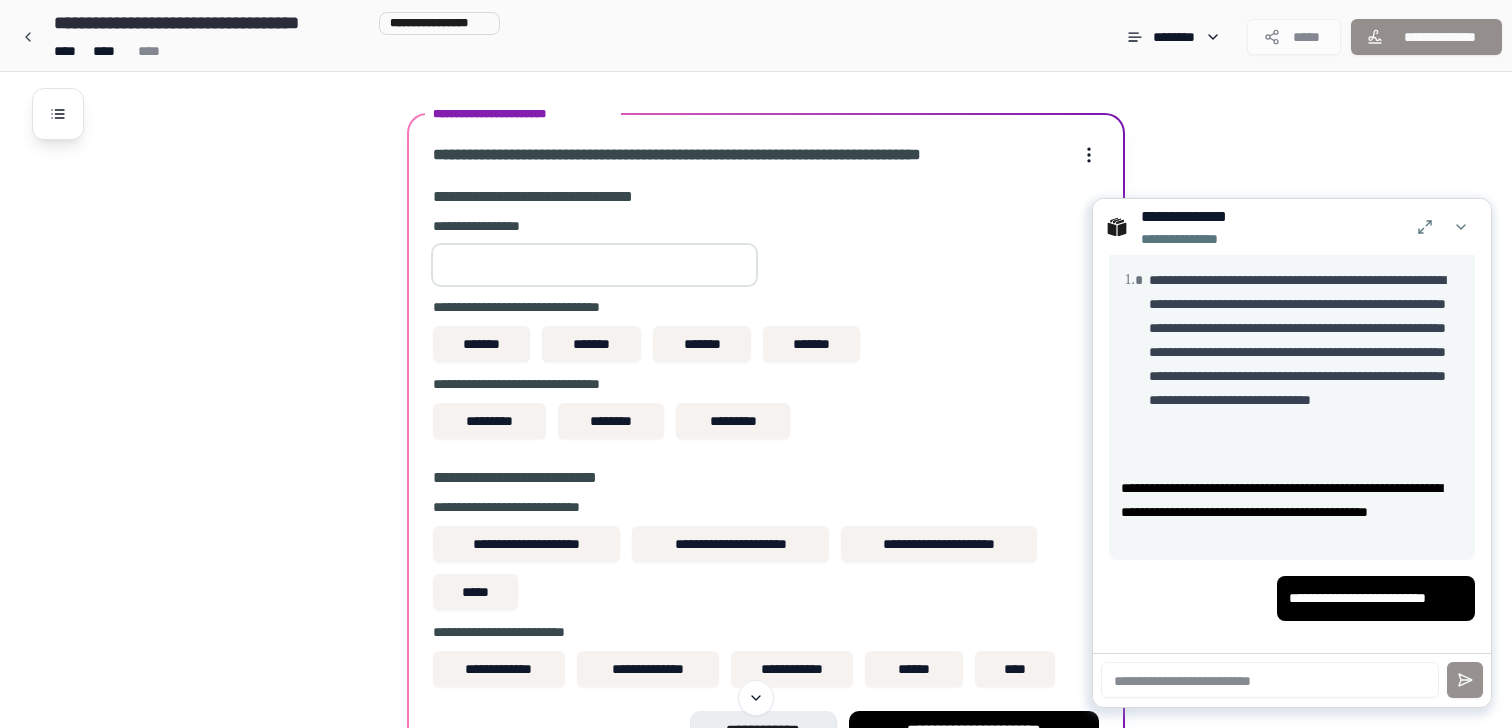 click at bounding box center (594, 265) 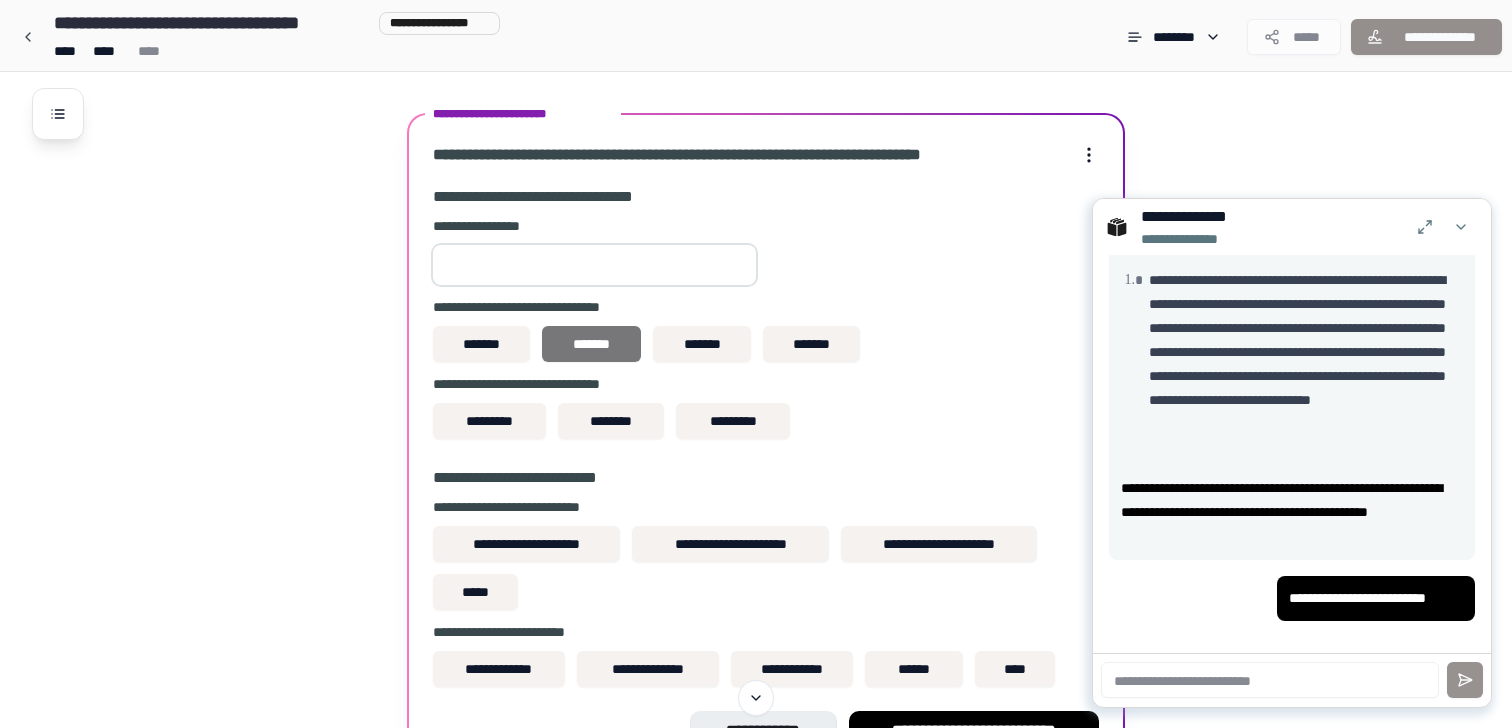 type on "****" 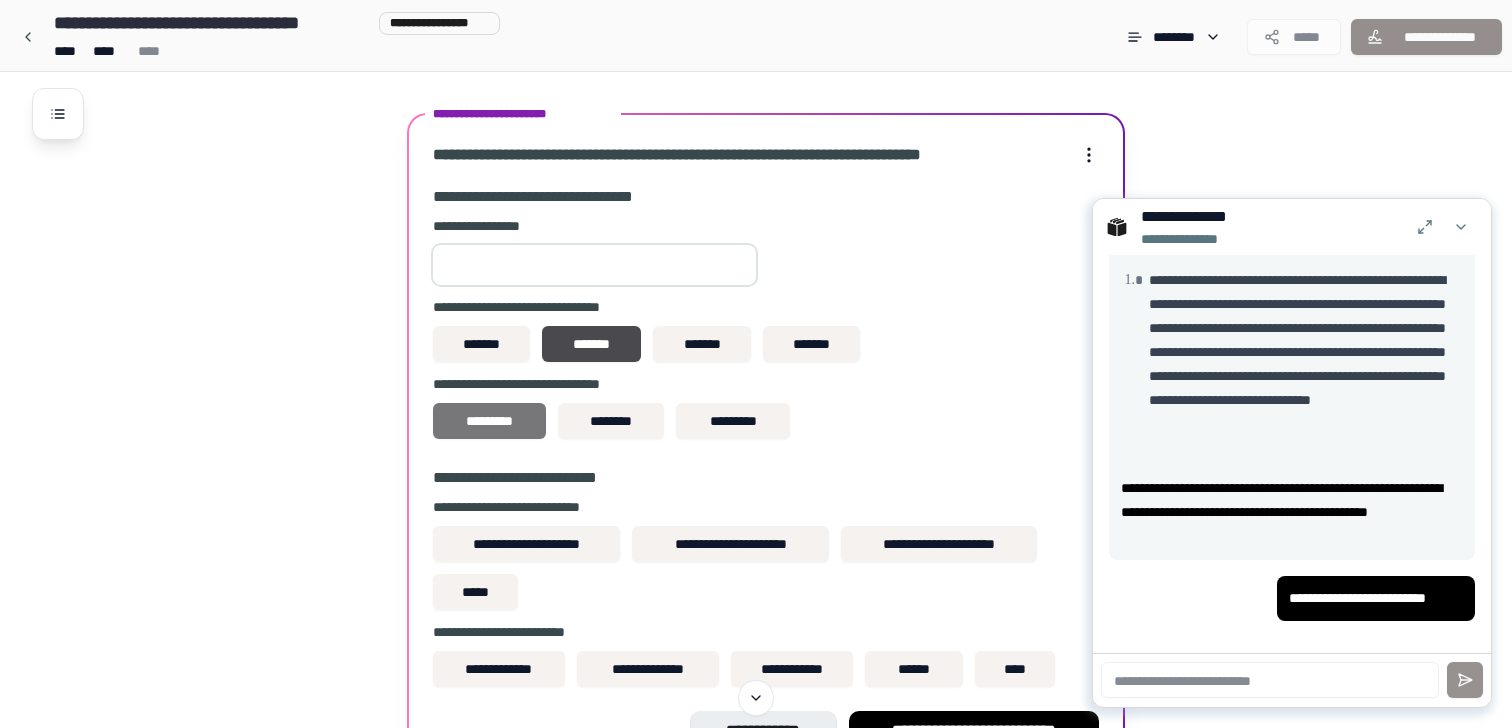 click on "*********" at bounding box center [489, 421] 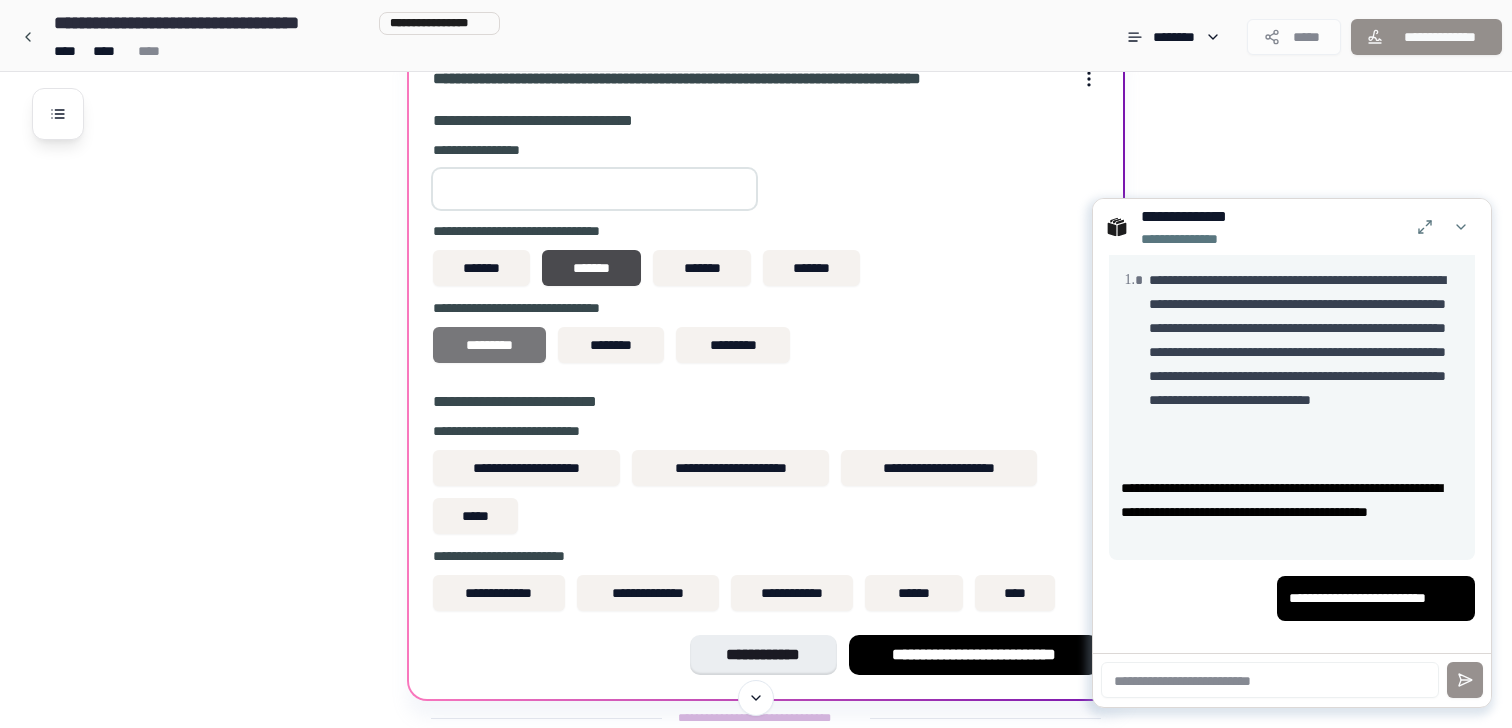 scroll, scrollTop: 748, scrollLeft: 0, axis: vertical 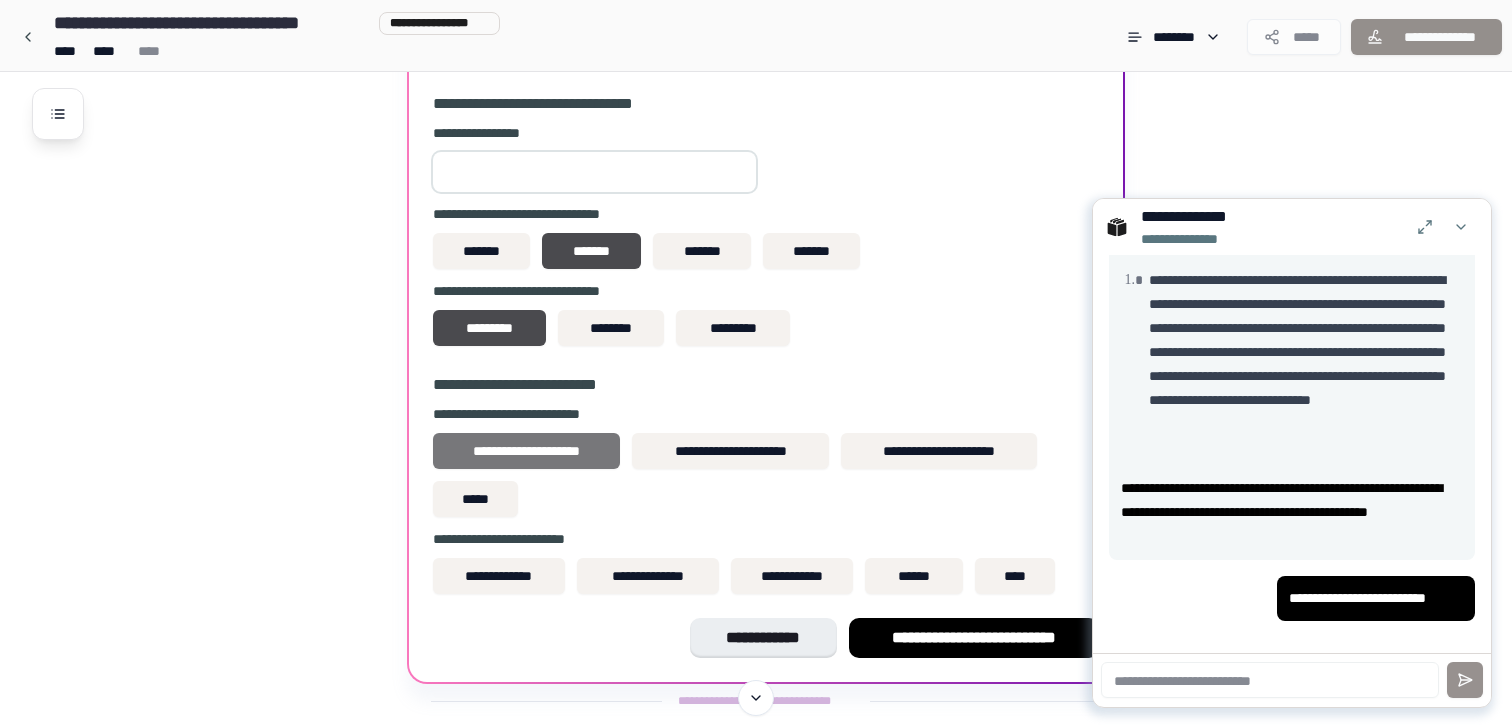 click on "**********" at bounding box center [526, 451] 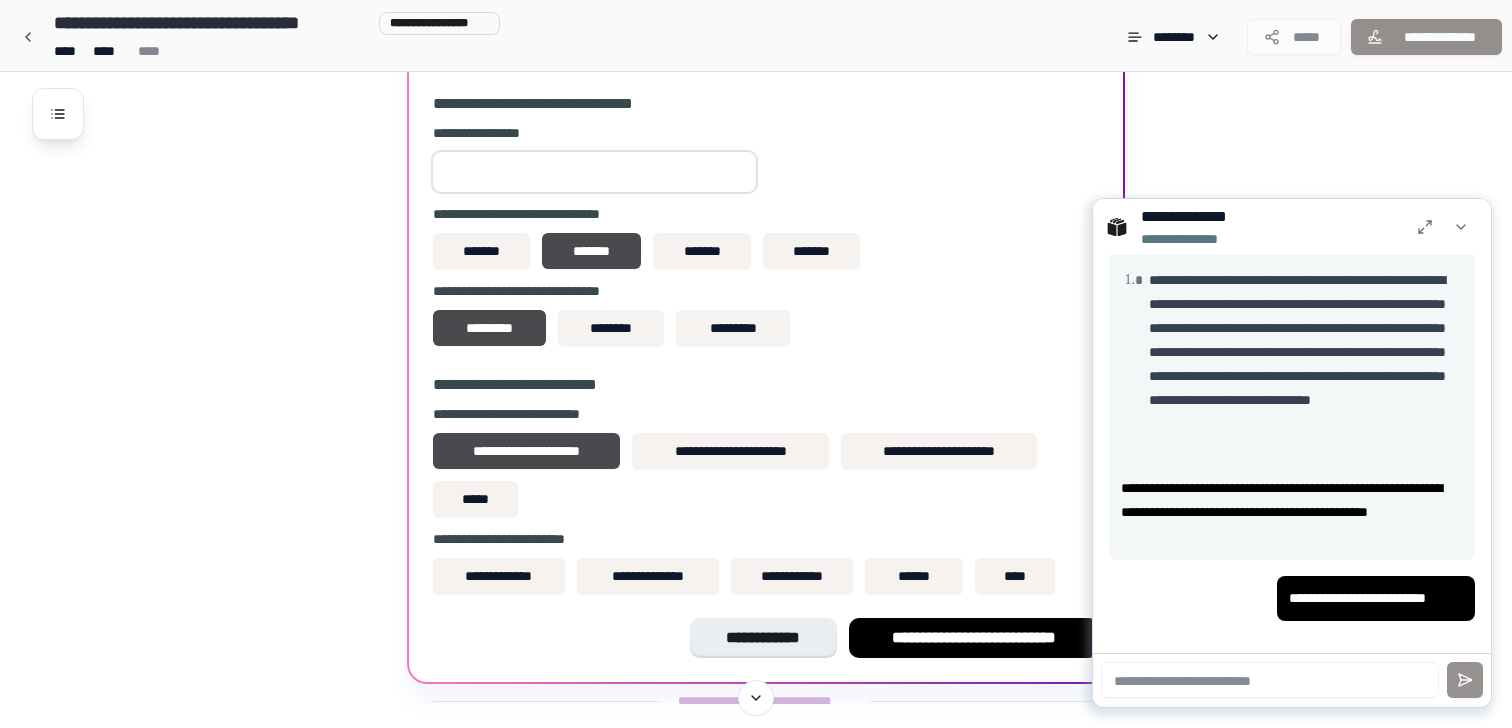 scroll, scrollTop: 782, scrollLeft: 0, axis: vertical 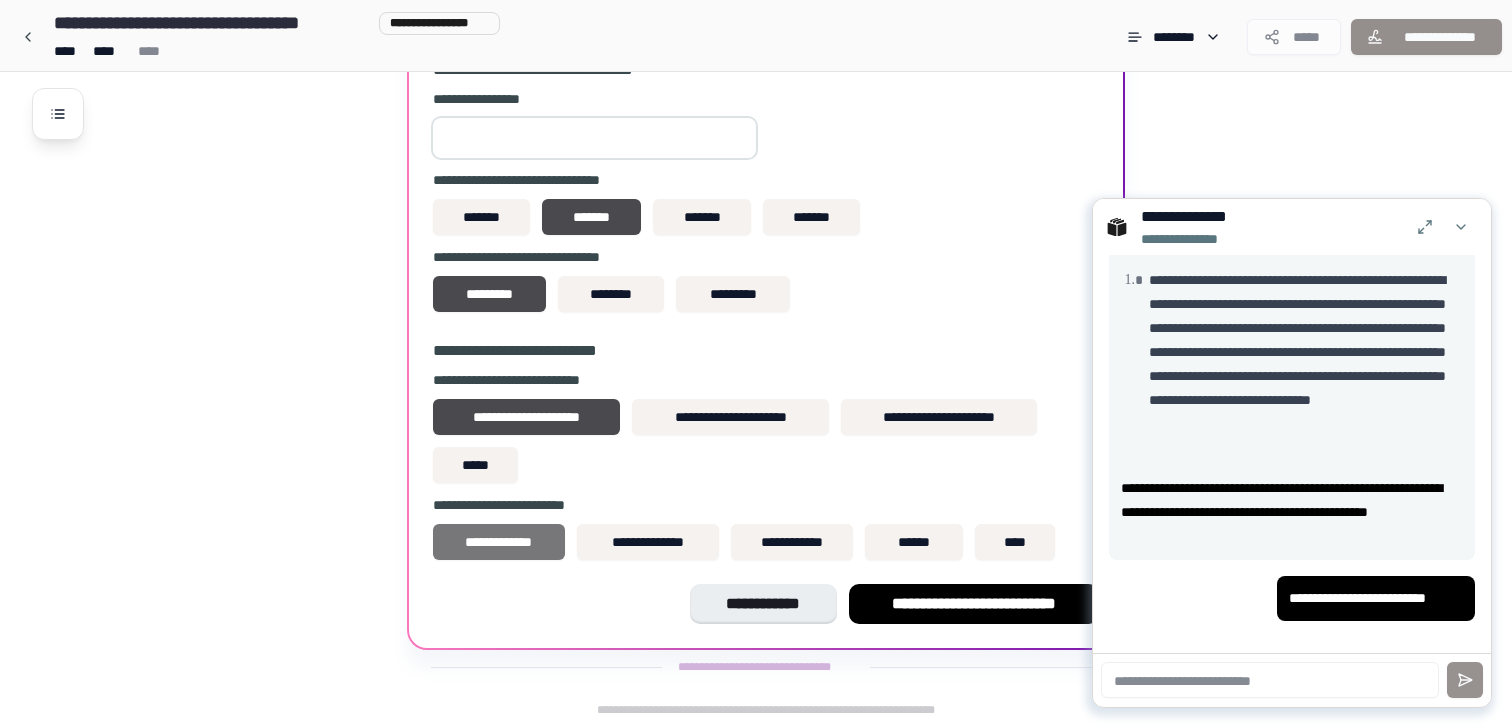 click on "**********" at bounding box center (499, 542) 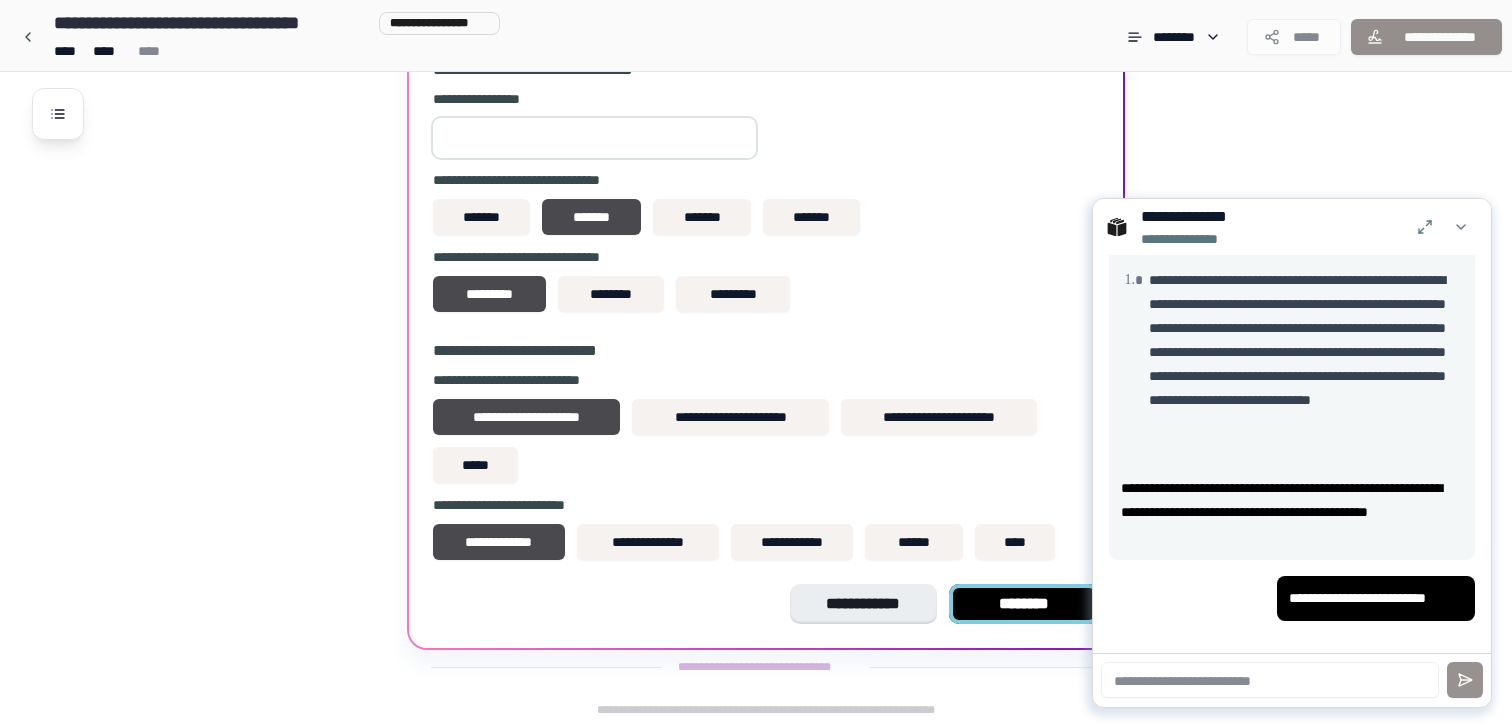 click on "********" at bounding box center [1024, 604] 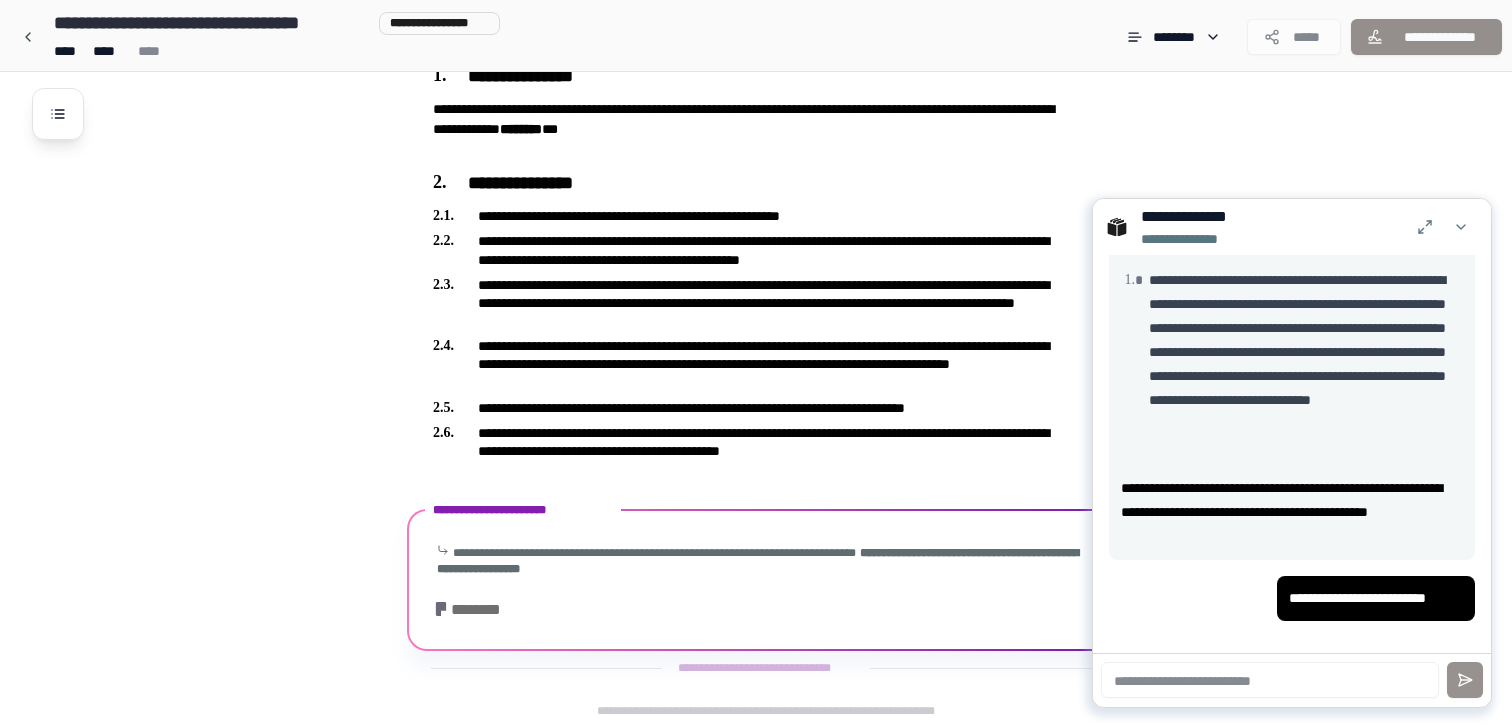 scroll, scrollTop: 175, scrollLeft: 0, axis: vertical 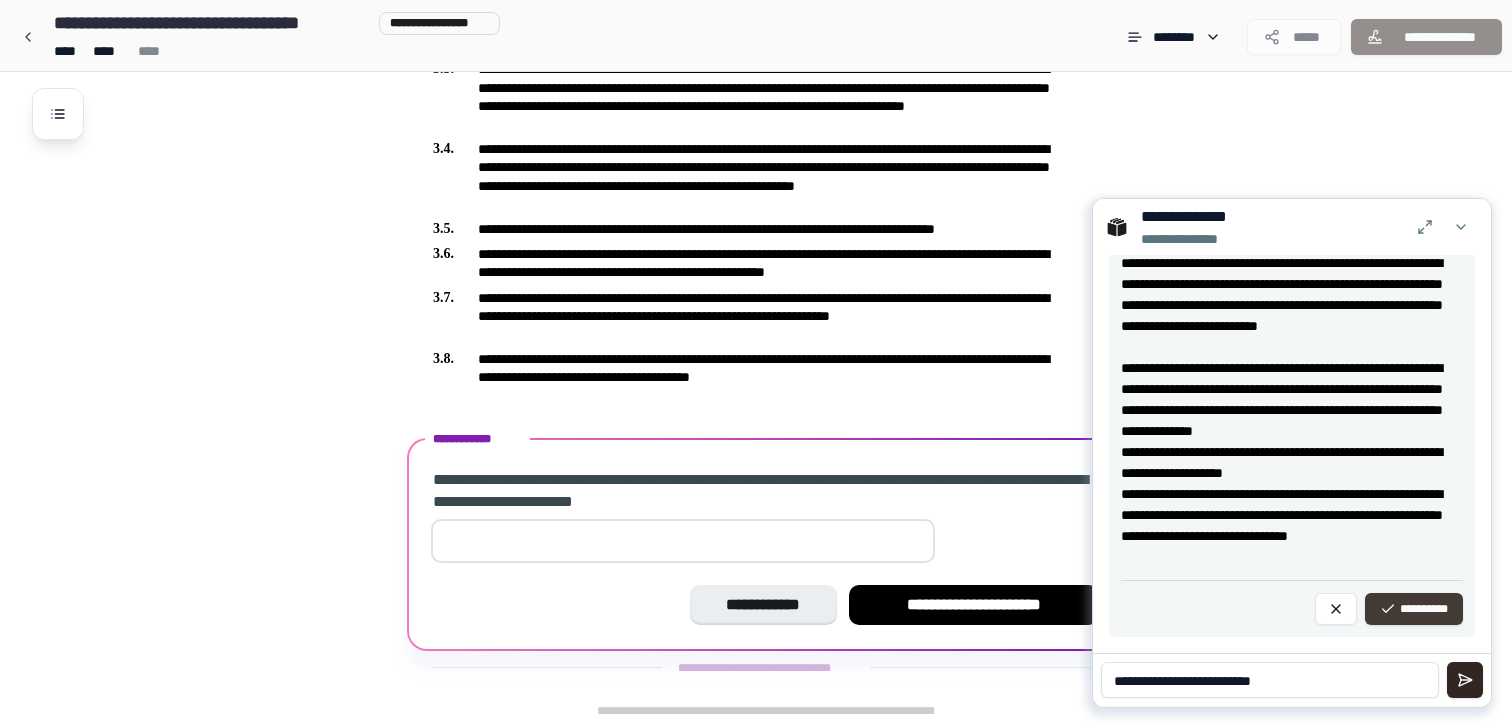 click on "**********" at bounding box center (1414, 609) 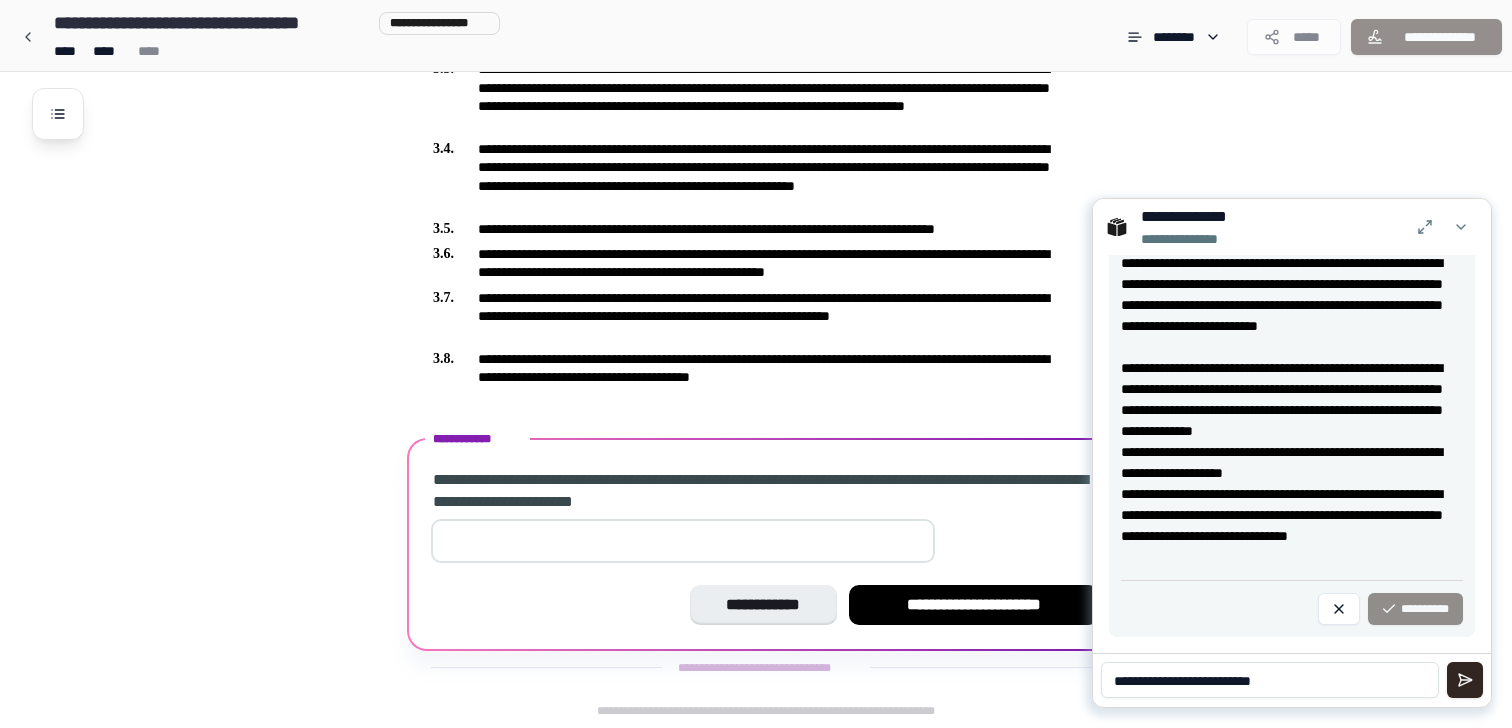scroll, scrollTop: 431, scrollLeft: 0, axis: vertical 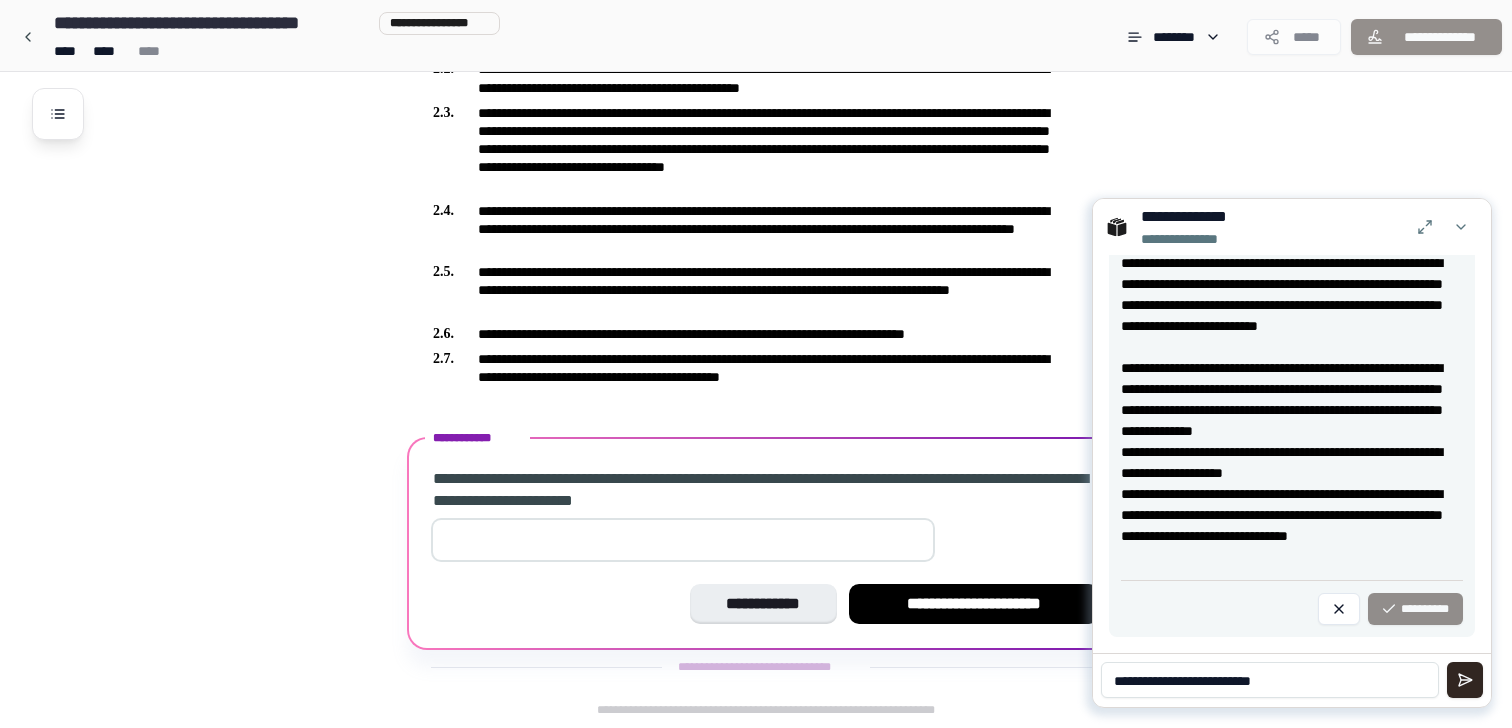 click at bounding box center [683, 540] 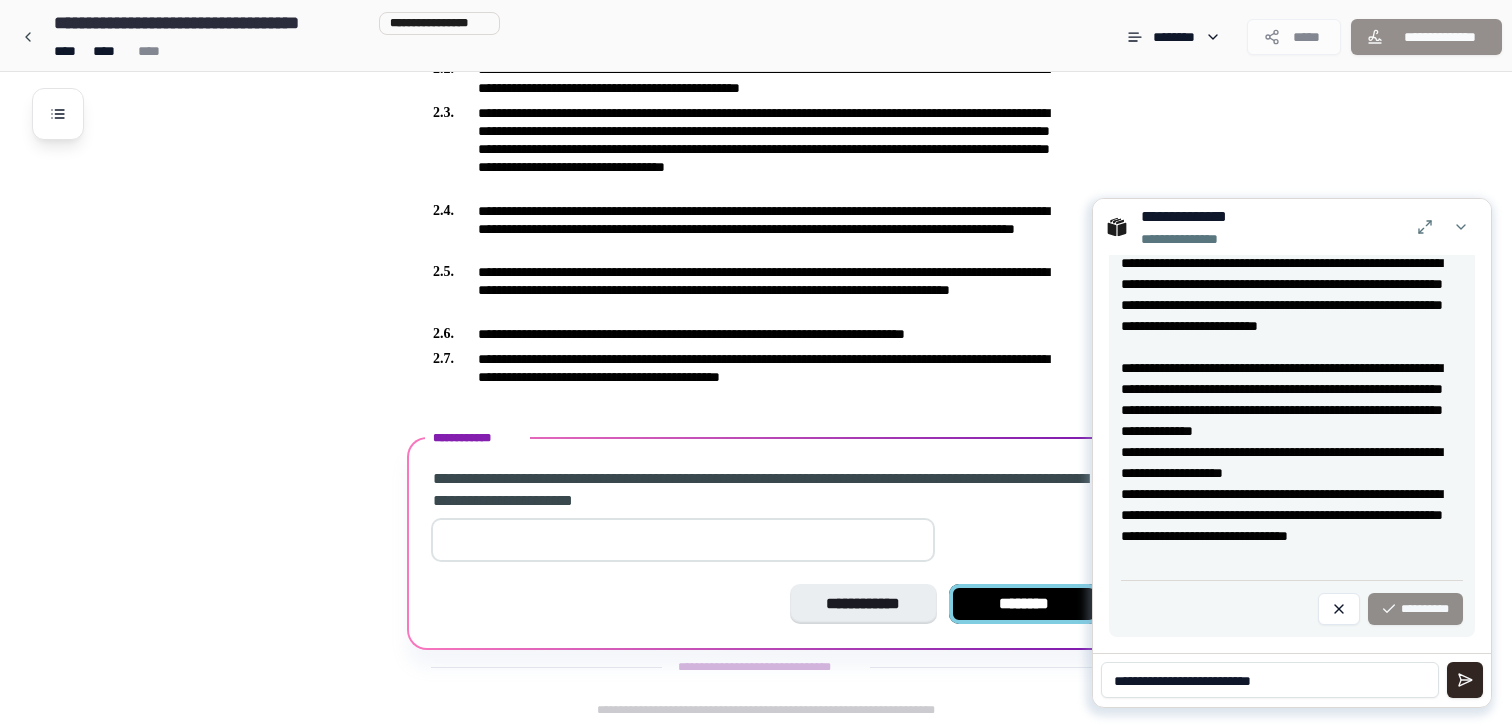 scroll, scrollTop: 665, scrollLeft: 0, axis: vertical 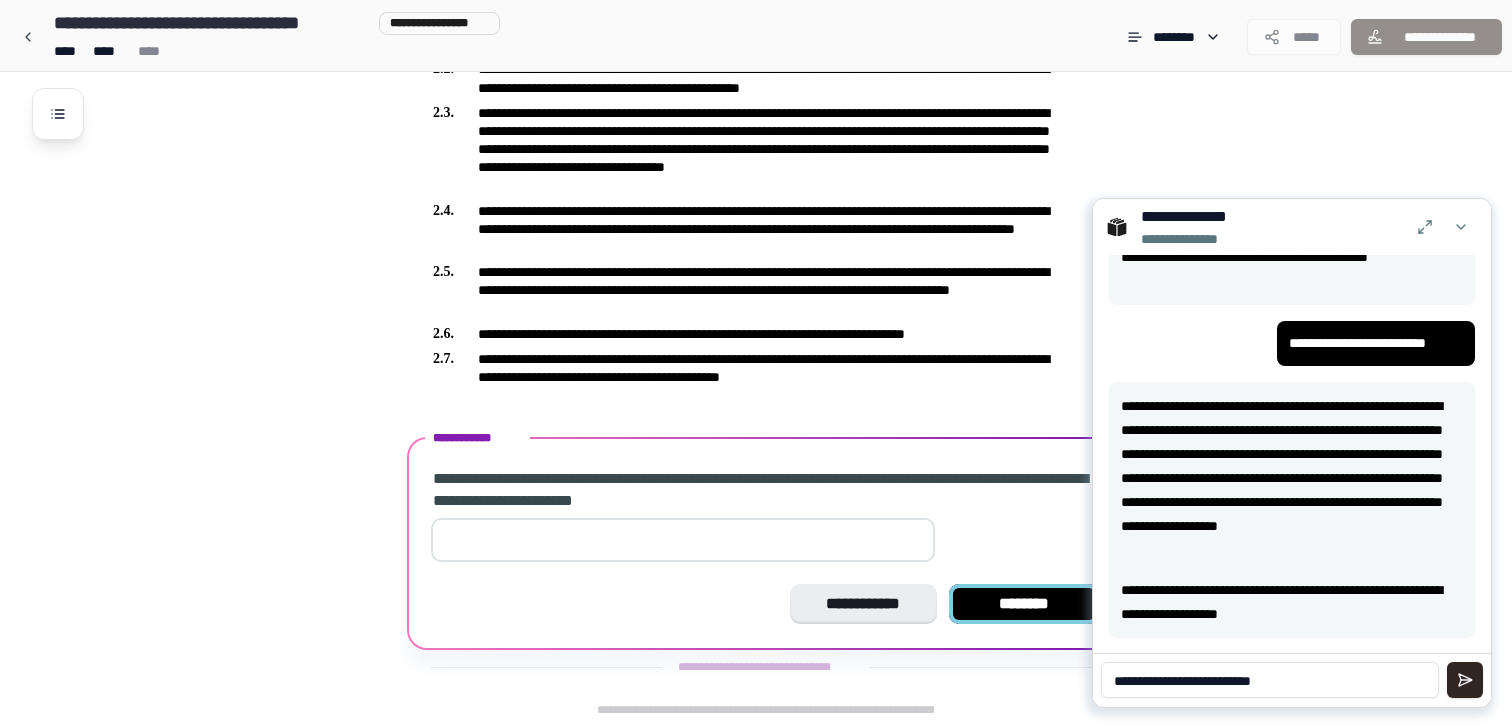 type on "**" 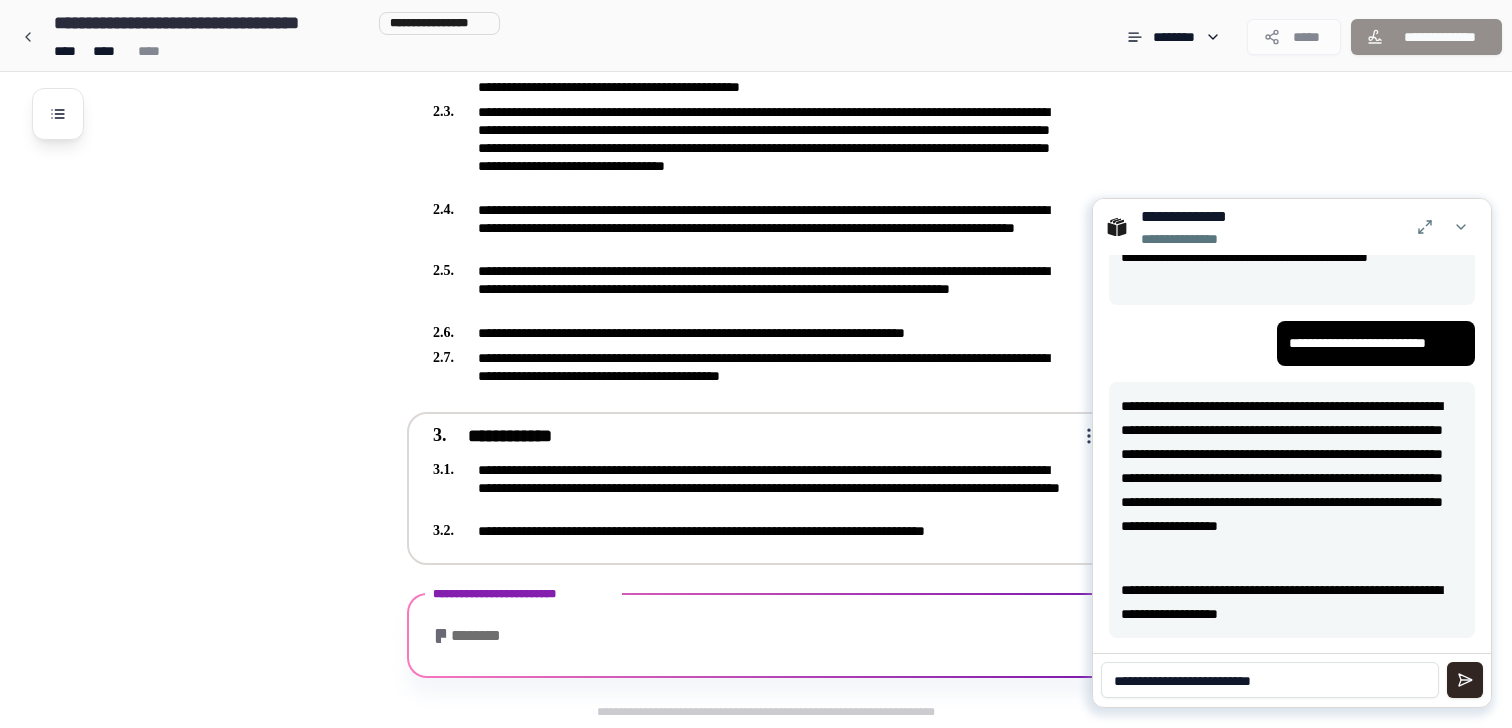 scroll, scrollTop: 568, scrollLeft: 0, axis: vertical 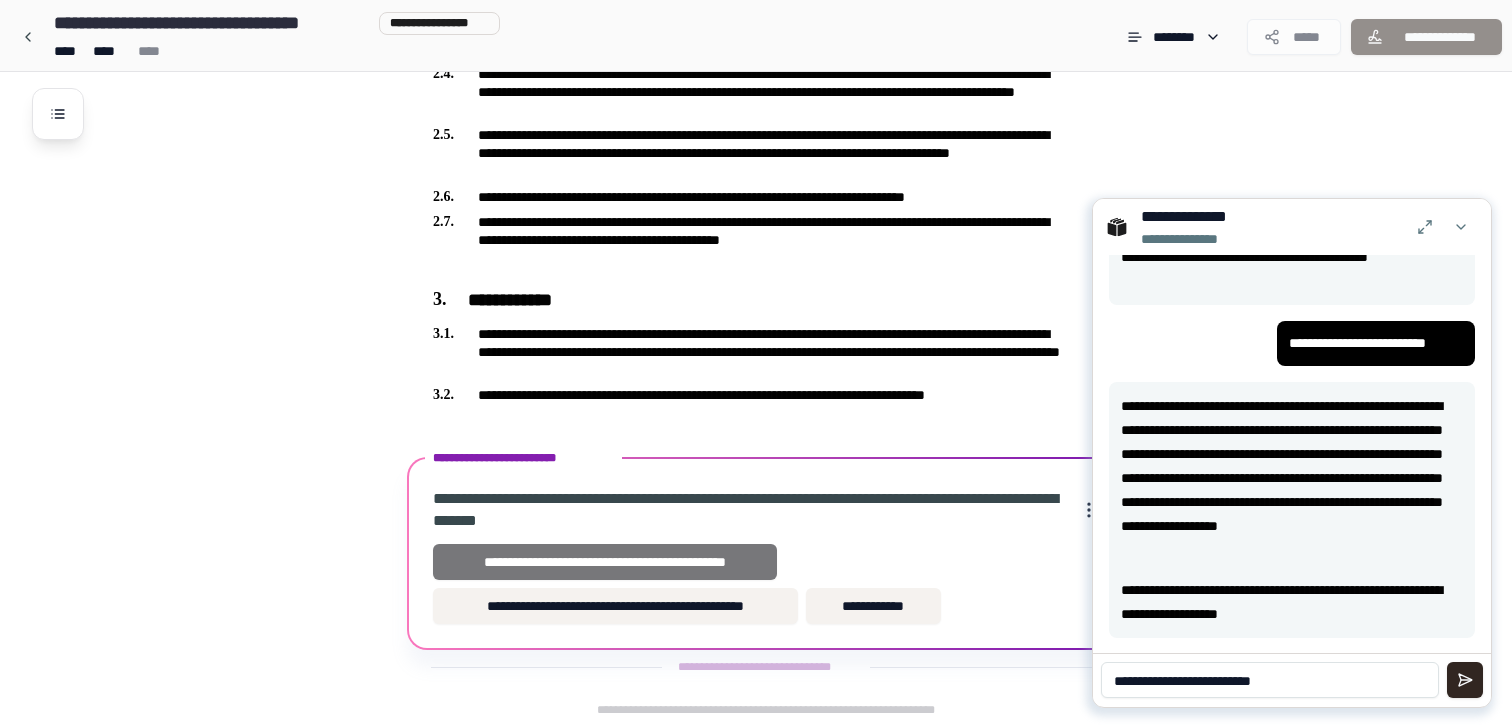 click on "**********" at bounding box center (605, 562) 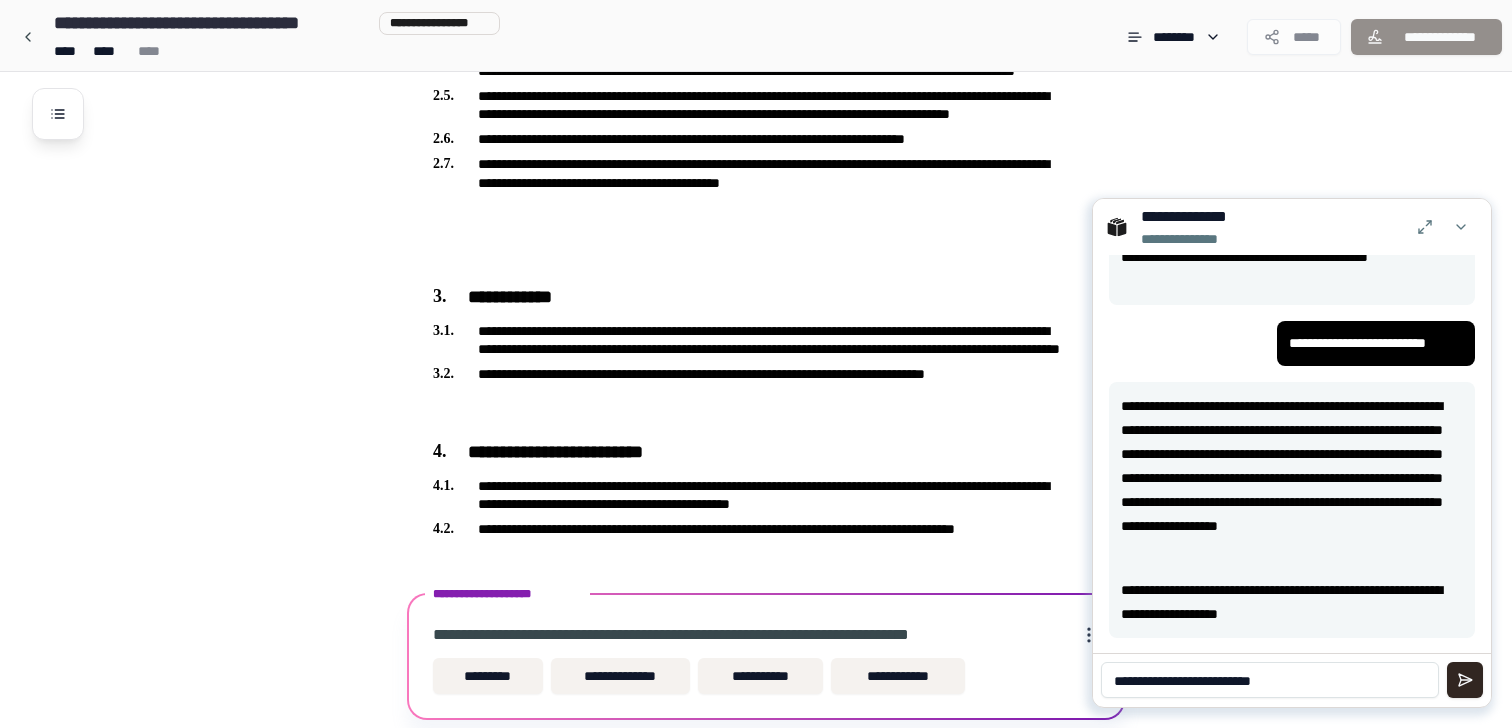 scroll, scrollTop: 641, scrollLeft: 0, axis: vertical 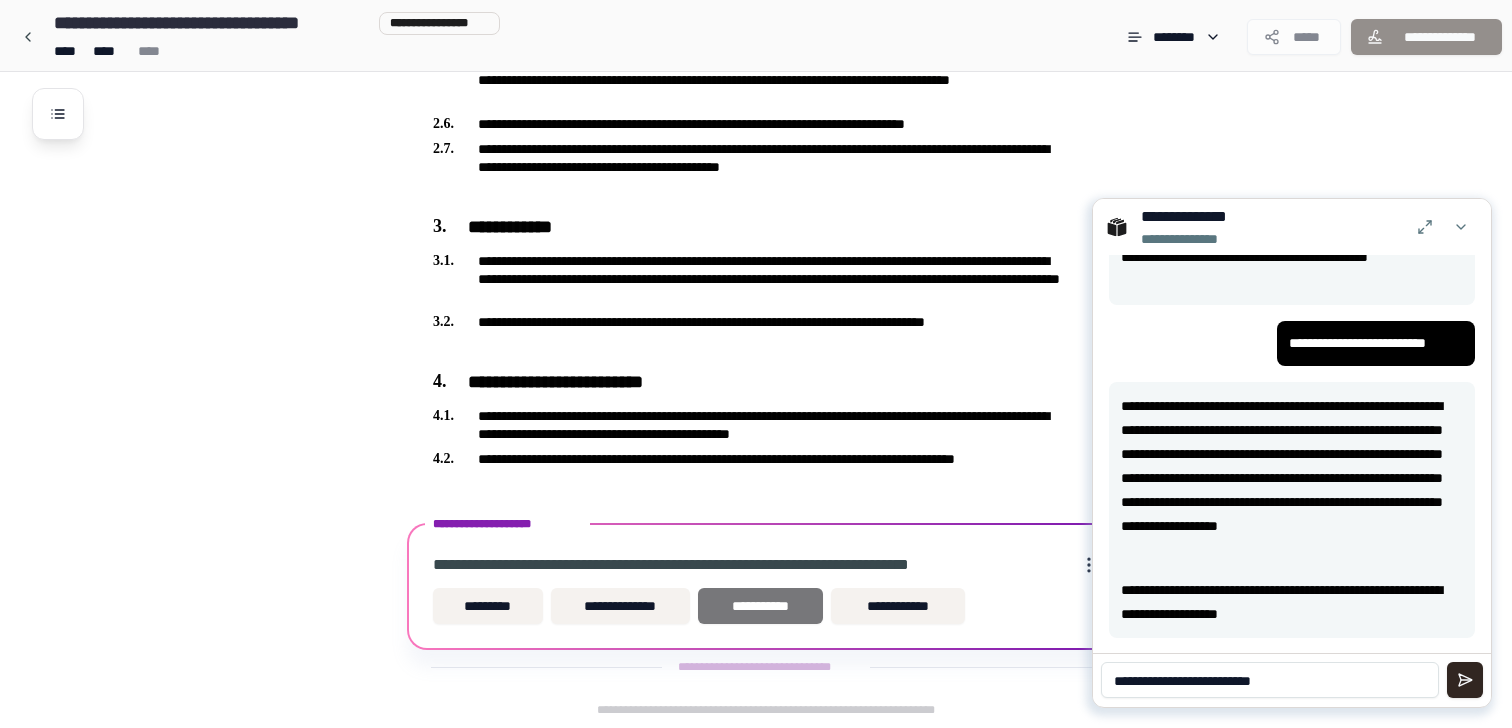 click on "**********" at bounding box center [760, 606] 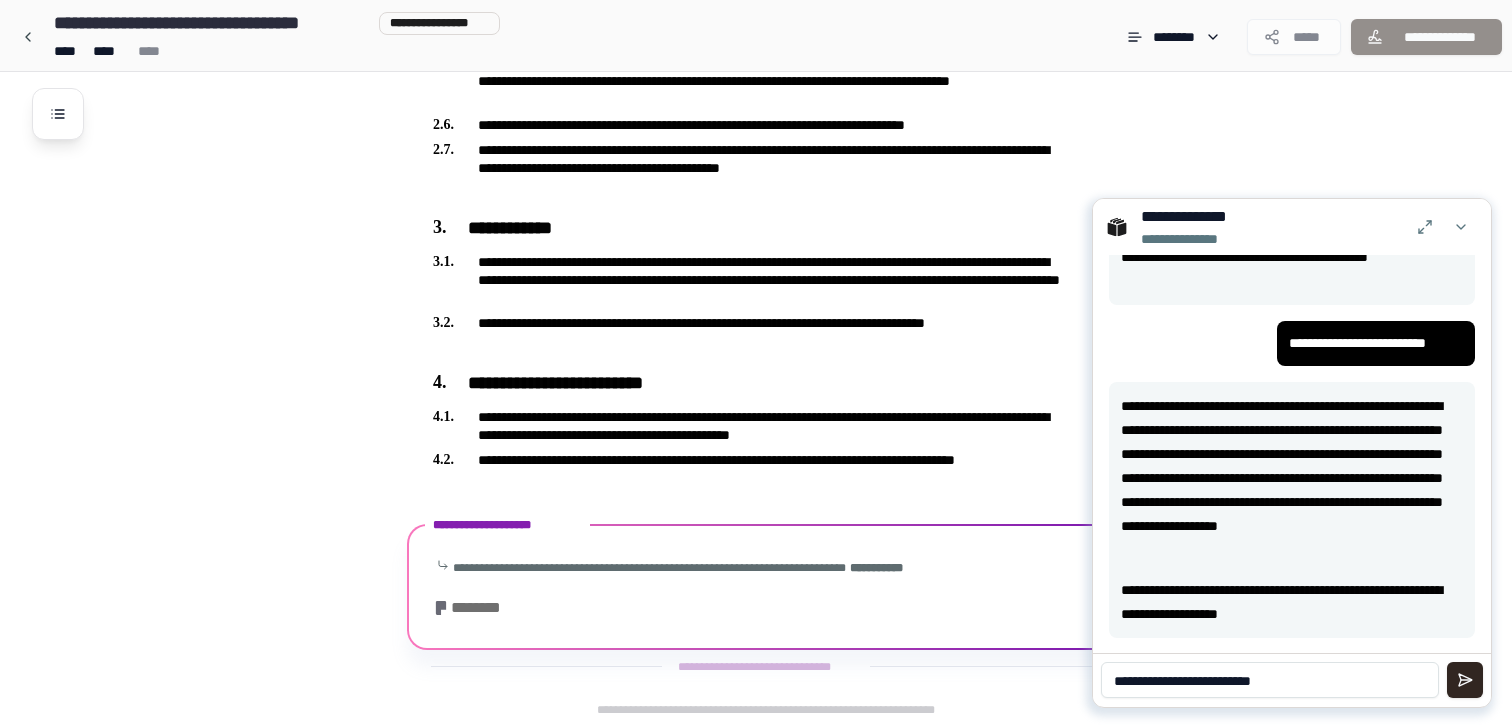 scroll, scrollTop: 638, scrollLeft: 0, axis: vertical 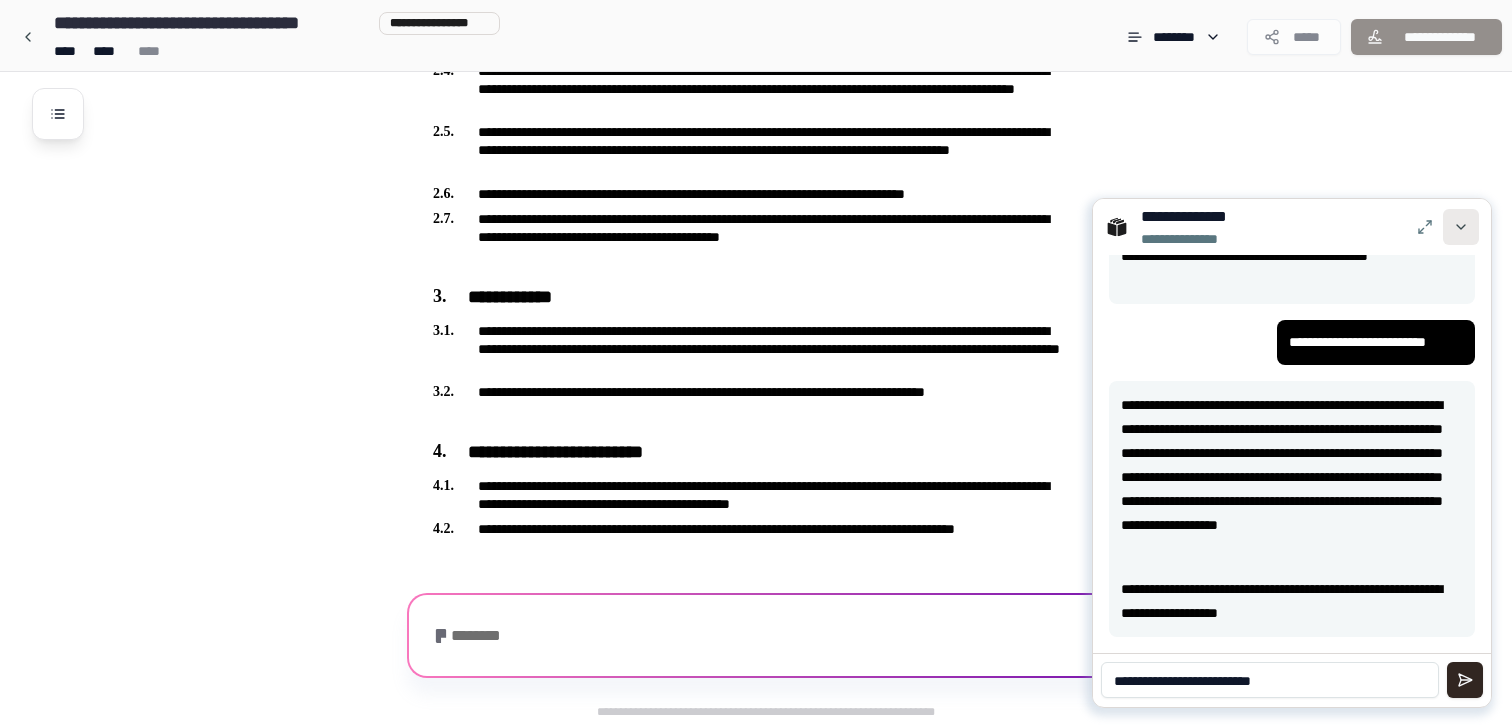 click at bounding box center [1461, 227] 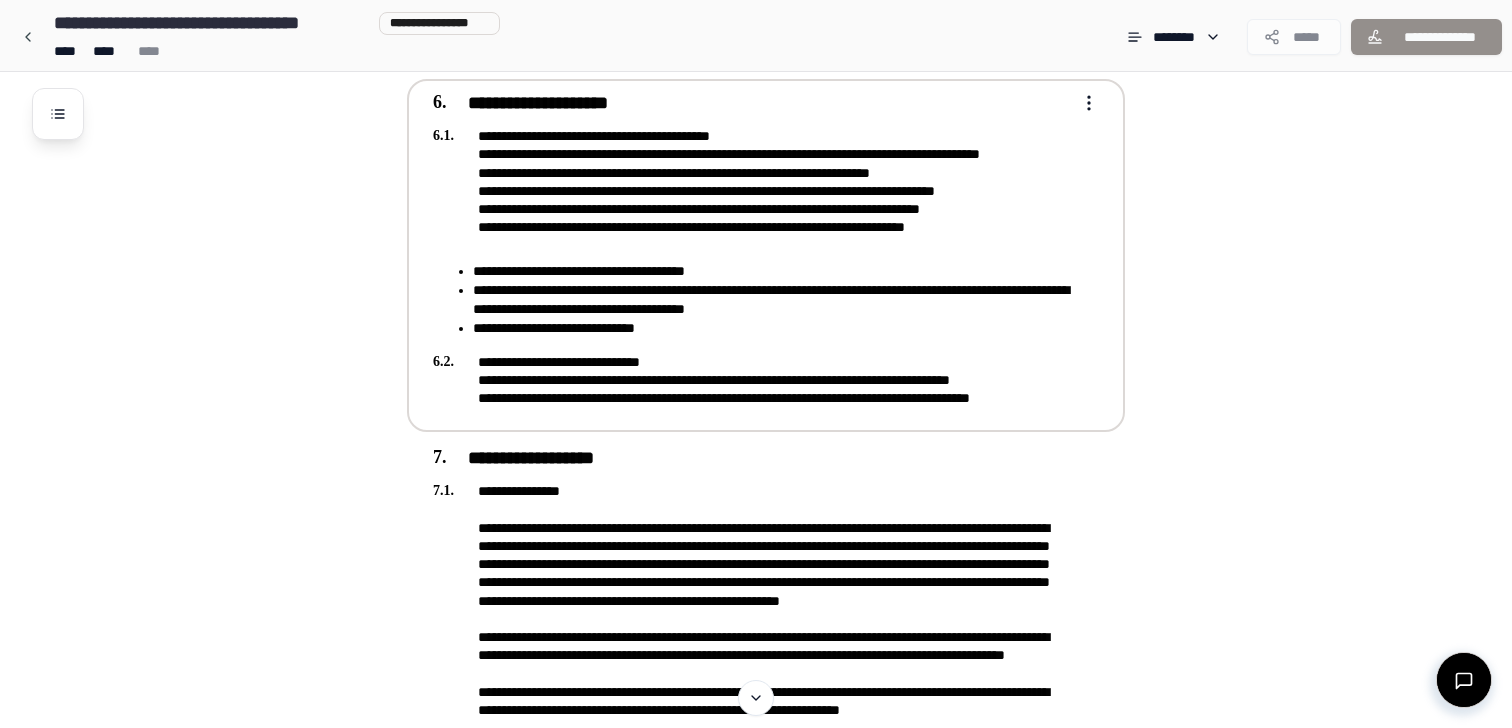 scroll, scrollTop: 1299, scrollLeft: 0, axis: vertical 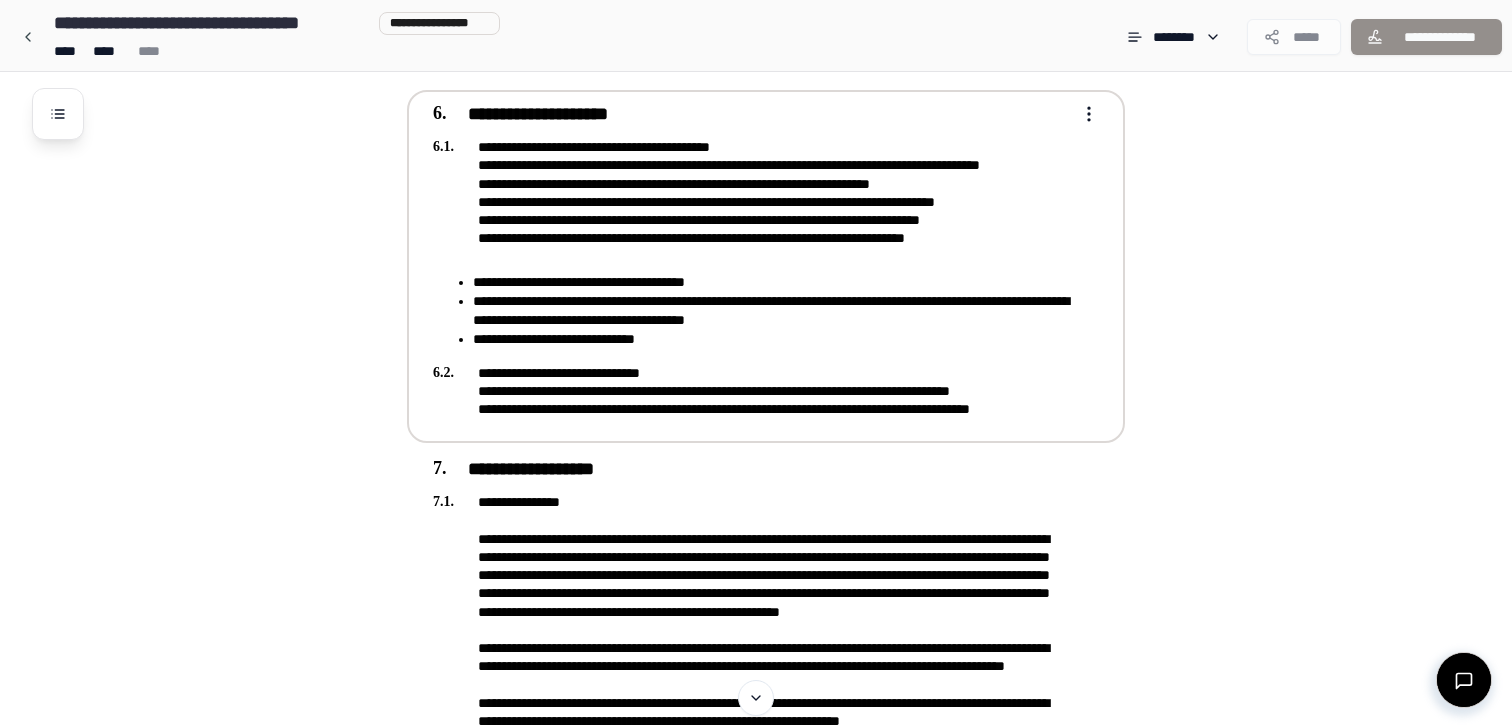click on "**********" at bounding box center (772, 339) 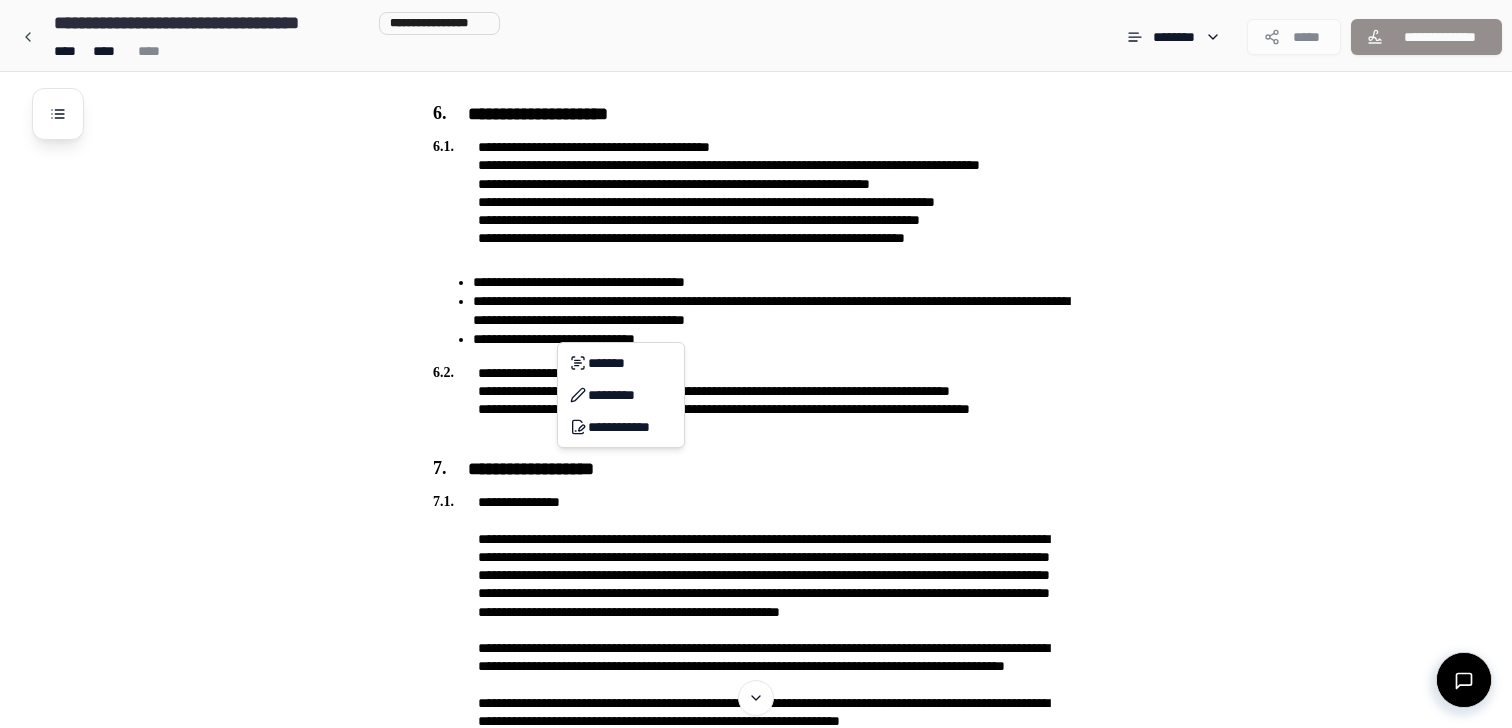 click on "**********" at bounding box center (756, 196) 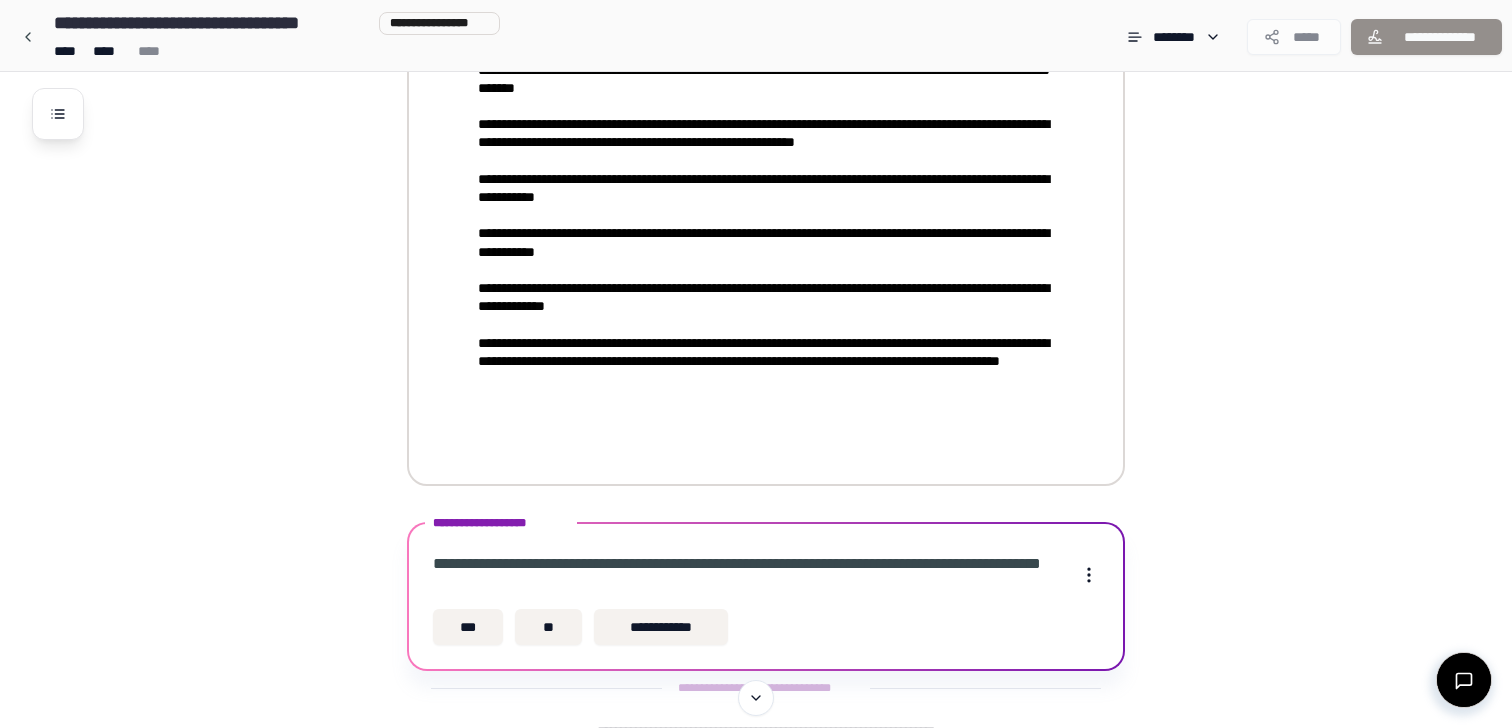 scroll, scrollTop: 2262, scrollLeft: 0, axis: vertical 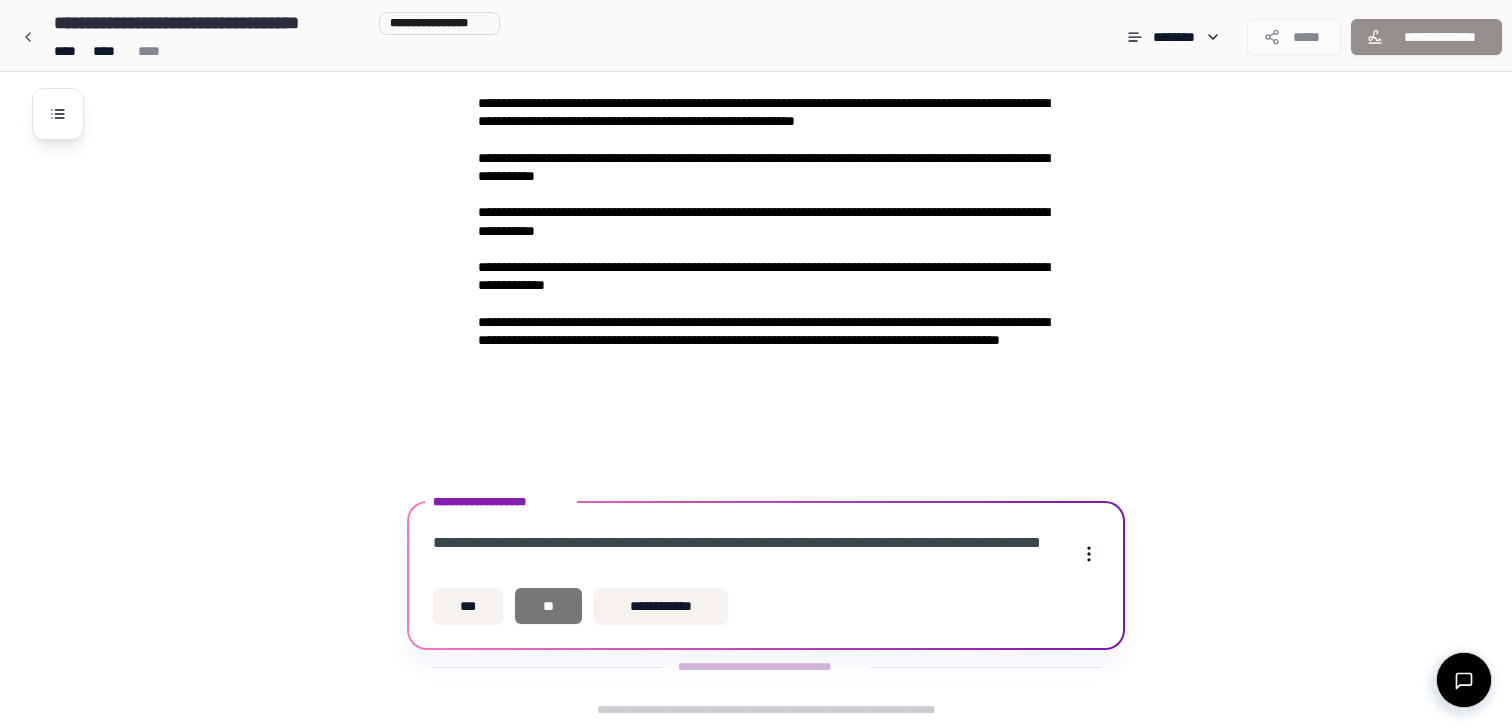 click on "**" at bounding box center [548, 606] 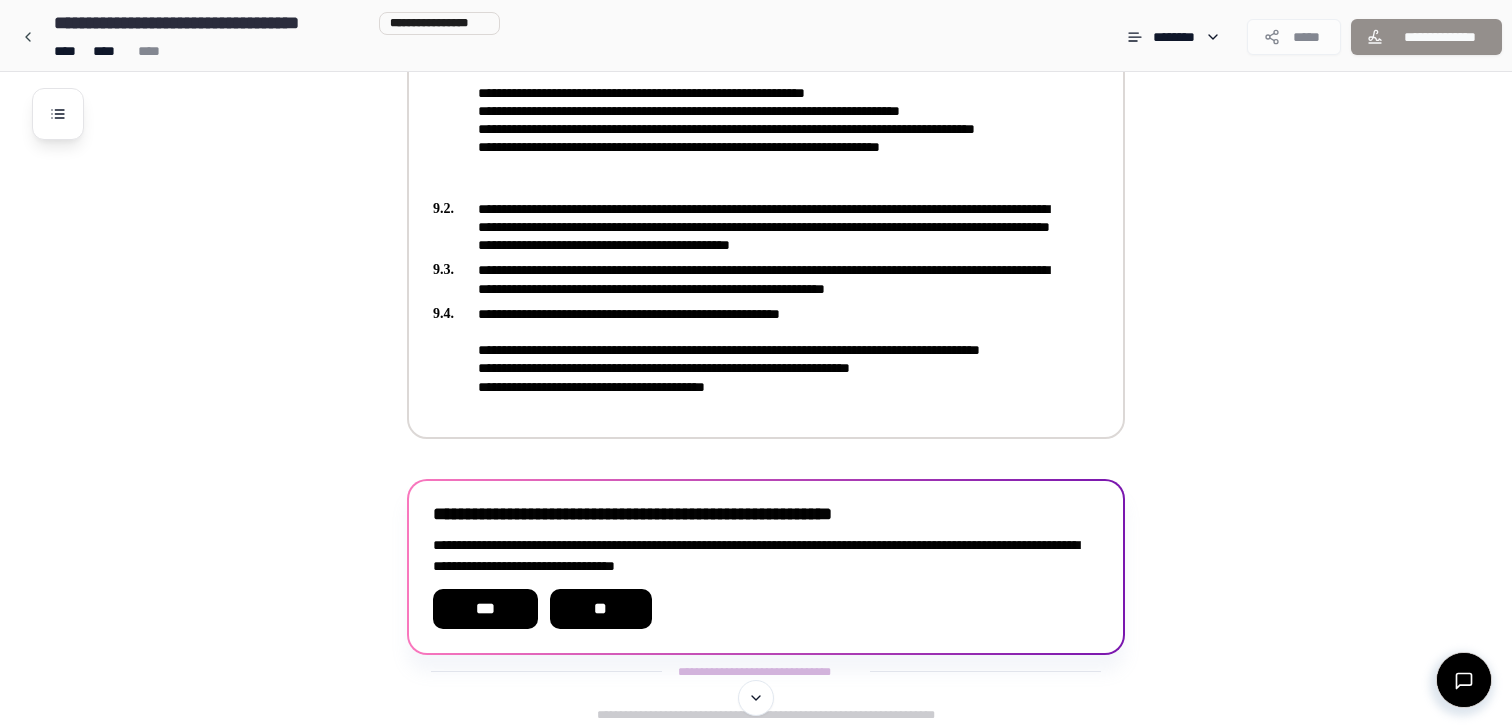 scroll, scrollTop: 2992, scrollLeft: 0, axis: vertical 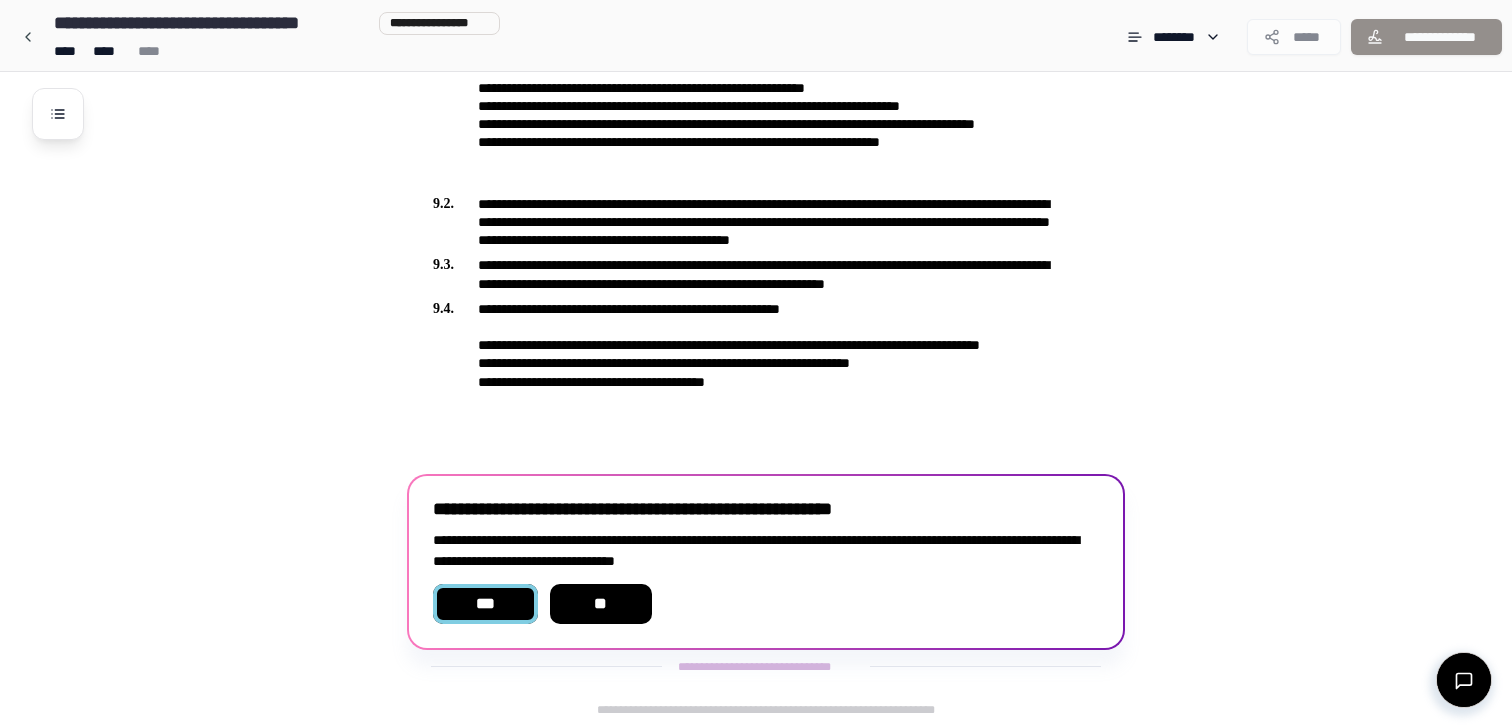 click on "***" at bounding box center [485, 604] 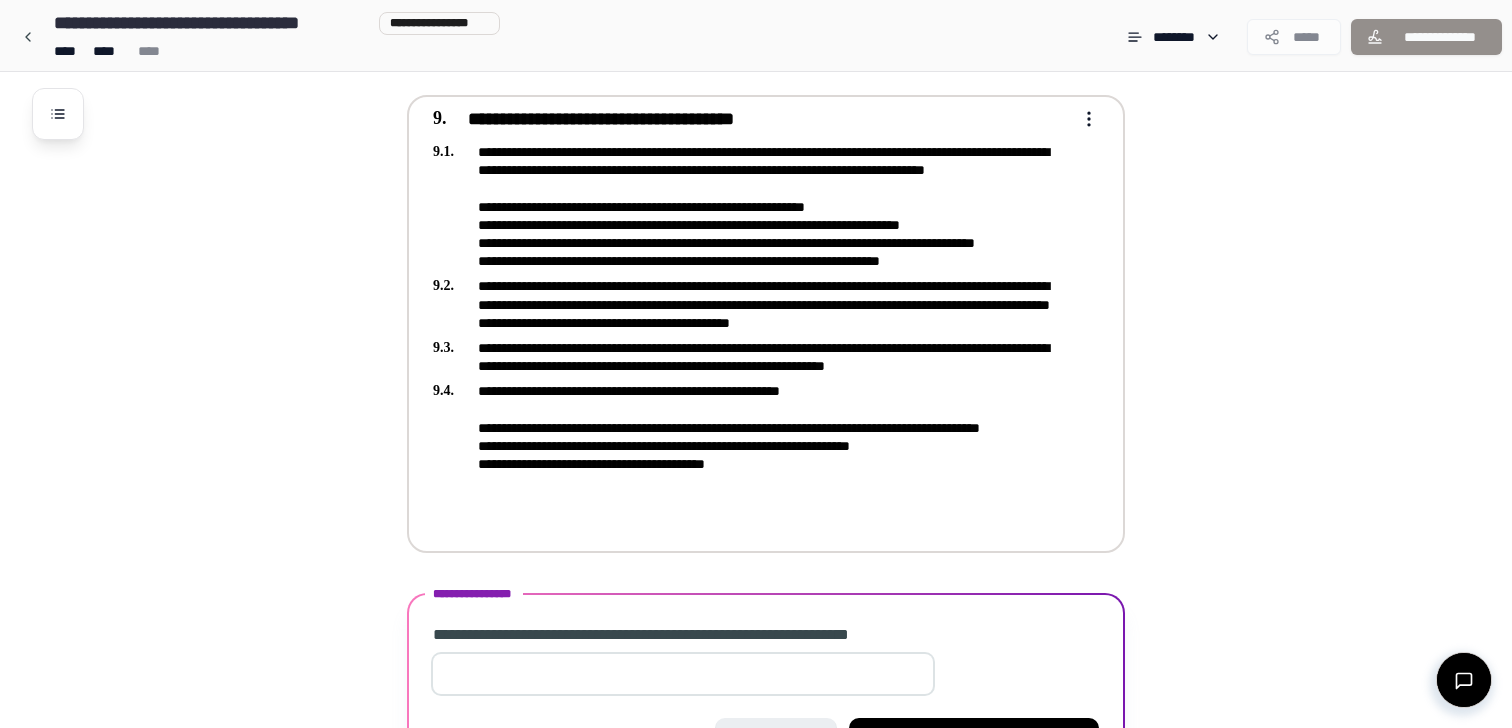 scroll, scrollTop: 3007, scrollLeft: 0, axis: vertical 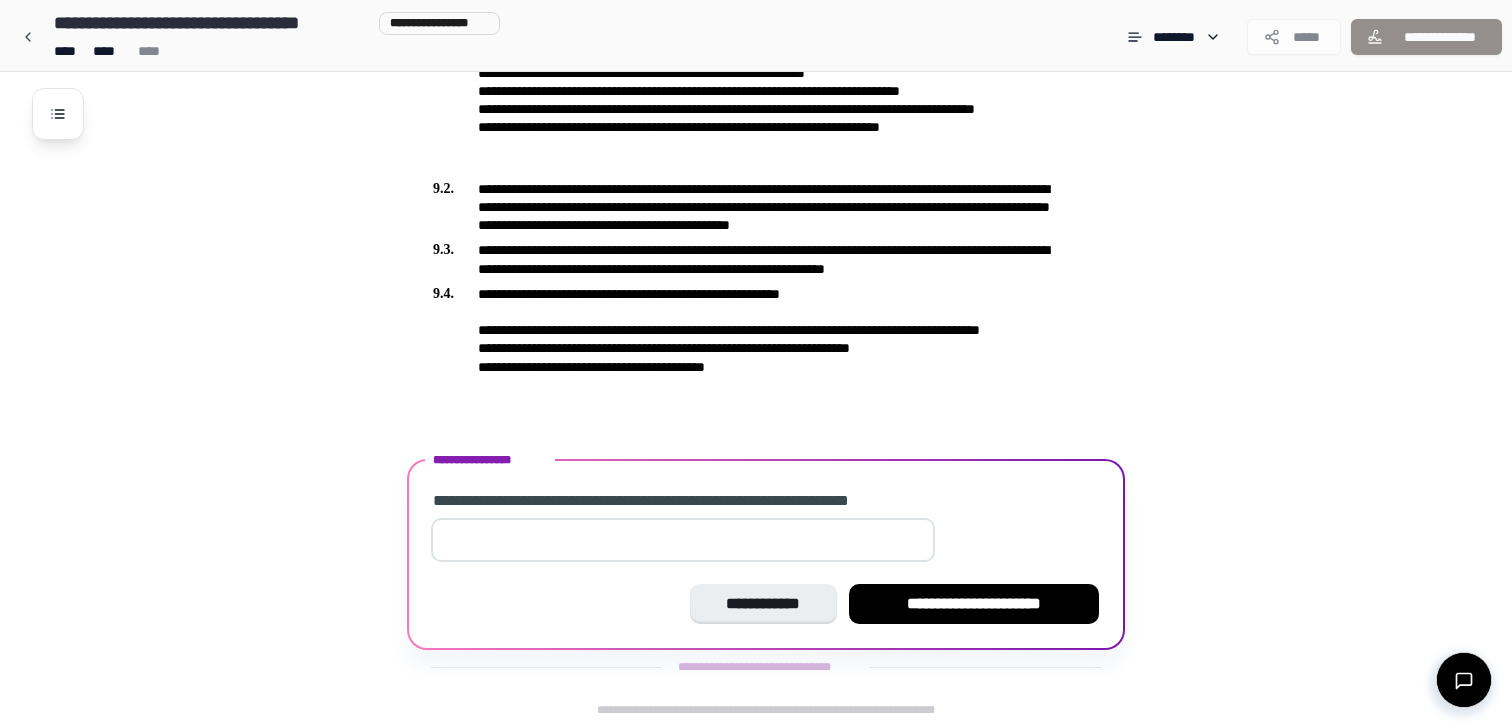 click at bounding box center [683, 540] 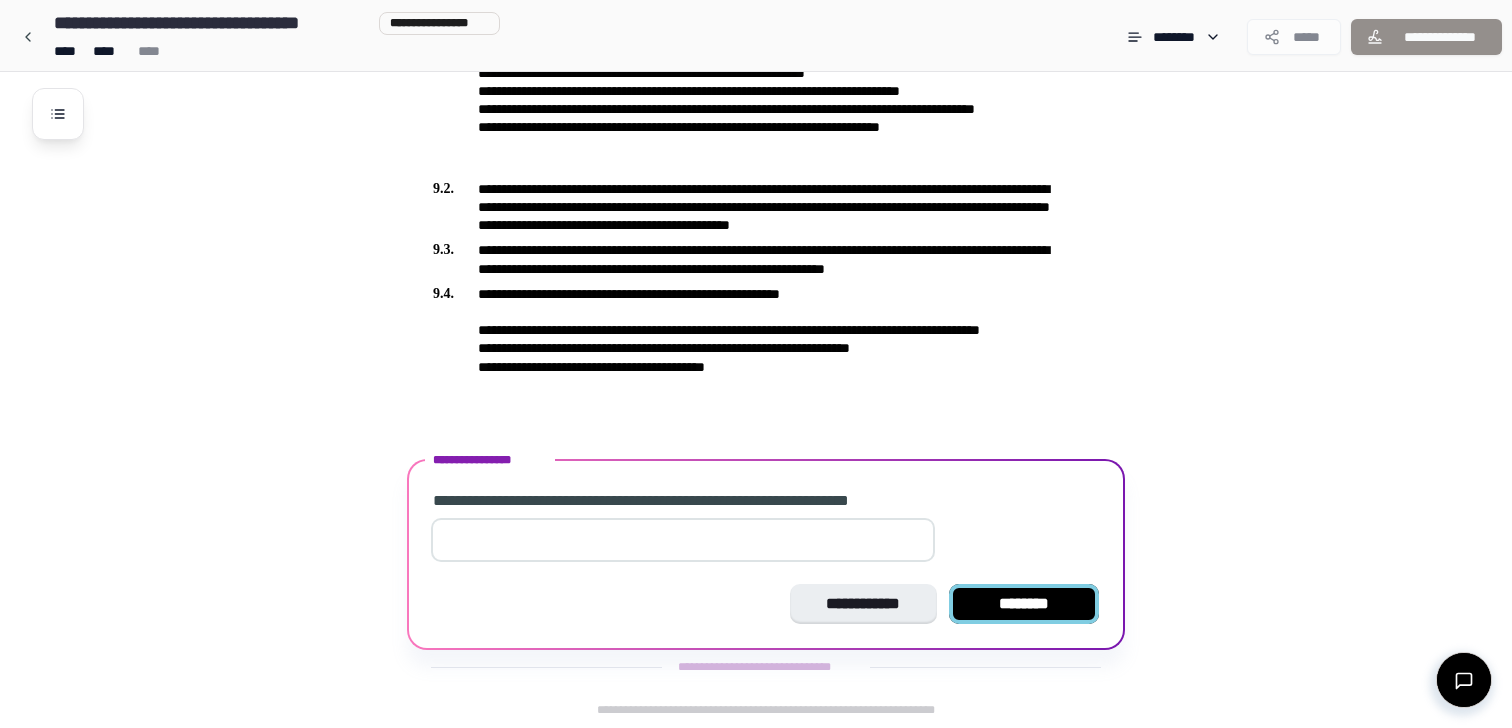 type on "****" 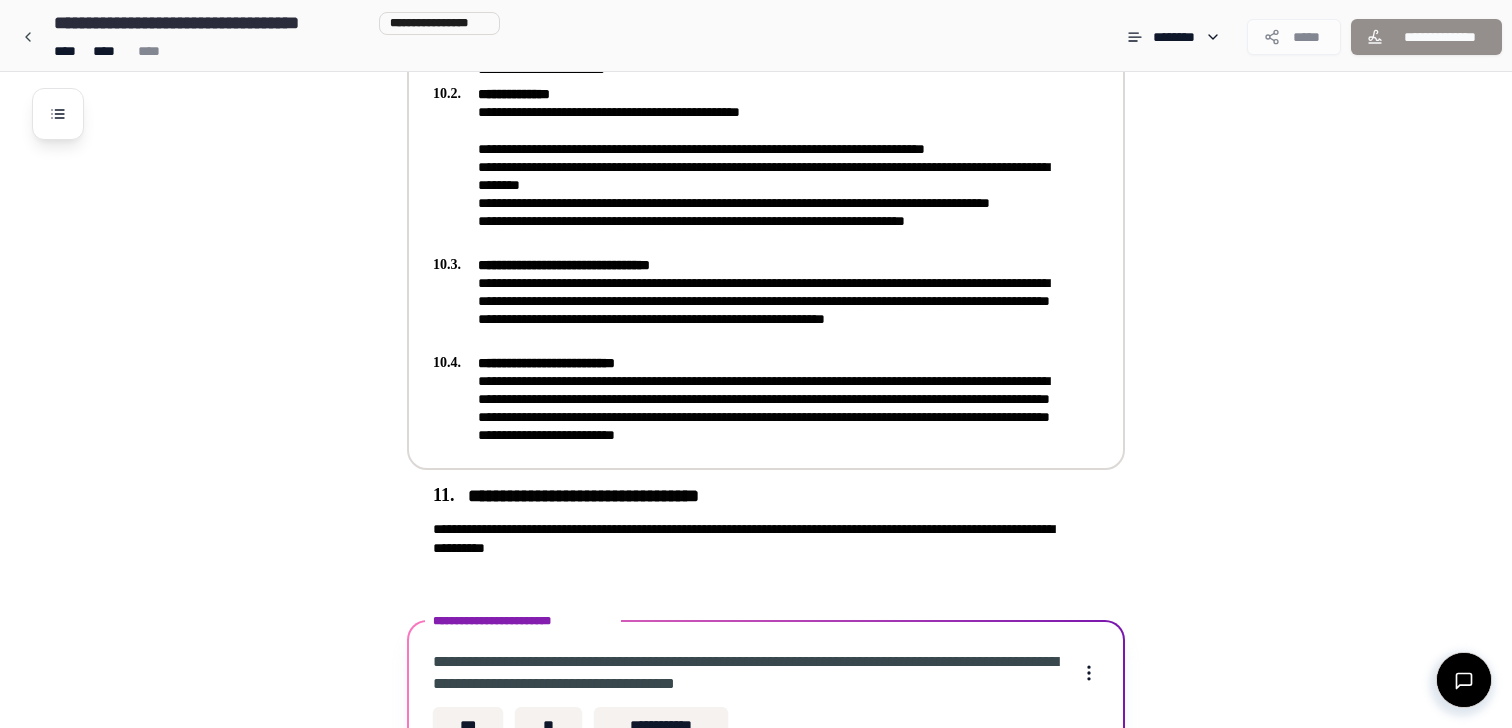scroll, scrollTop: 3590, scrollLeft: 0, axis: vertical 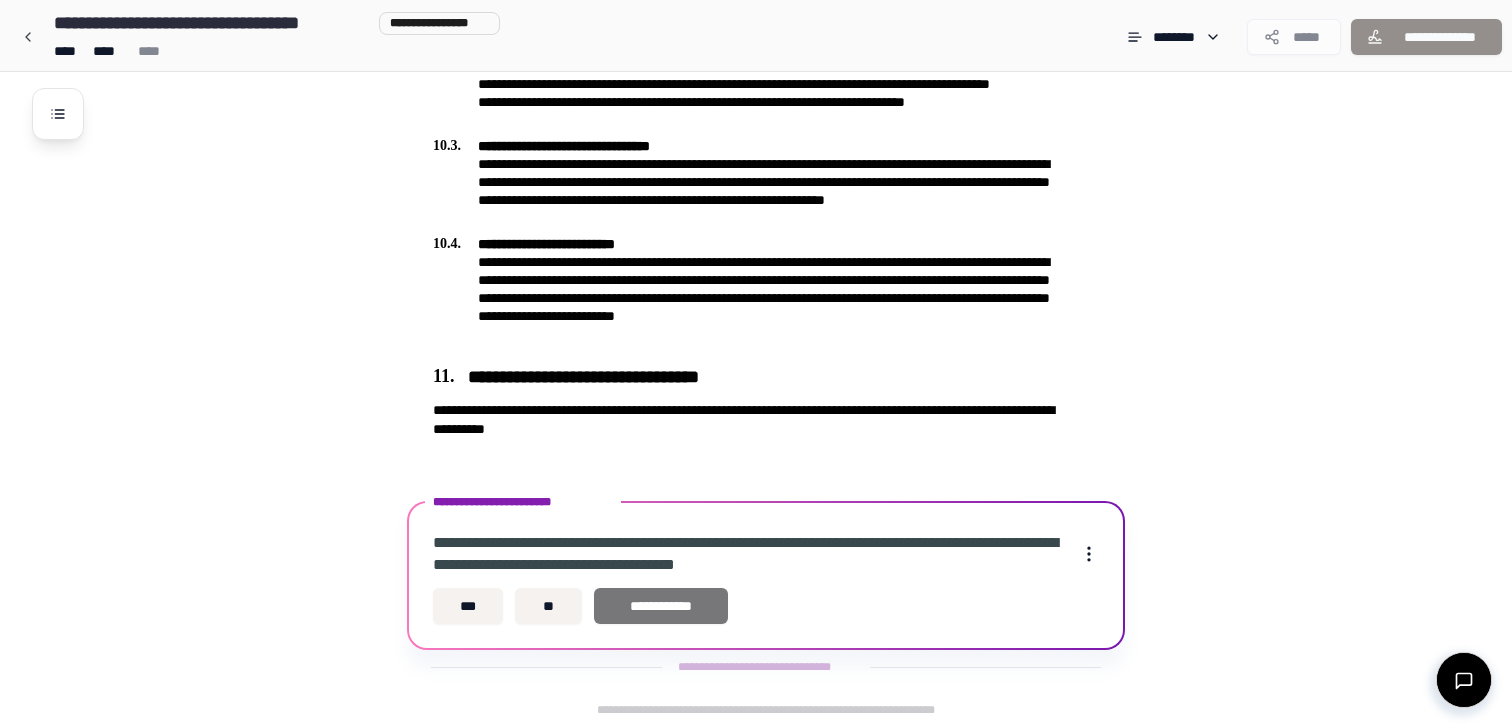 click on "**********" at bounding box center [661, 606] 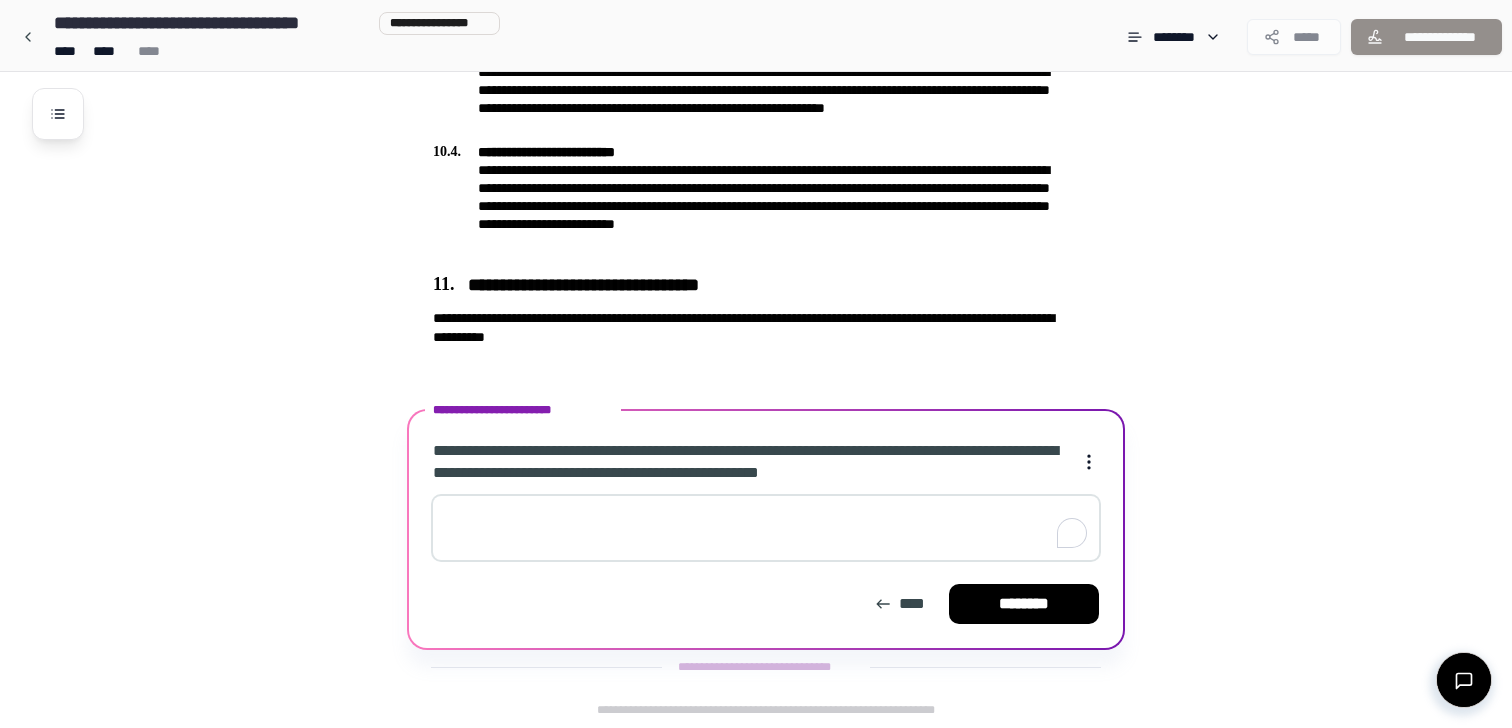click at bounding box center (766, 528) 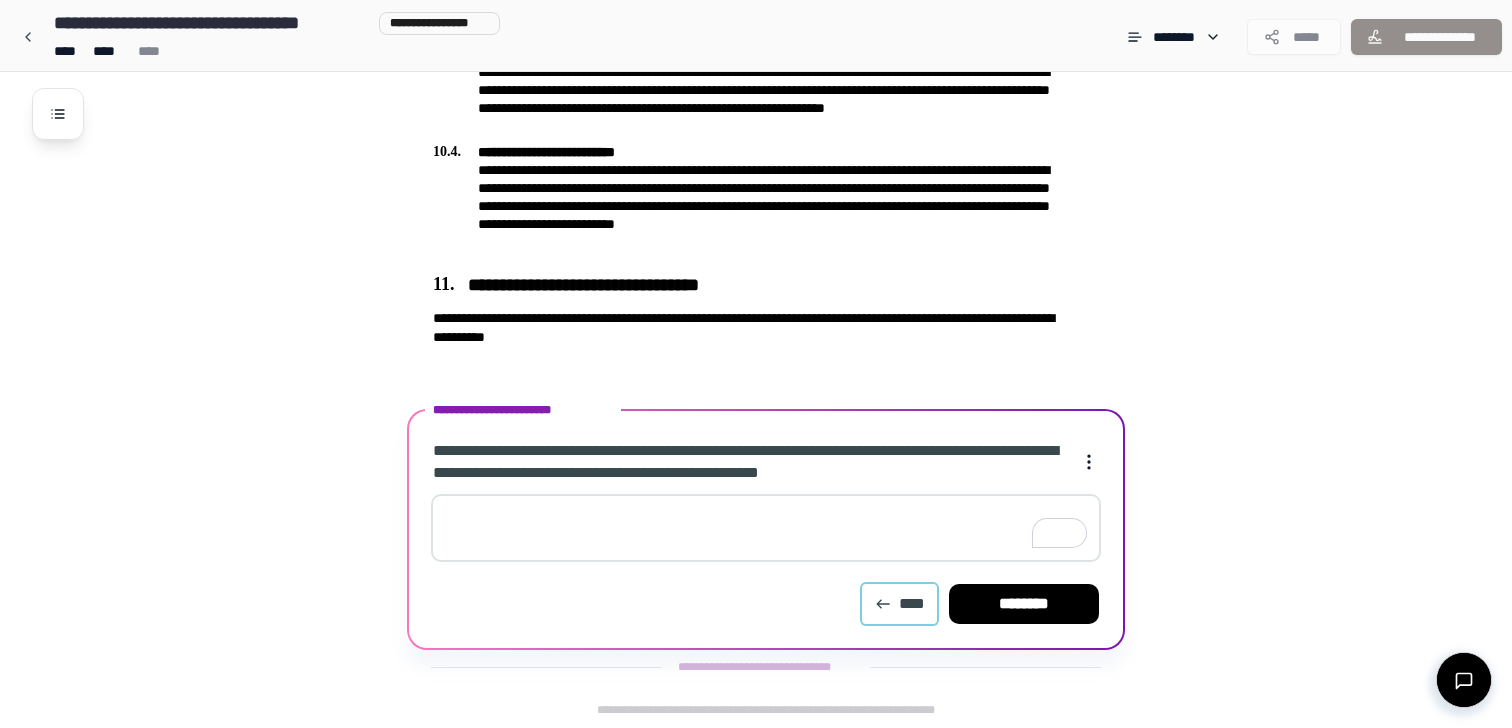 click on "****" at bounding box center [899, 604] 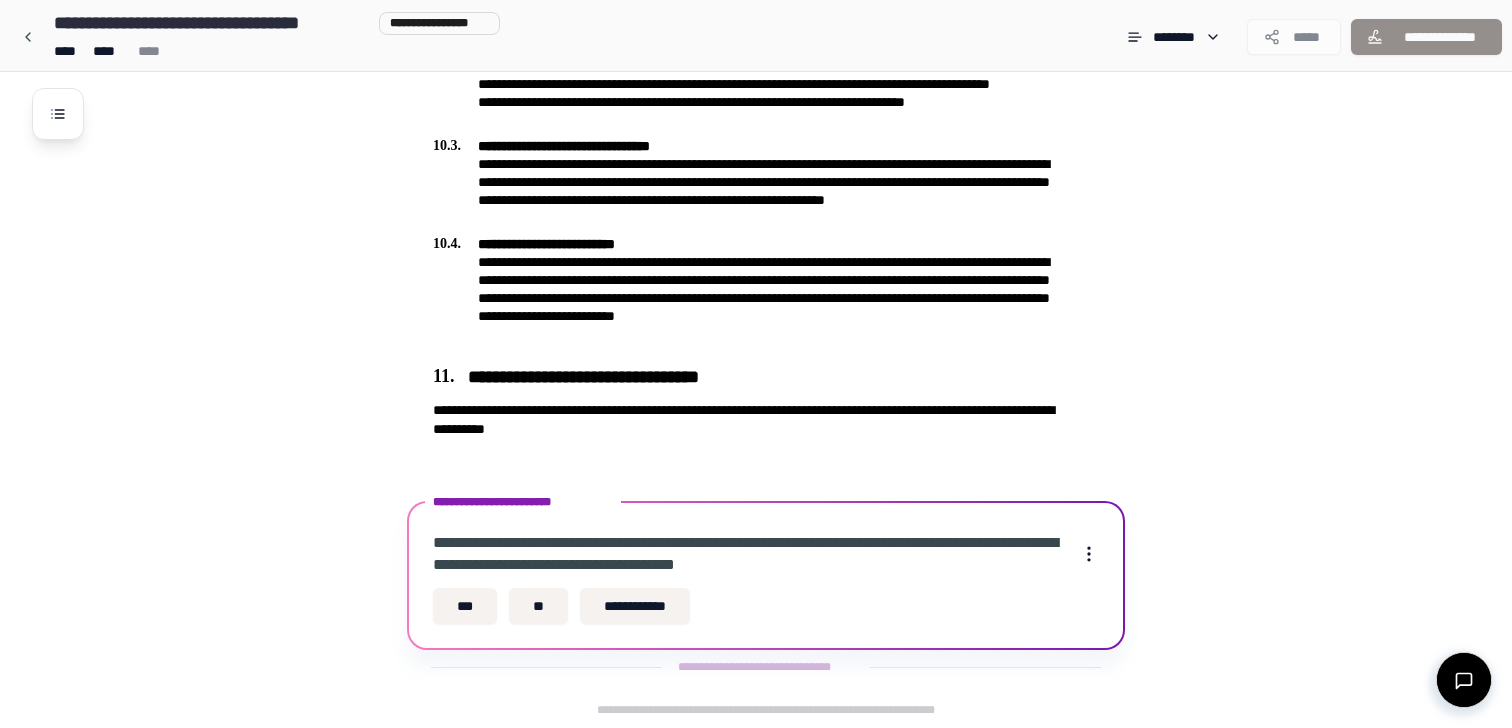 scroll, scrollTop: 3590, scrollLeft: 0, axis: vertical 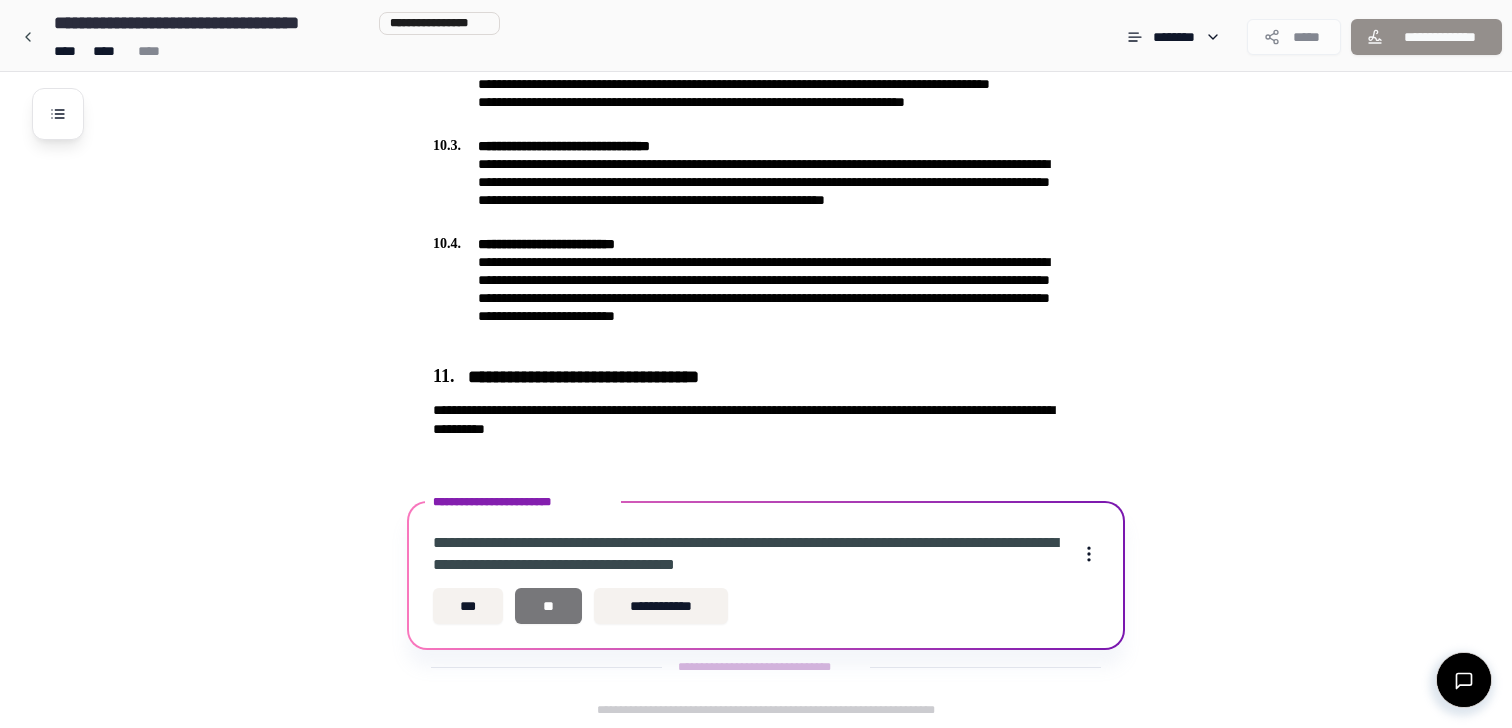 click on "**" at bounding box center (548, 606) 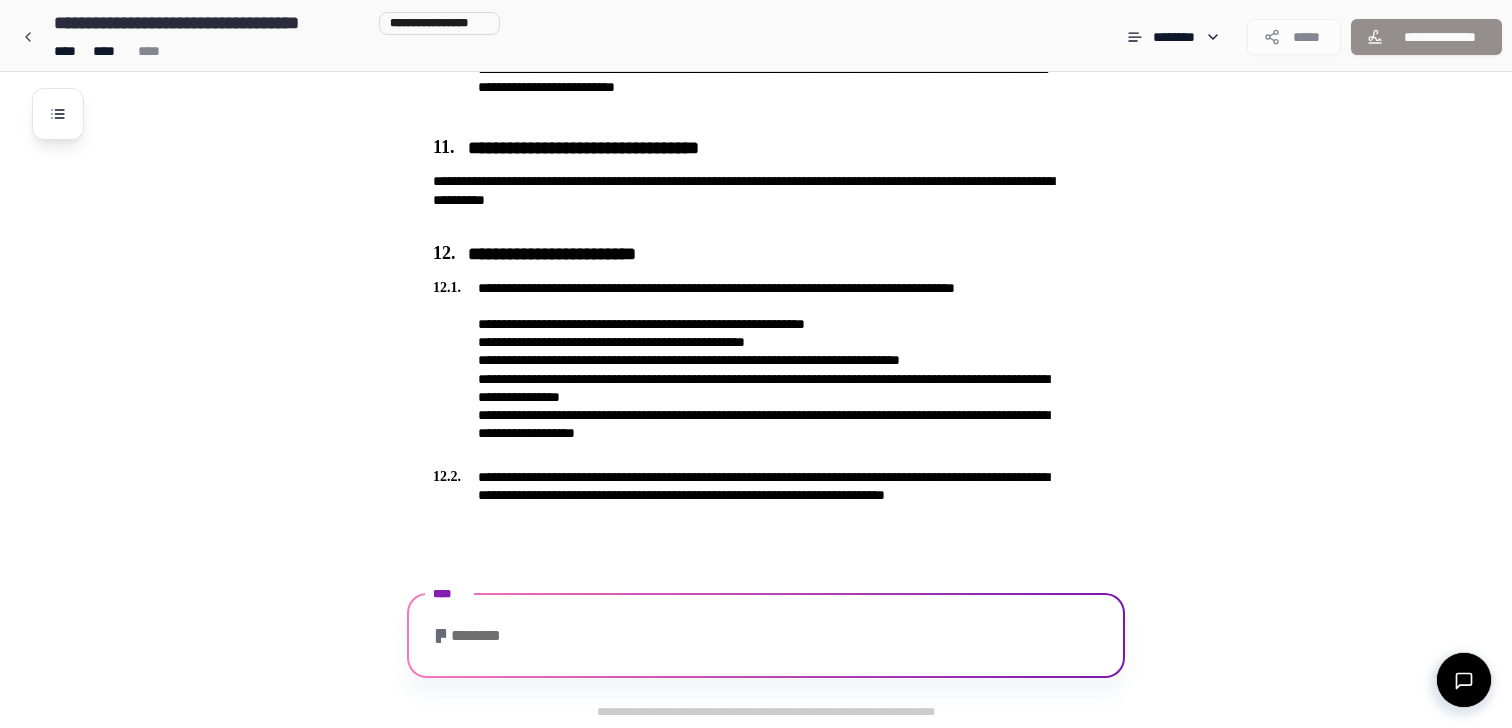 scroll, scrollTop: 3917, scrollLeft: 0, axis: vertical 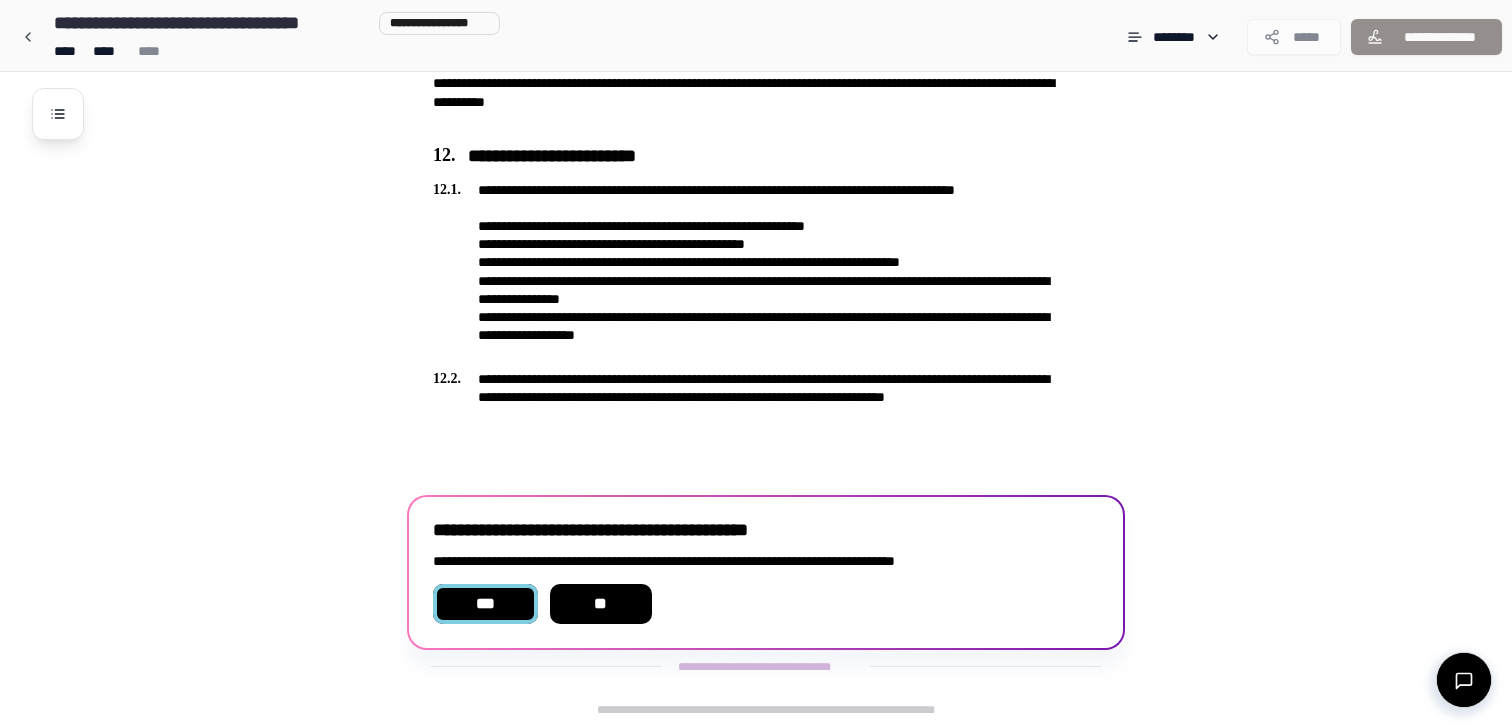 click on "***" at bounding box center (485, 604) 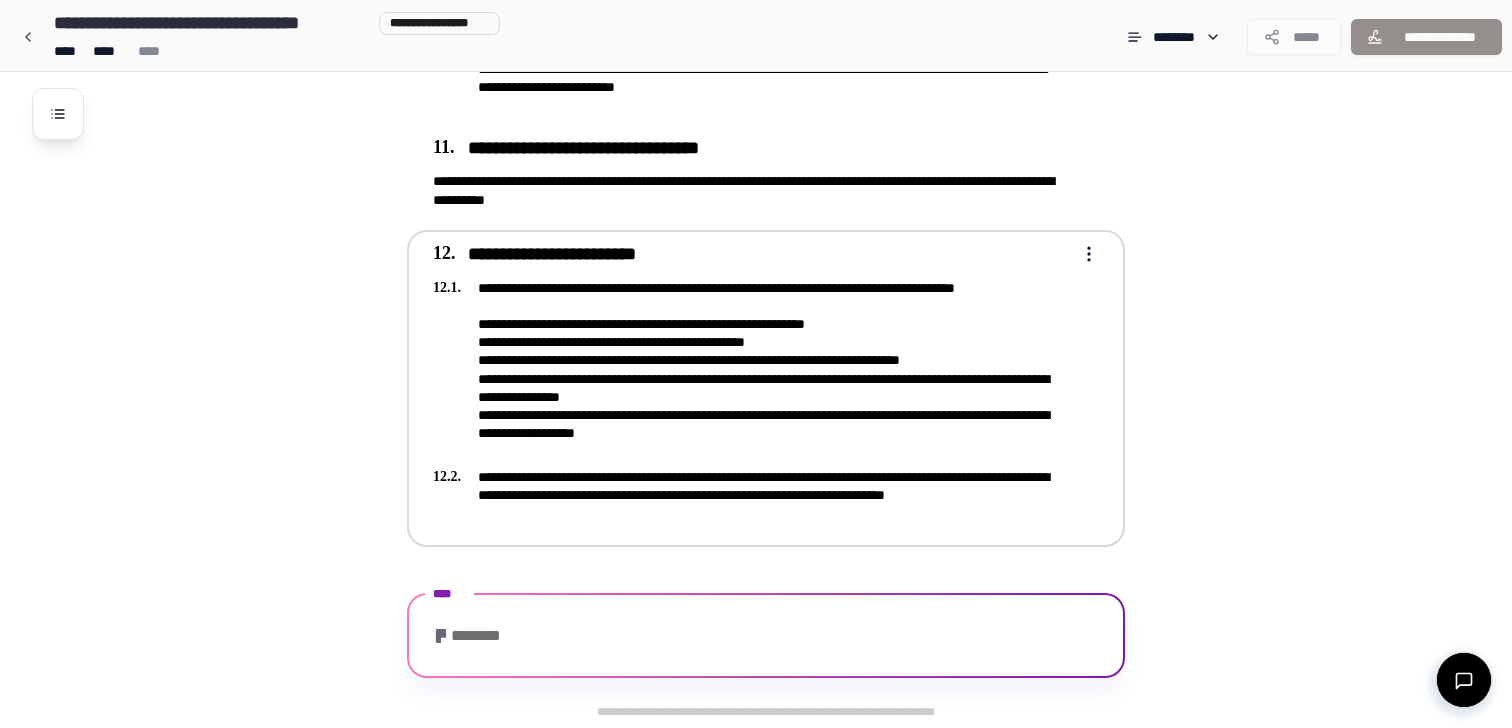 scroll, scrollTop: 3933, scrollLeft: 0, axis: vertical 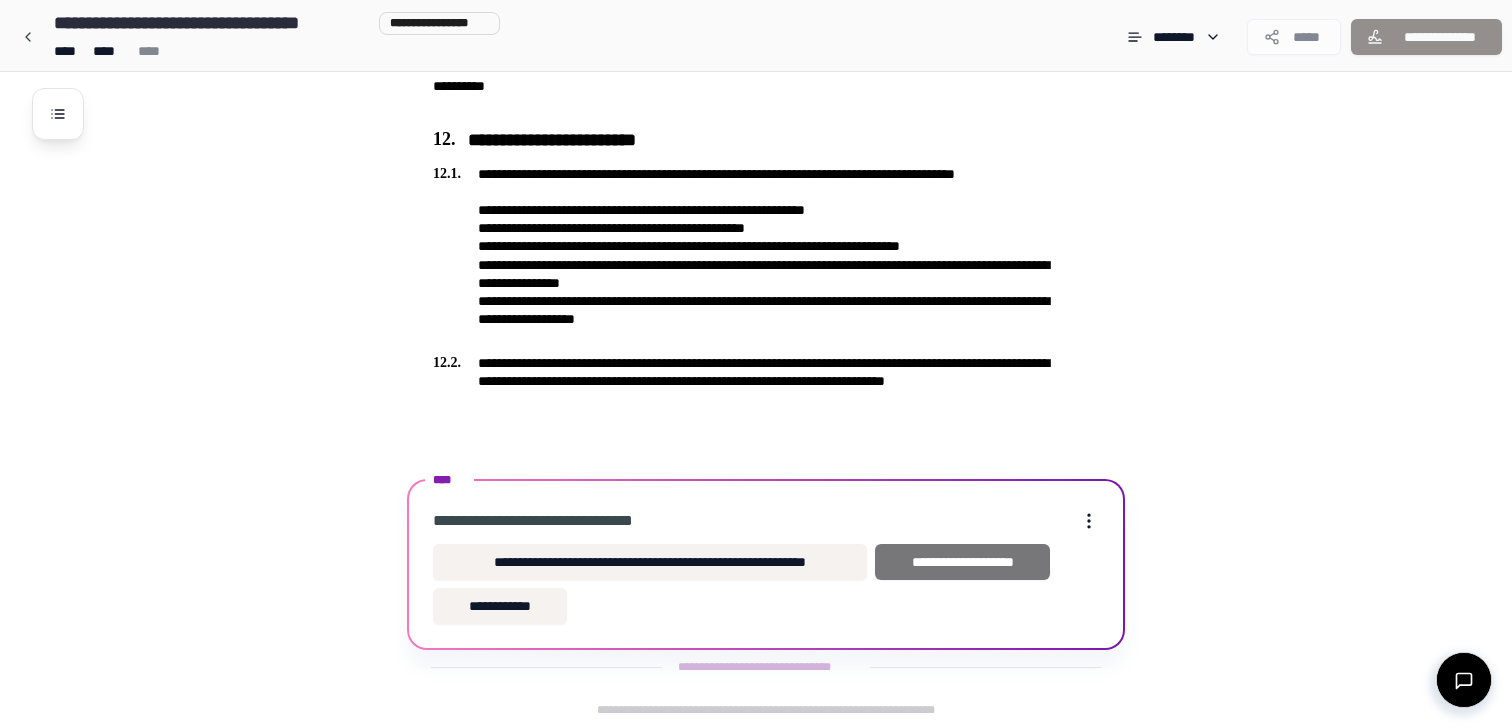 click on "**********" at bounding box center [962, 562] 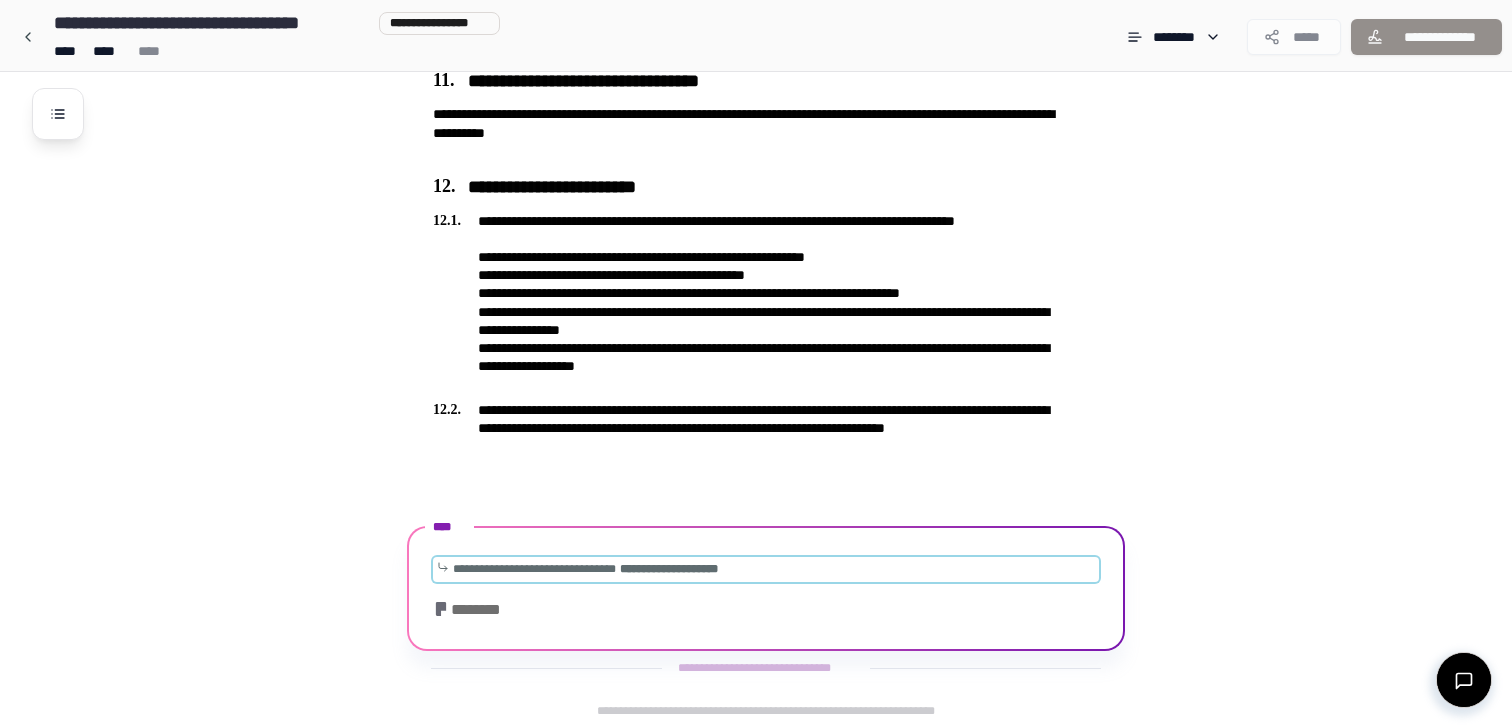 click on "**********" at bounding box center (669, 569) 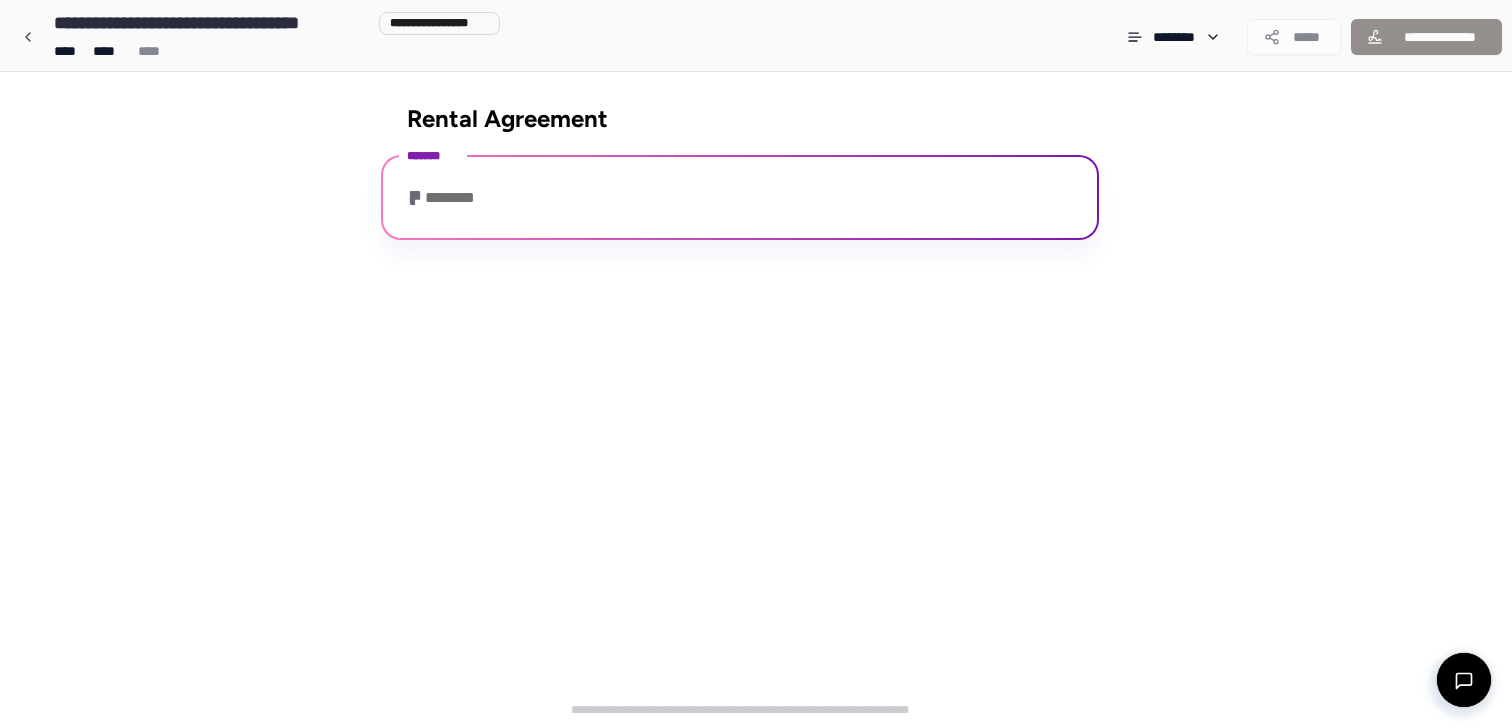scroll, scrollTop: 40, scrollLeft: 0, axis: vertical 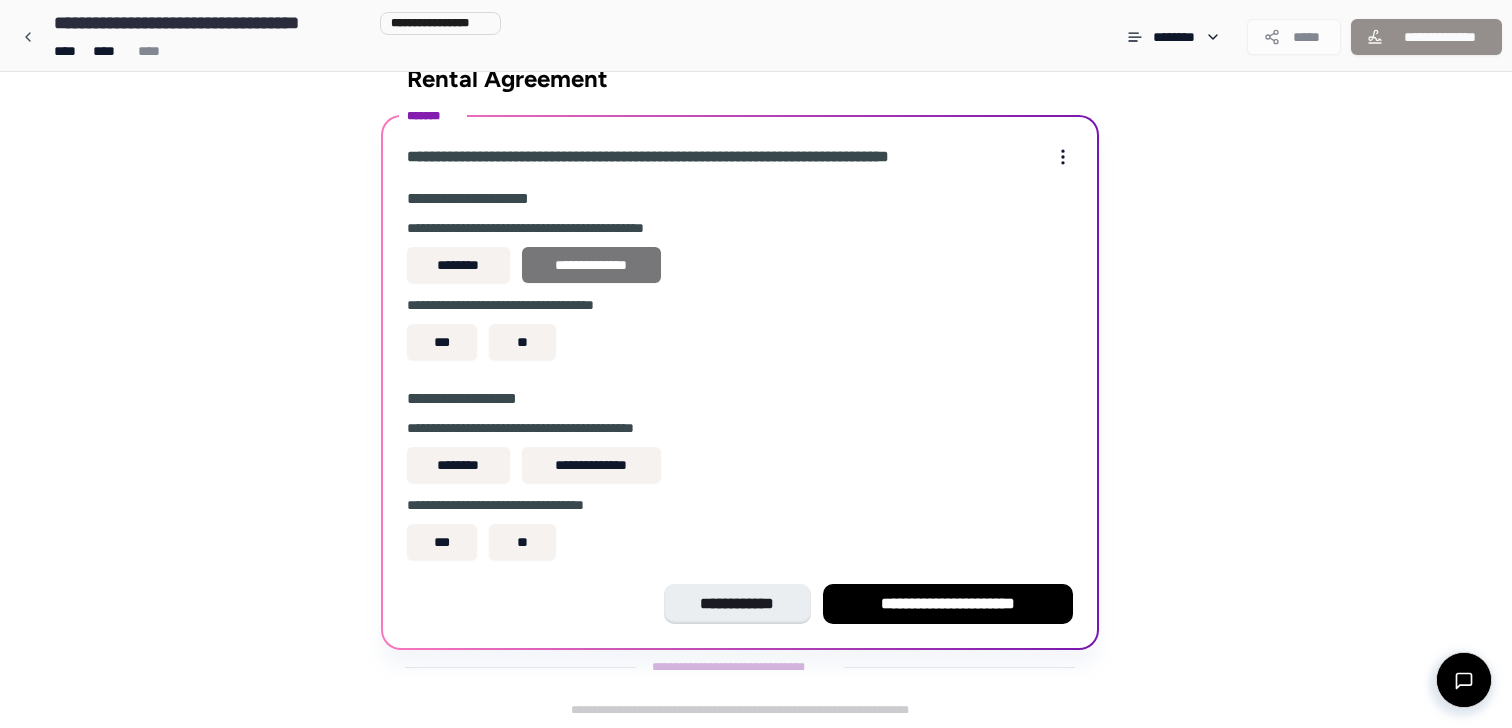click on "**********" at bounding box center (591, 265) 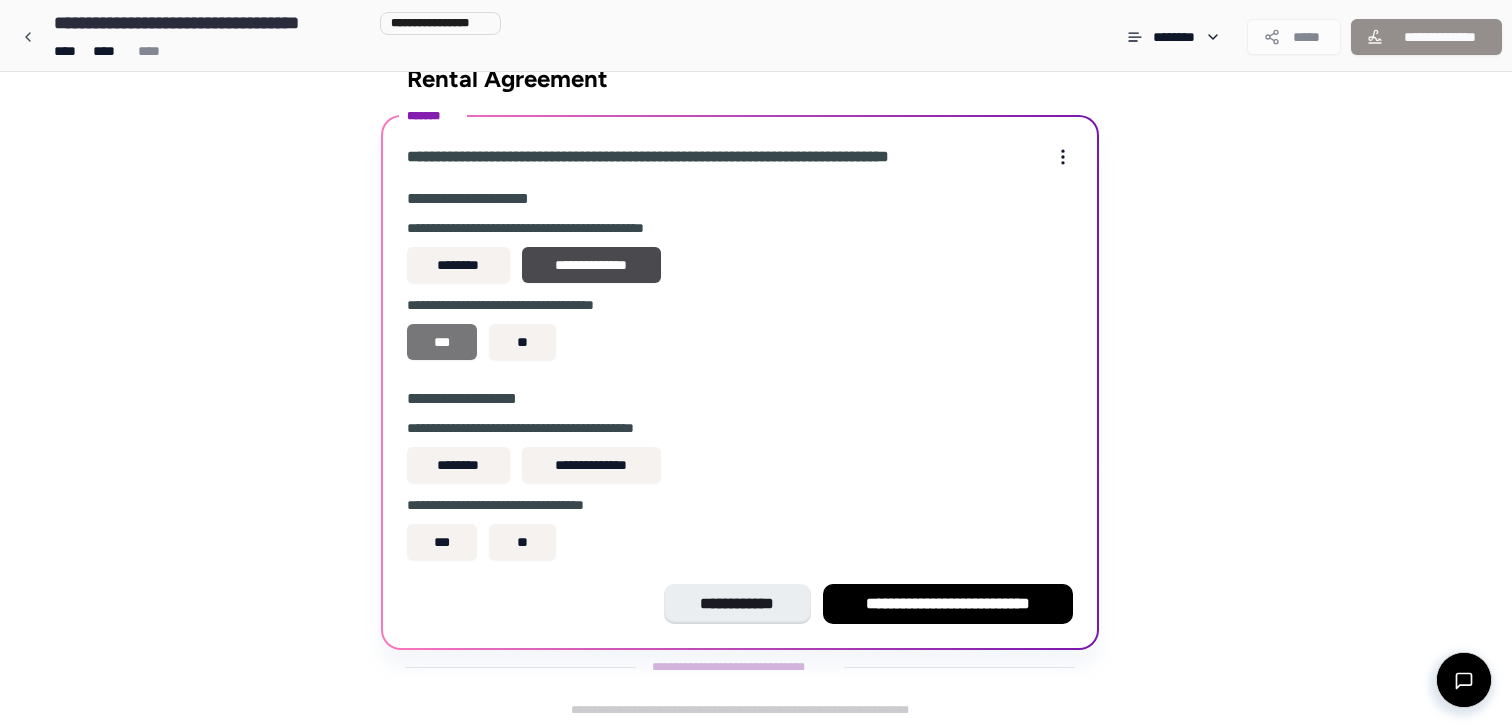 click on "***" at bounding box center (442, 342) 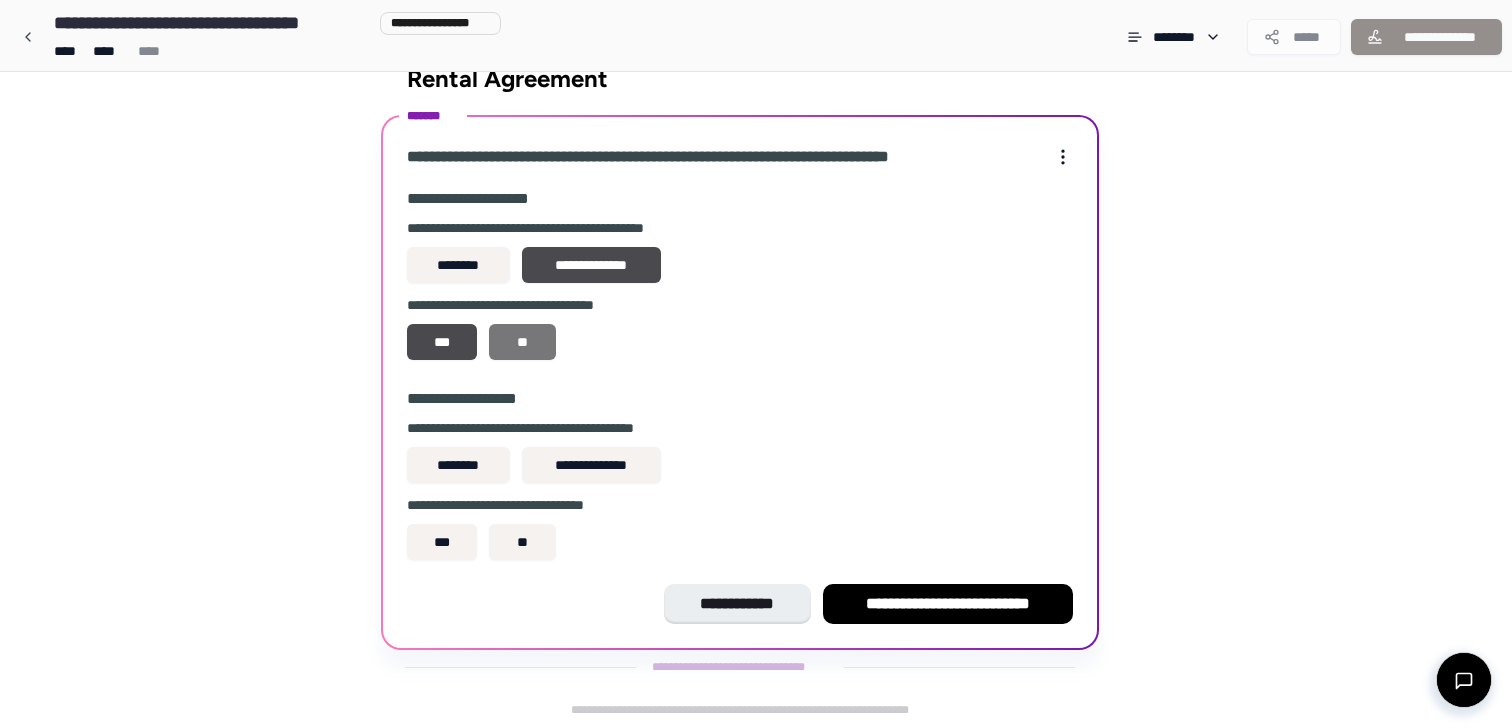 click on "**" at bounding box center (522, 342) 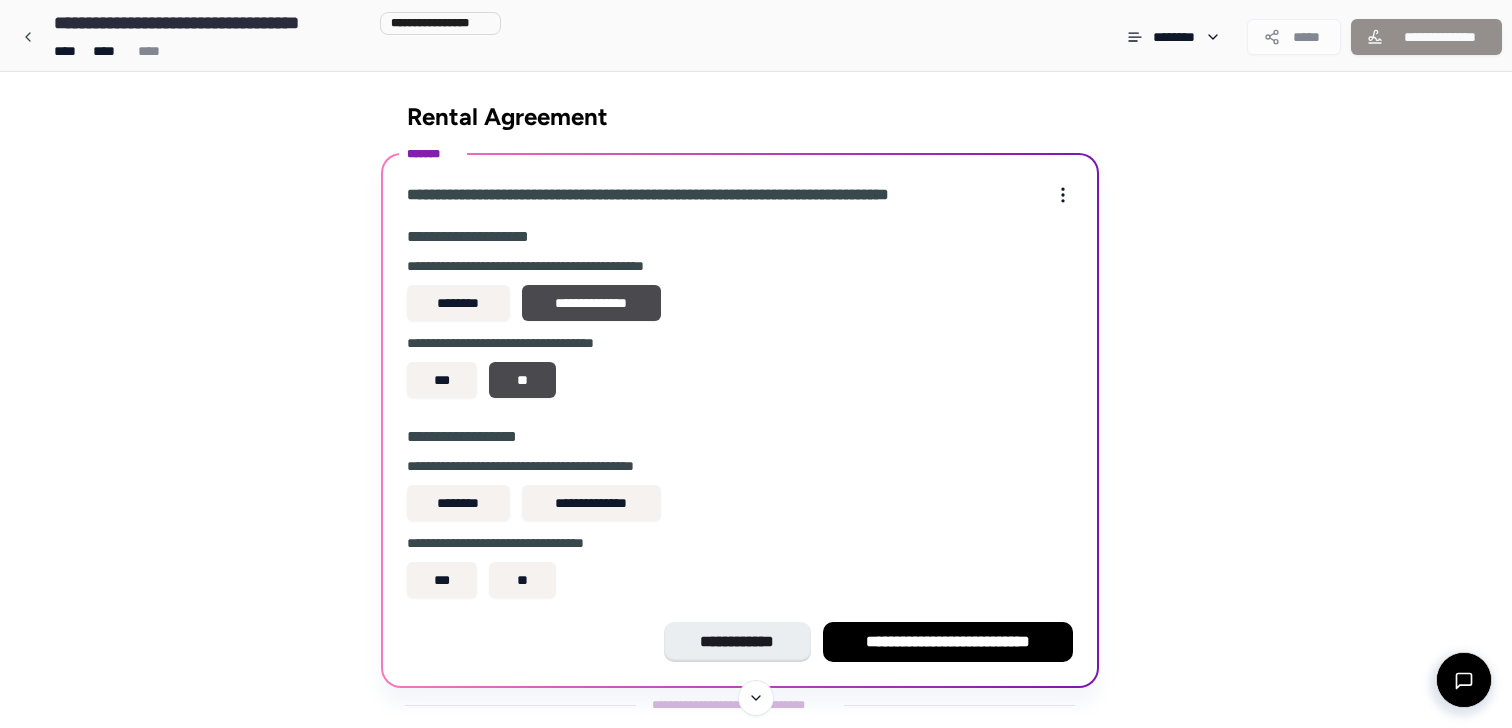scroll, scrollTop: 0, scrollLeft: 0, axis: both 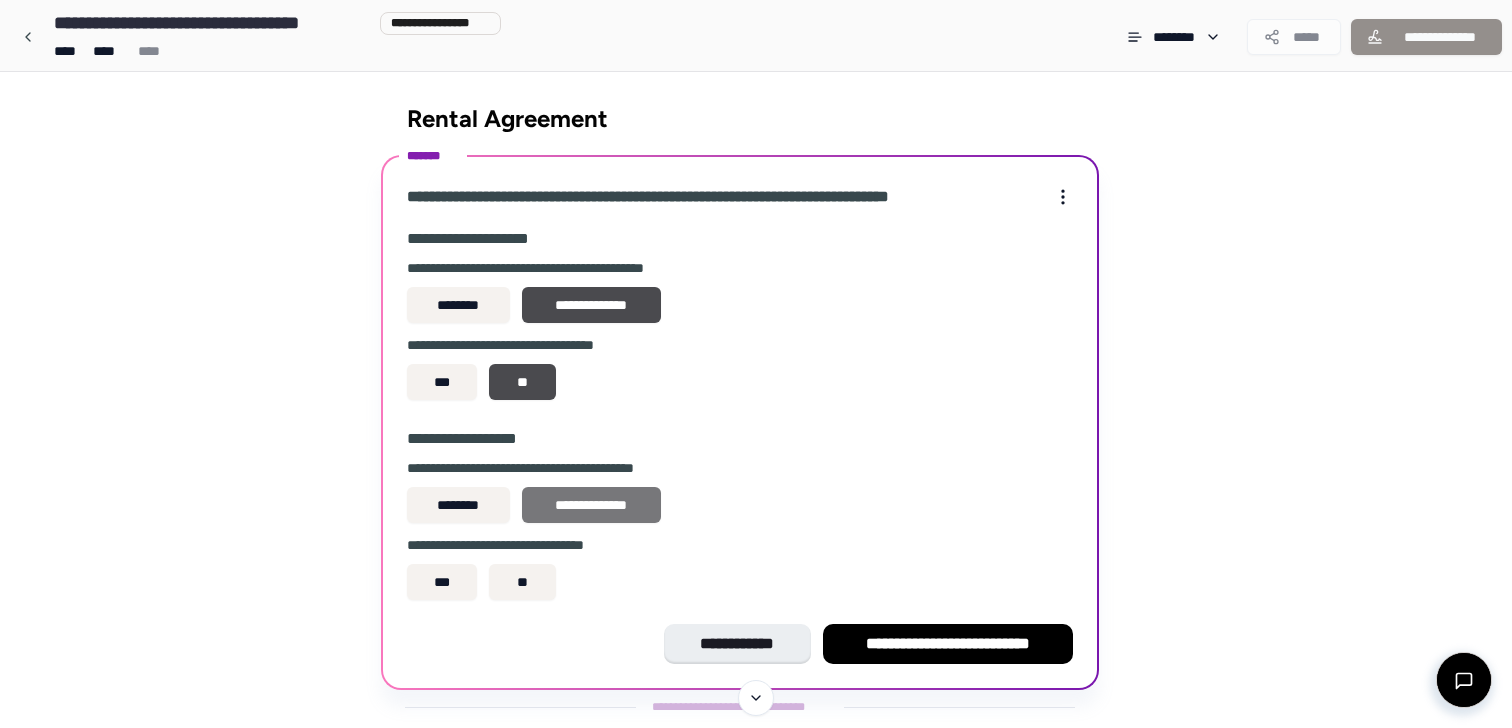 click on "**********" at bounding box center (591, 505) 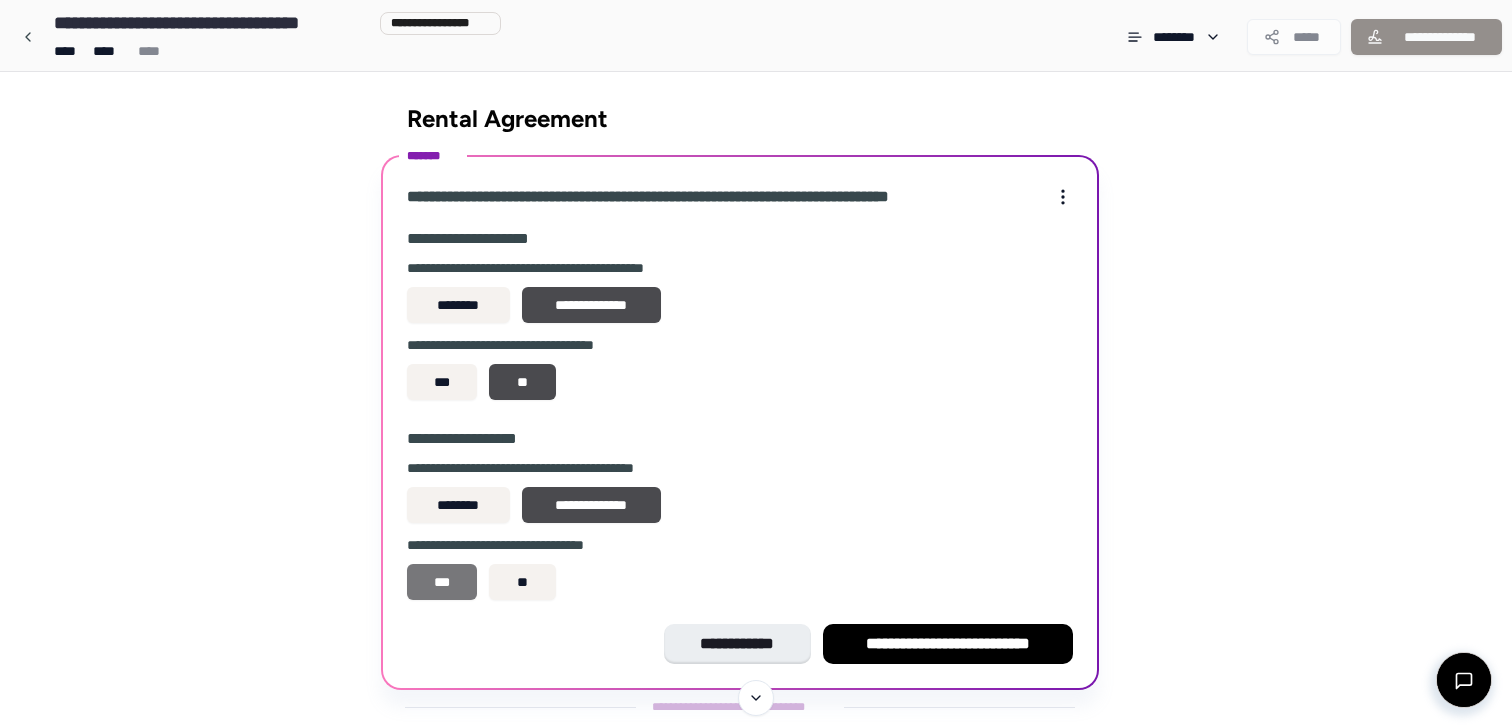 click on "***" at bounding box center (442, 582) 